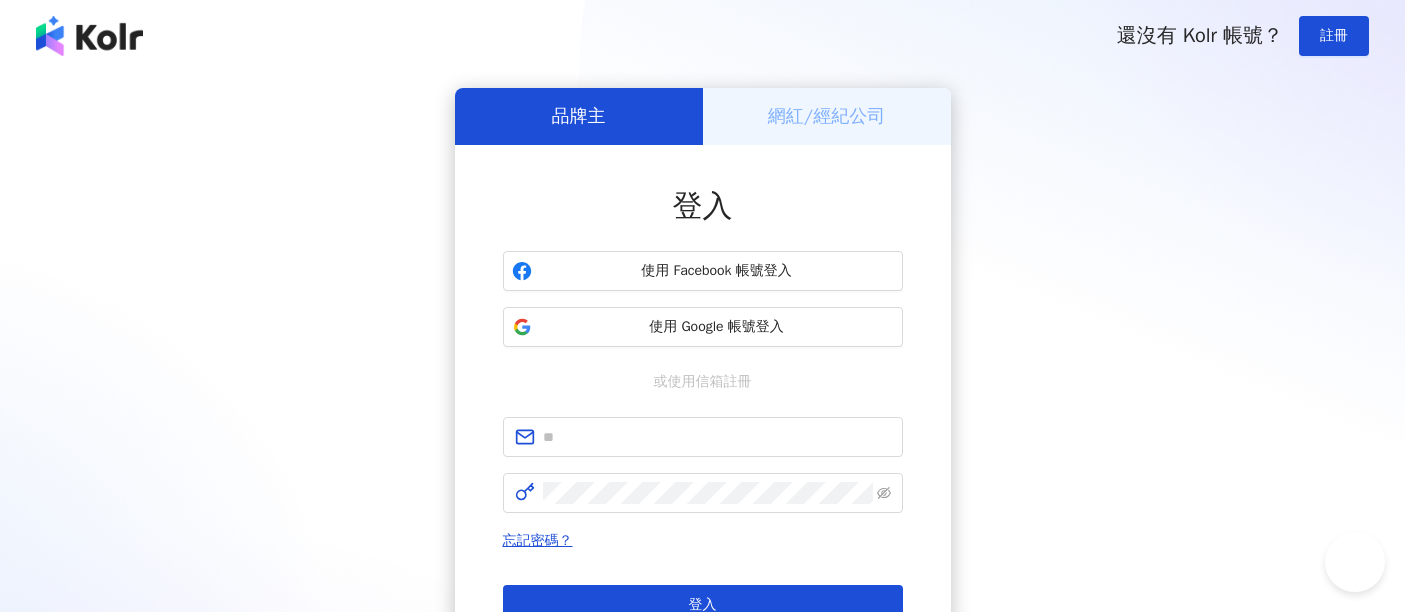 scroll, scrollTop: 0, scrollLeft: 0, axis: both 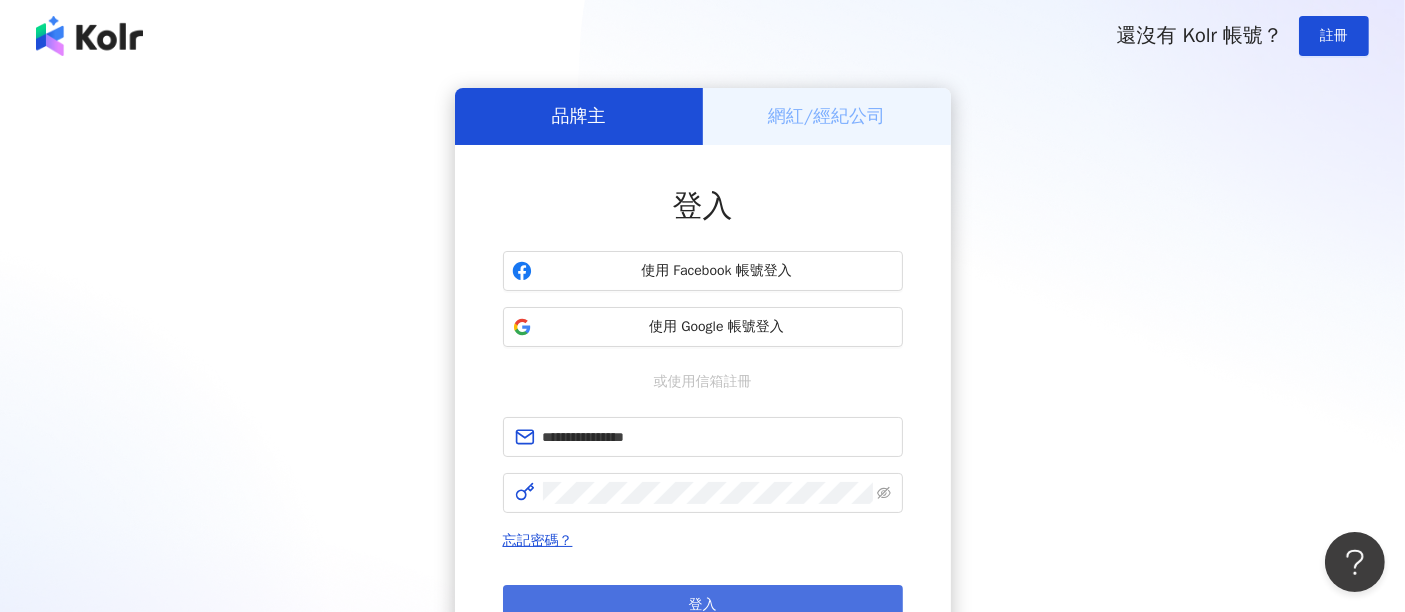 click on "登入" at bounding box center [703, 605] 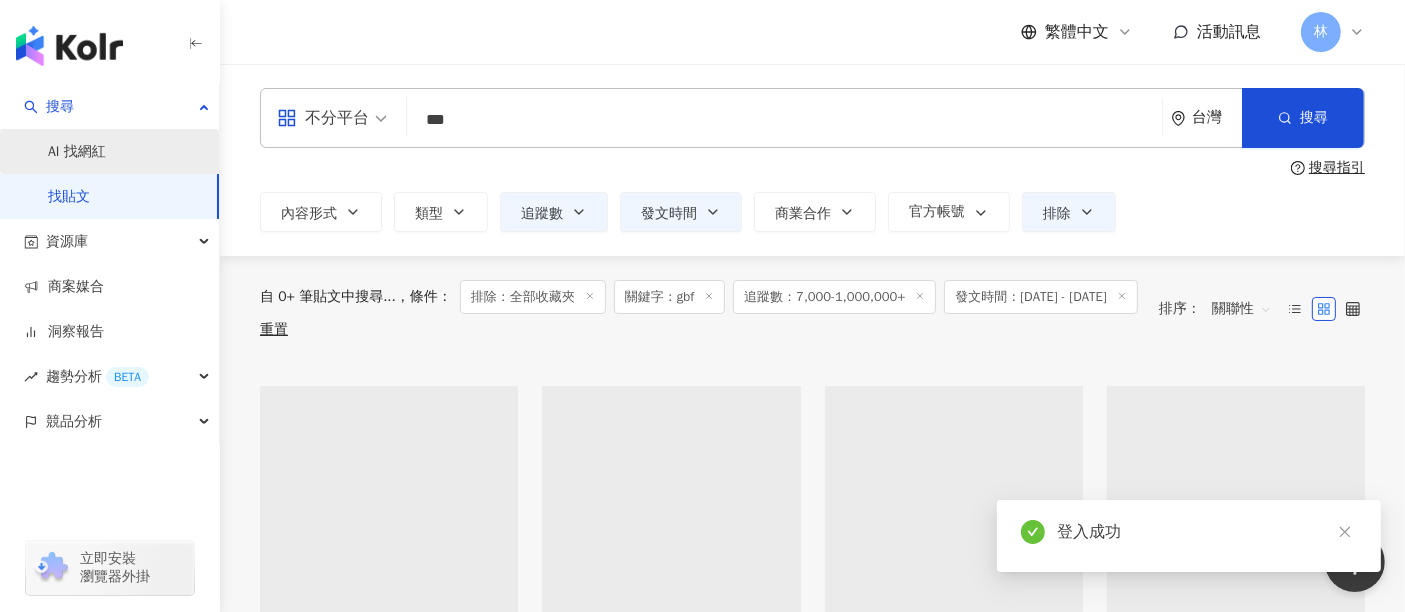 click on "AI 找網紅" at bounding box center (77, 152) 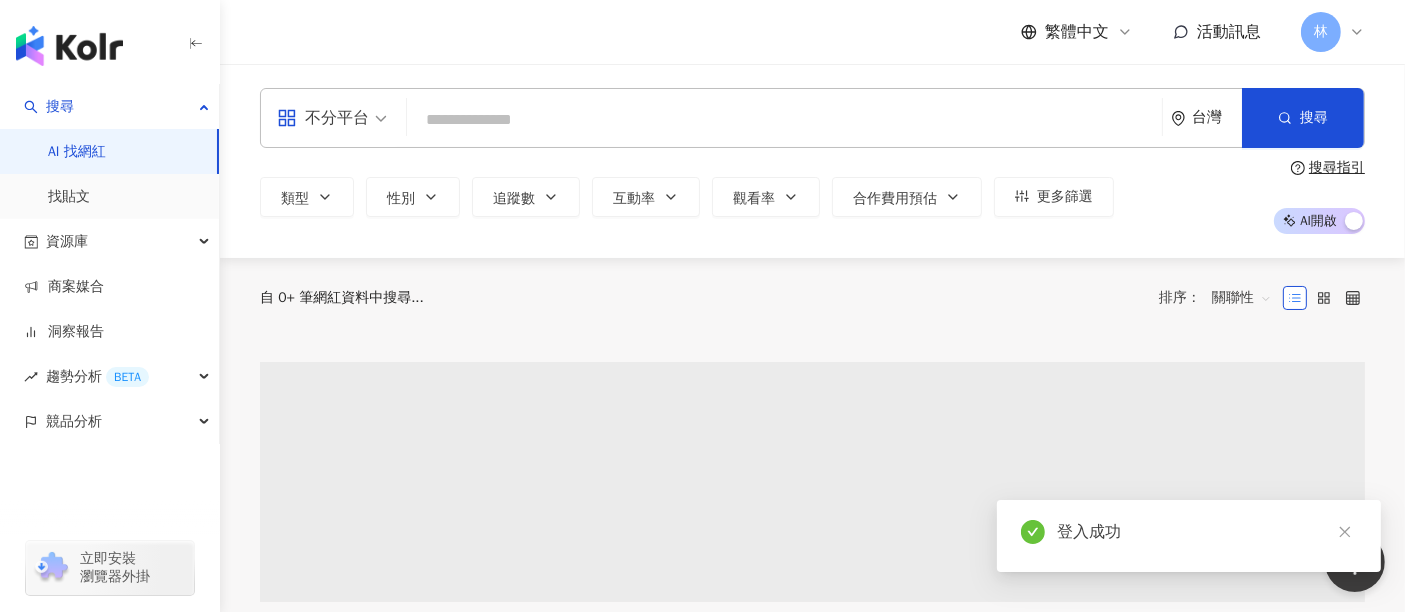 click at bounding box center [784, 120] 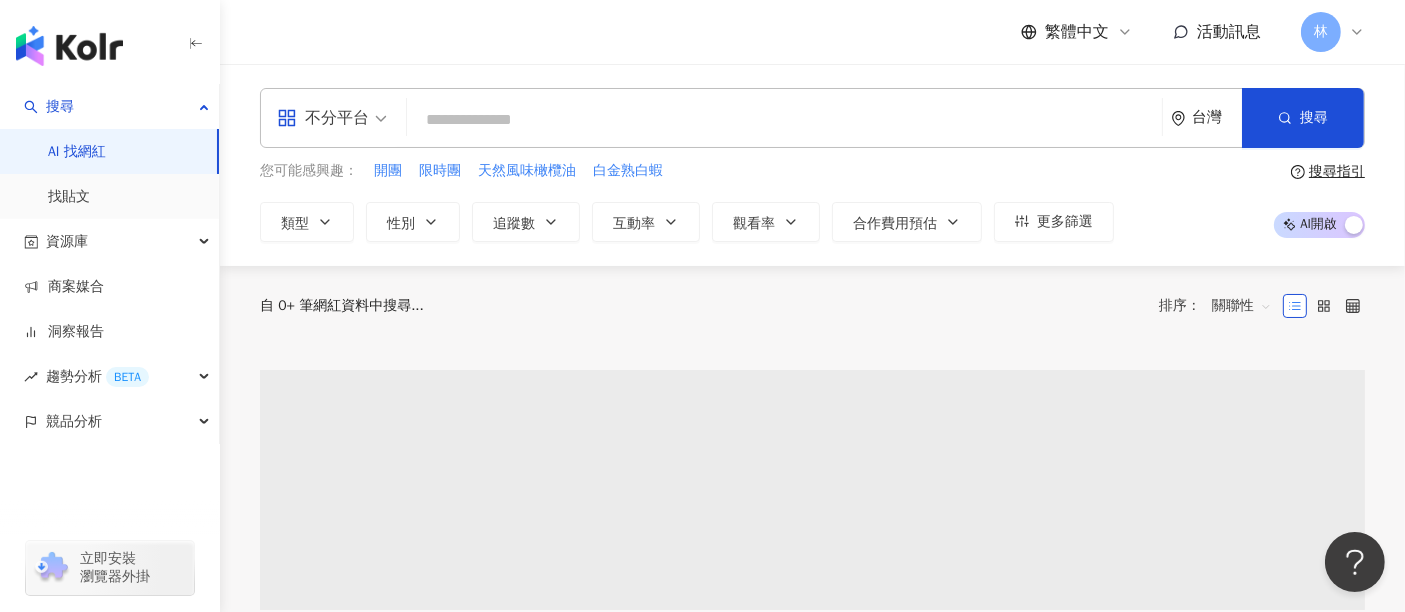 click on "不分平台" at bounding box center (323, 118) 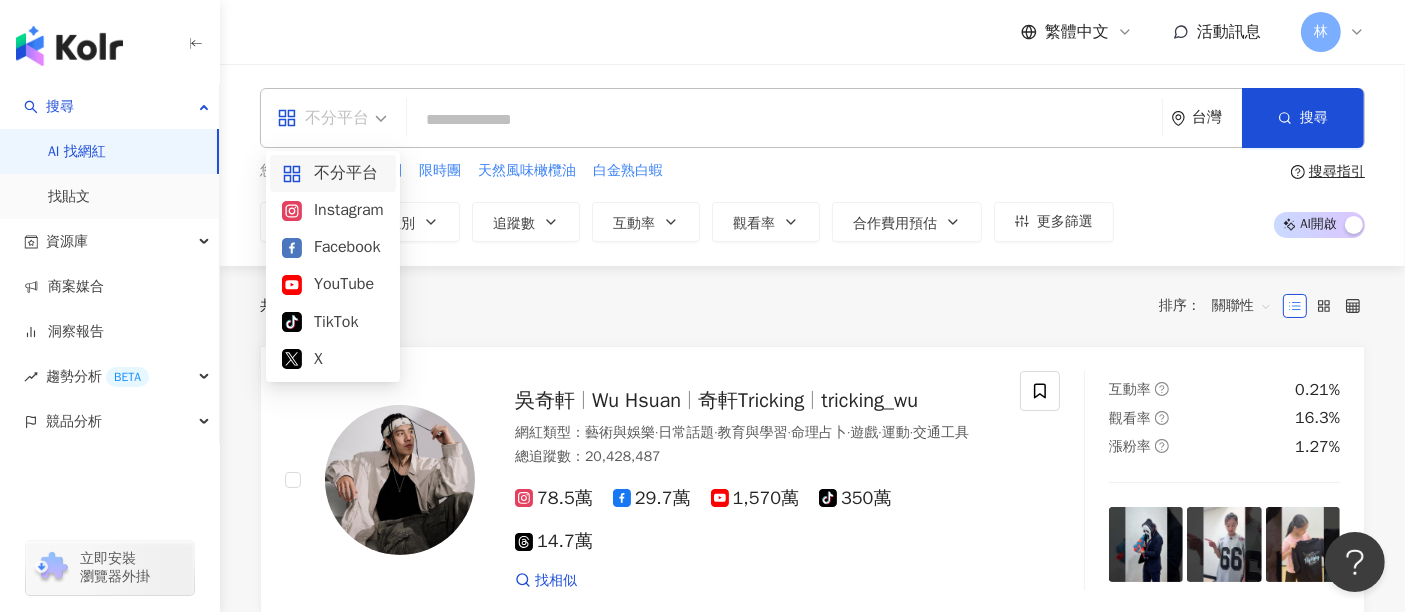 click at bounding box center [784, 120] 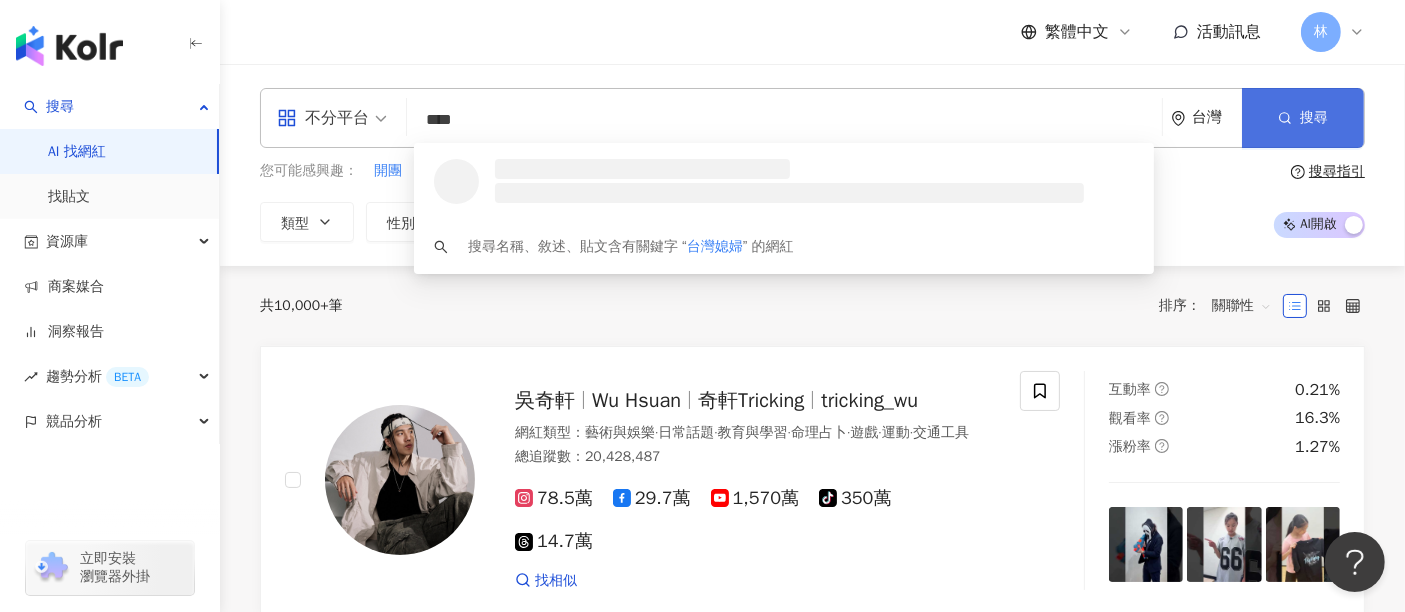 type on "****" 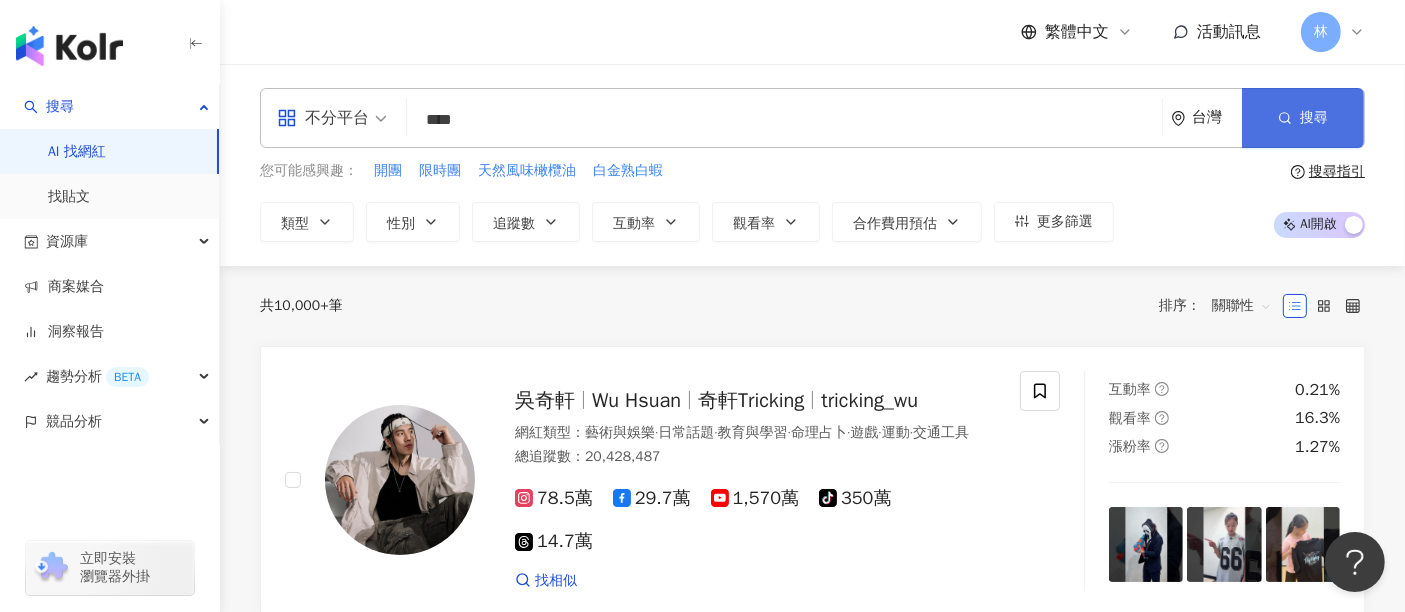 click at bounding box center (1285, 117) 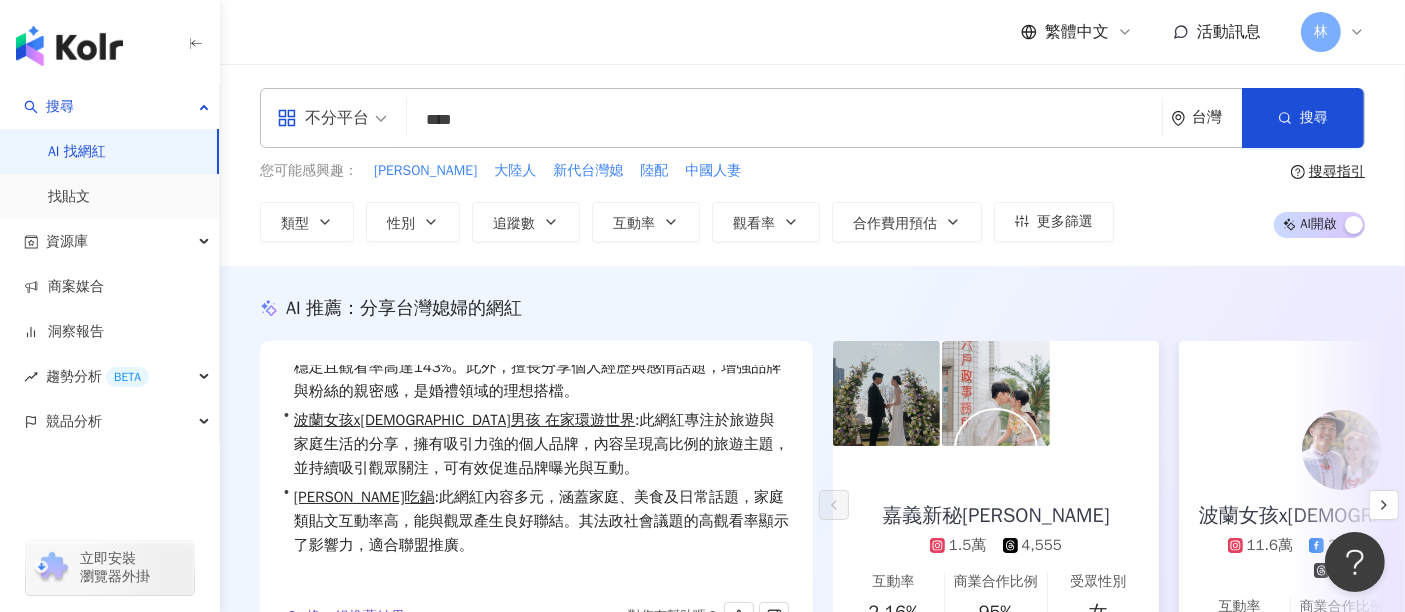 scroll, scrollTop: 48, scrollLeft: 0, axis: vertical 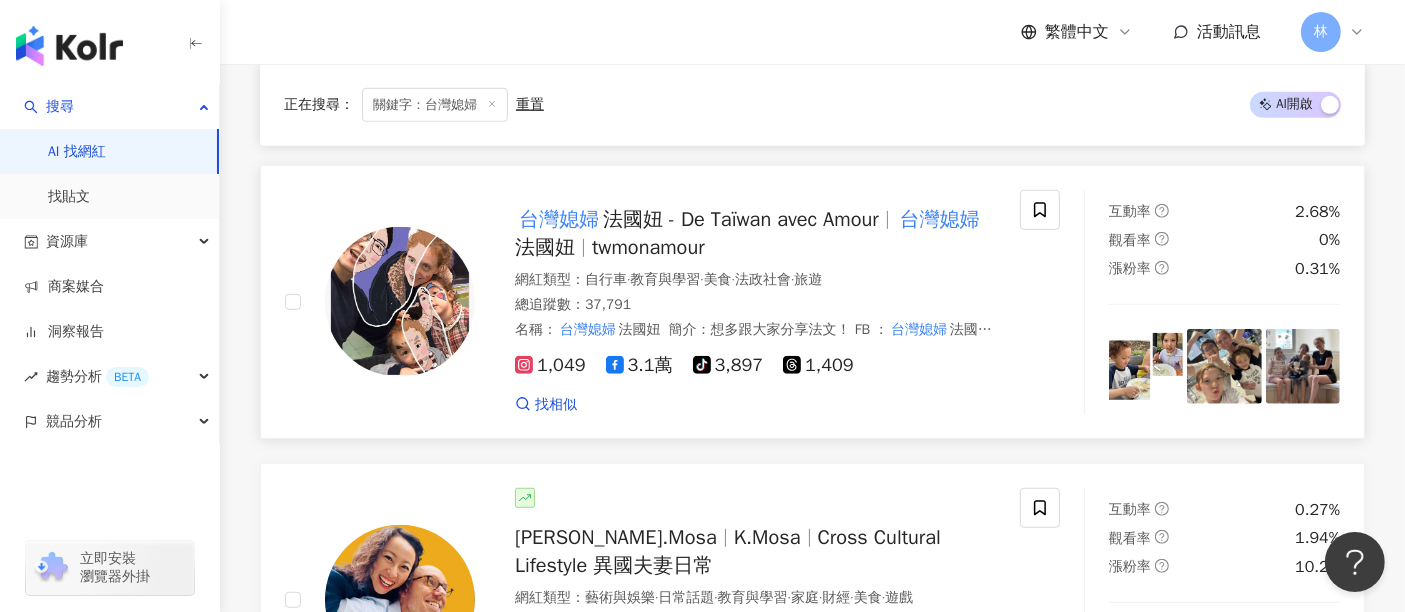 click on "3.1萬" at bounding box center (639, 365) 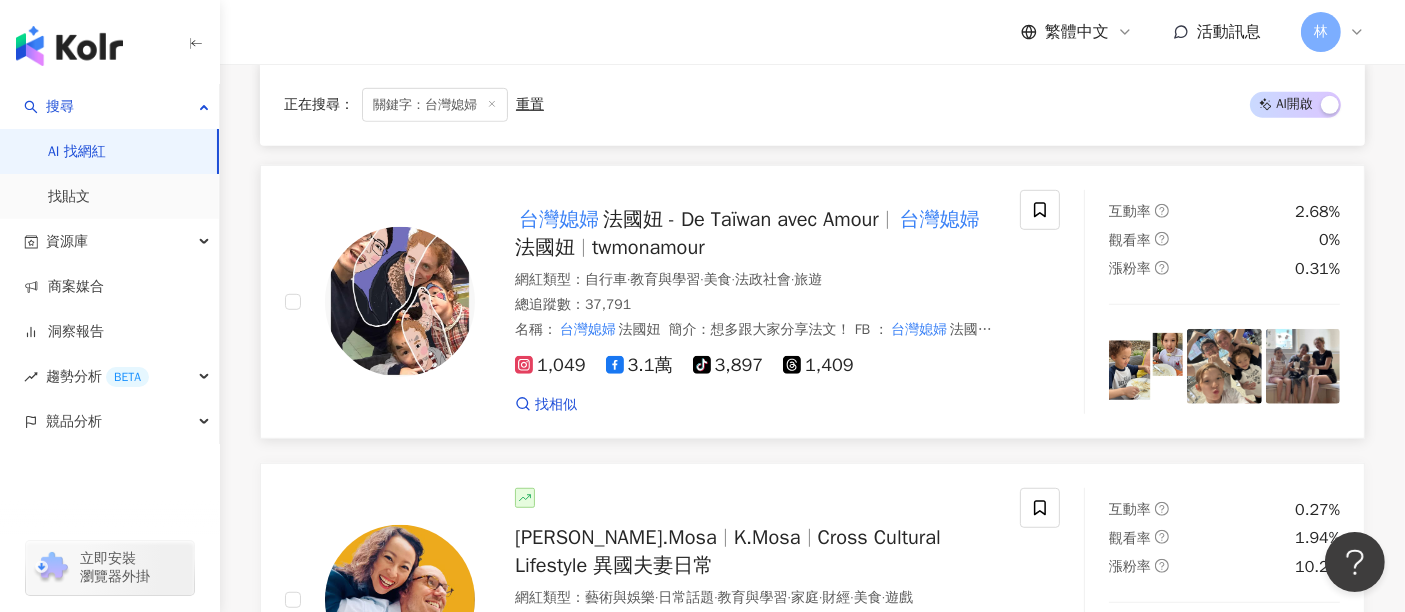 scroll, scrollTop: 1444, scrollLeft: 0, axis: vertical 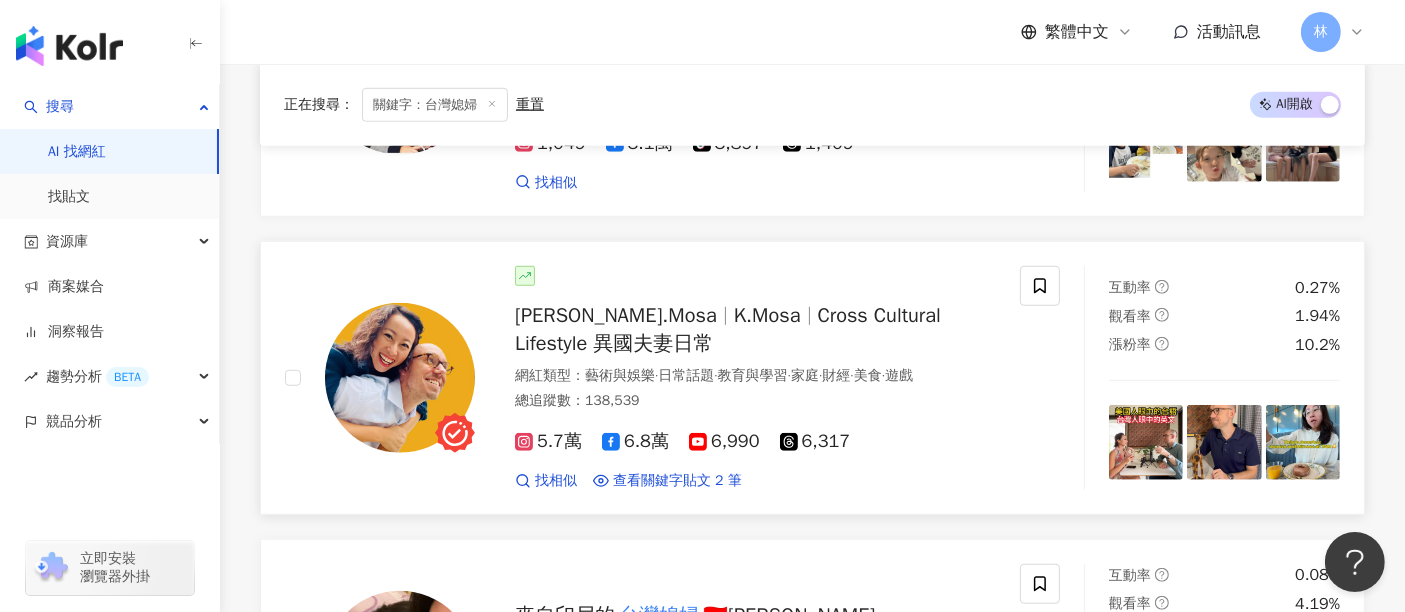 click on "K.Mosa" at bounding box center (767, 315) 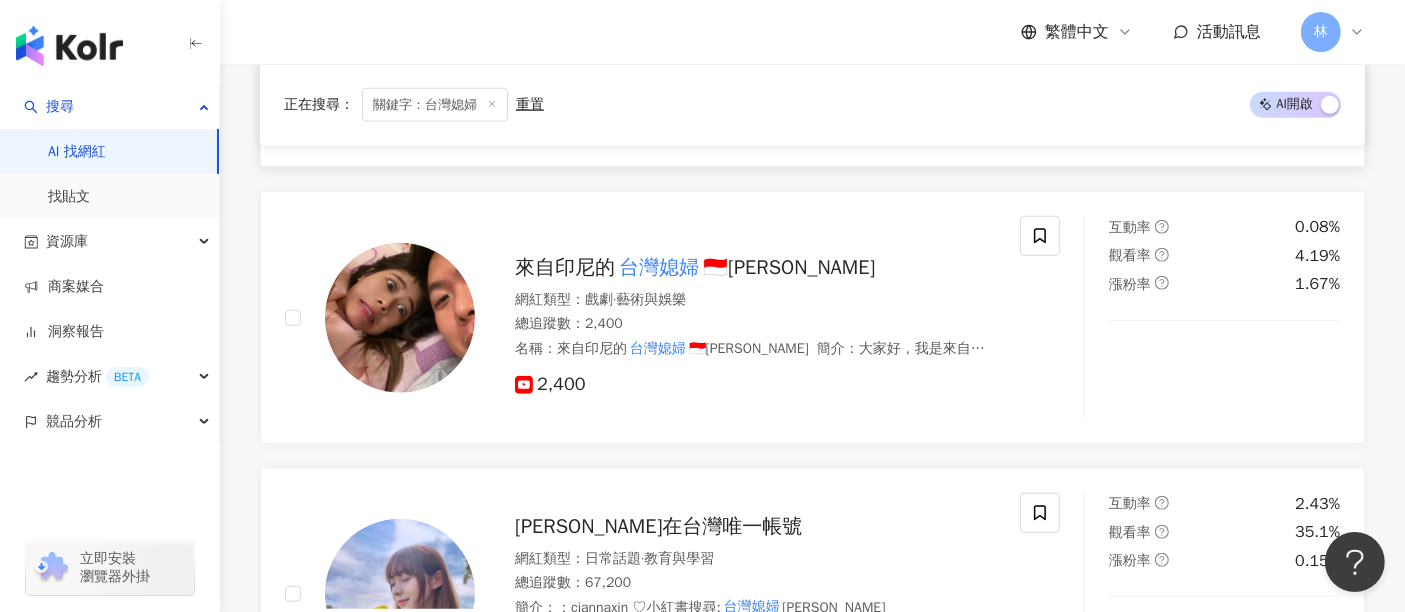 scroll, scrollTop: 1888, scrollLeft: 0, axis: vertical 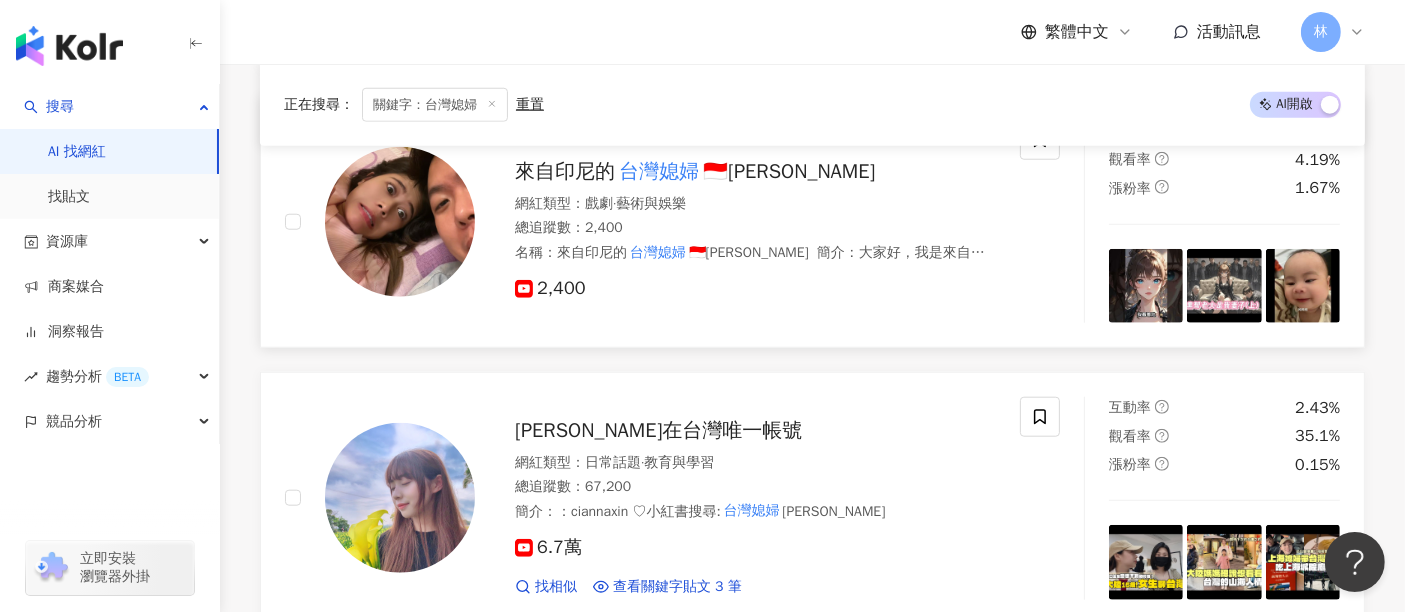 click on "2,400" at bounding box center [550, 288] 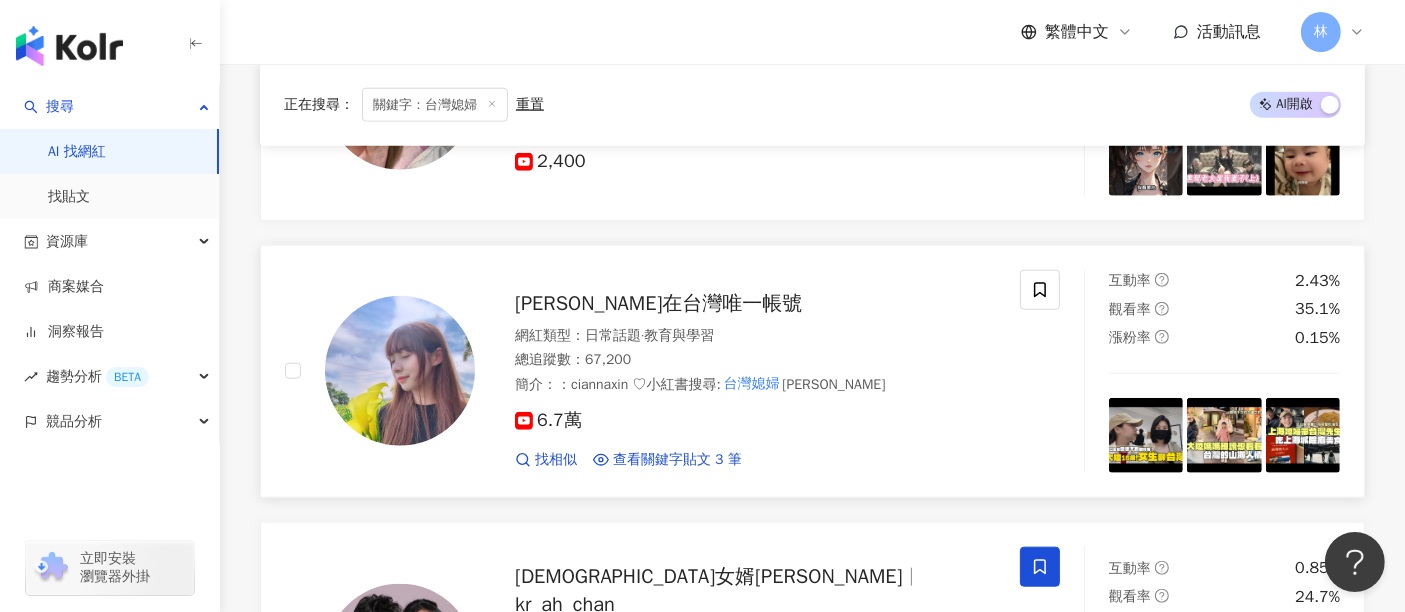 scroll, scrollTop: 2111, scrollLeft: 0, axis: vertical 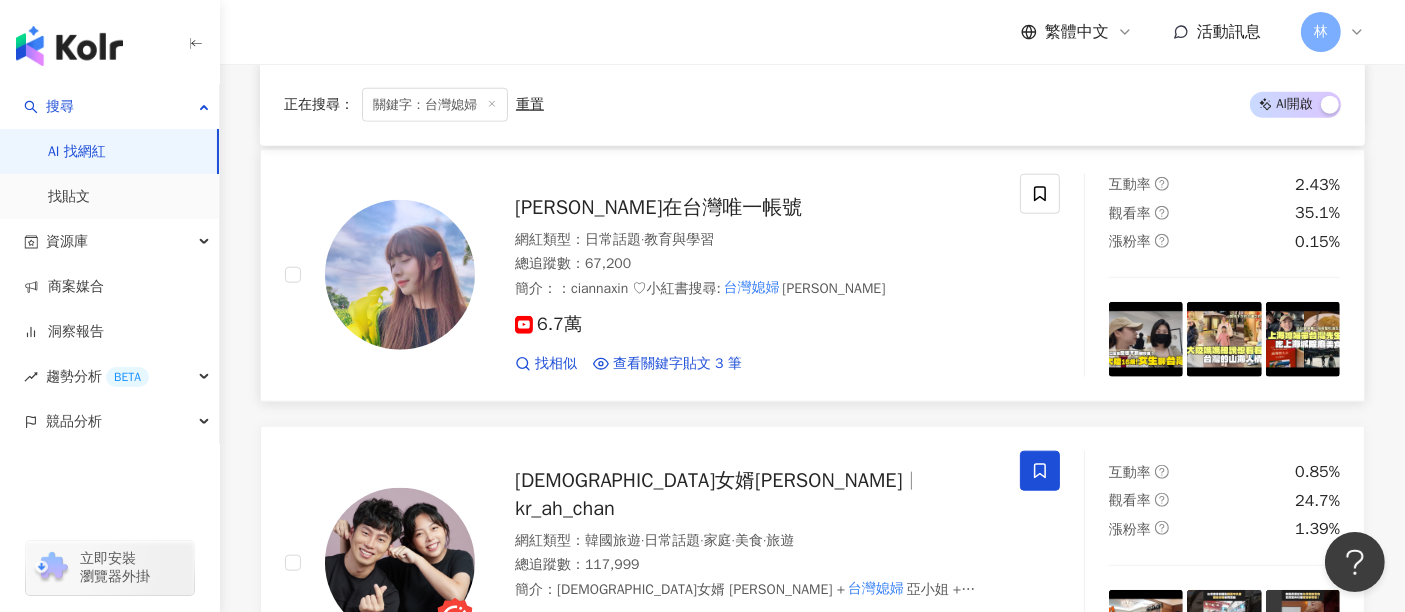 click on "找相似 查看關鍵字貼文 3 筆" at bounding box center (755, 364) 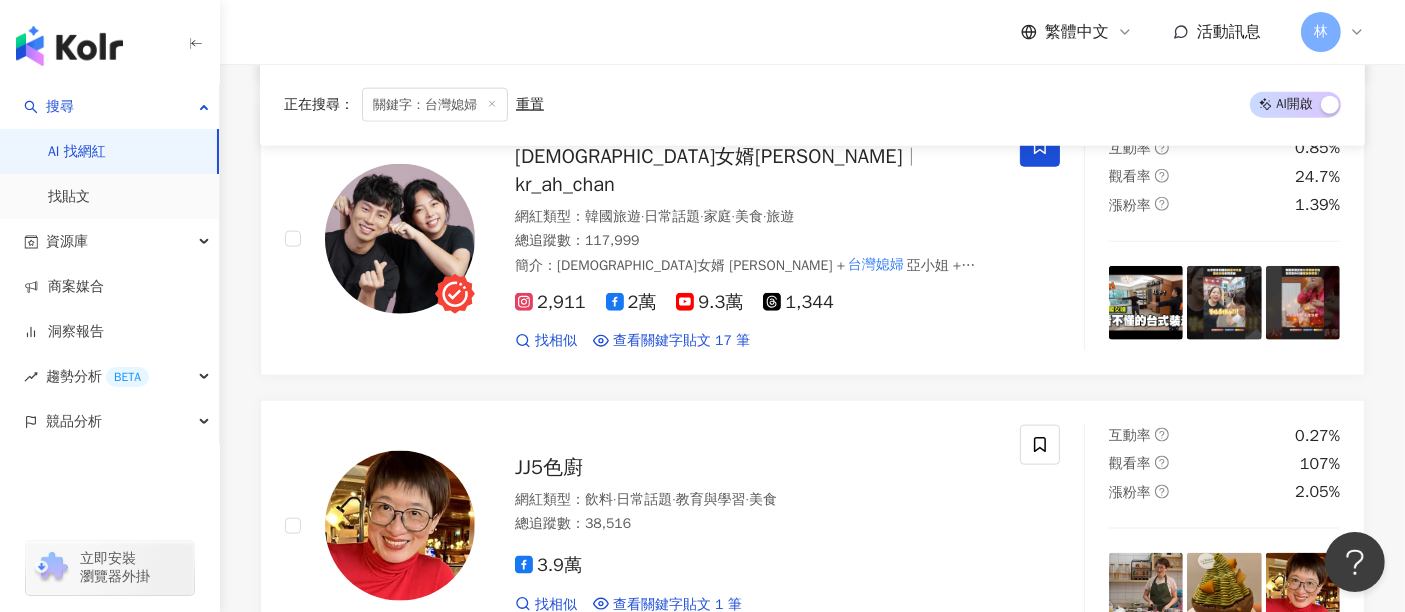 scroll, scrollTop: 2555, scrollLeft: 0, axis: vertical 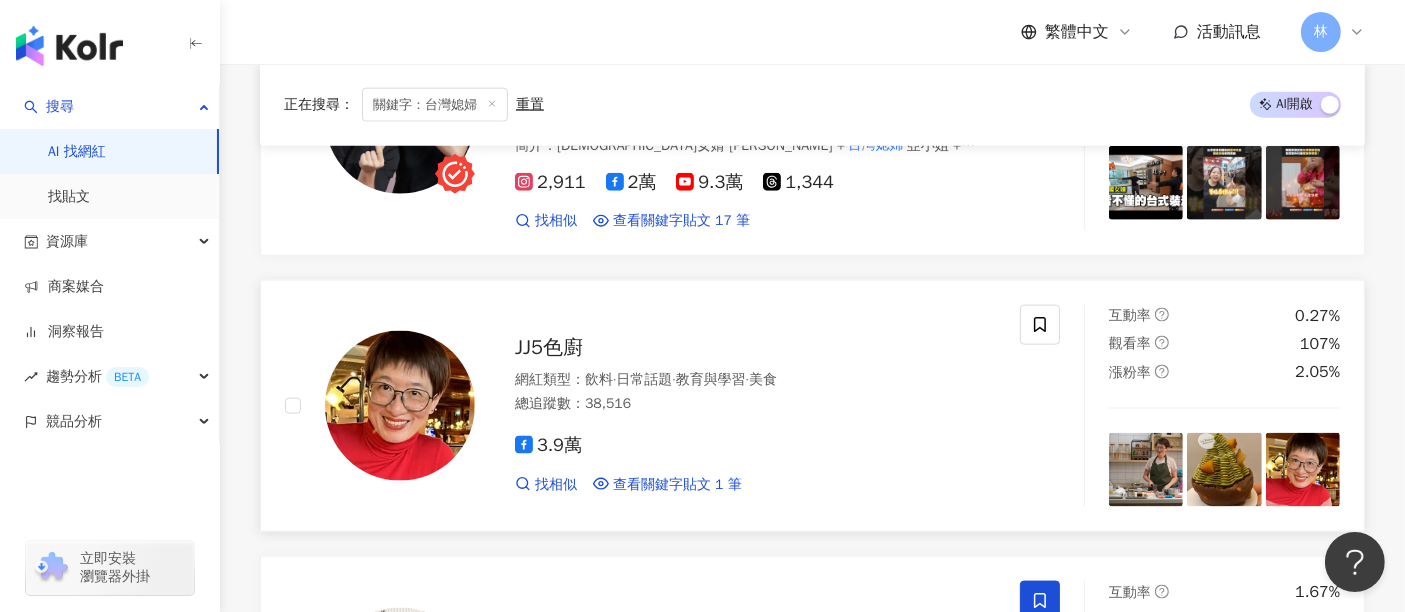 click on "總追蹤數 ： 38,516" at bounding box center (755, 404) 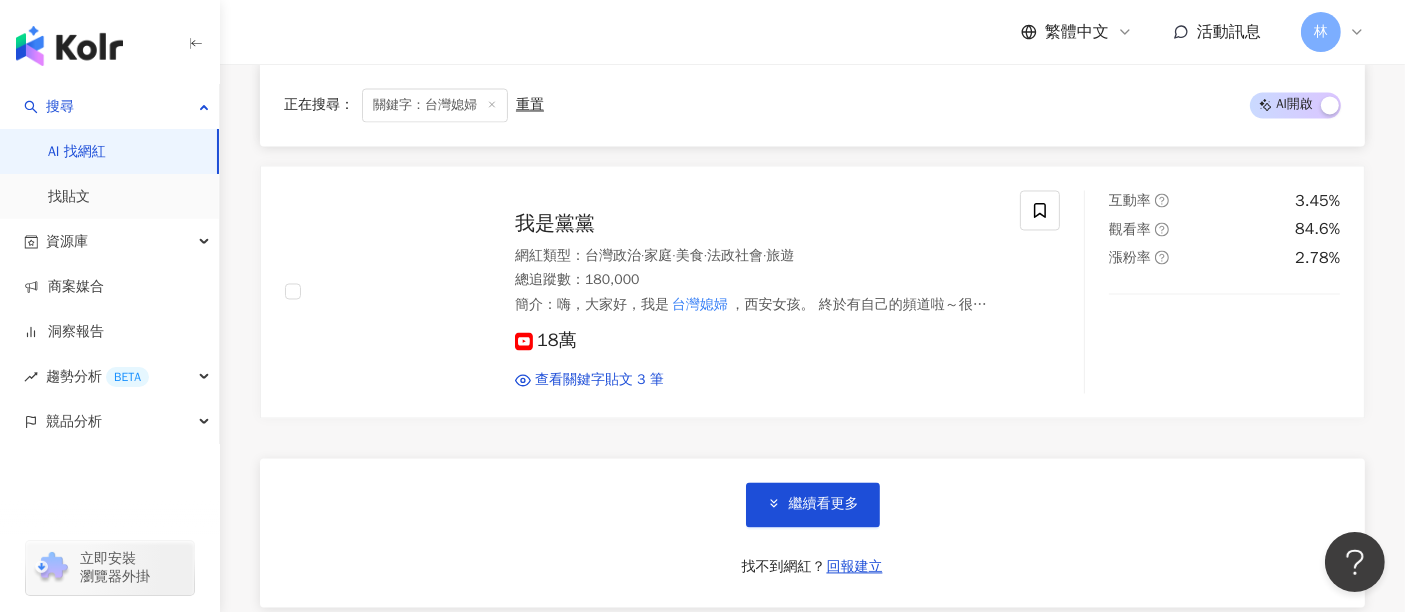 scroll, scrollTop: 4111, scrollLeft: 0, axis: vertical 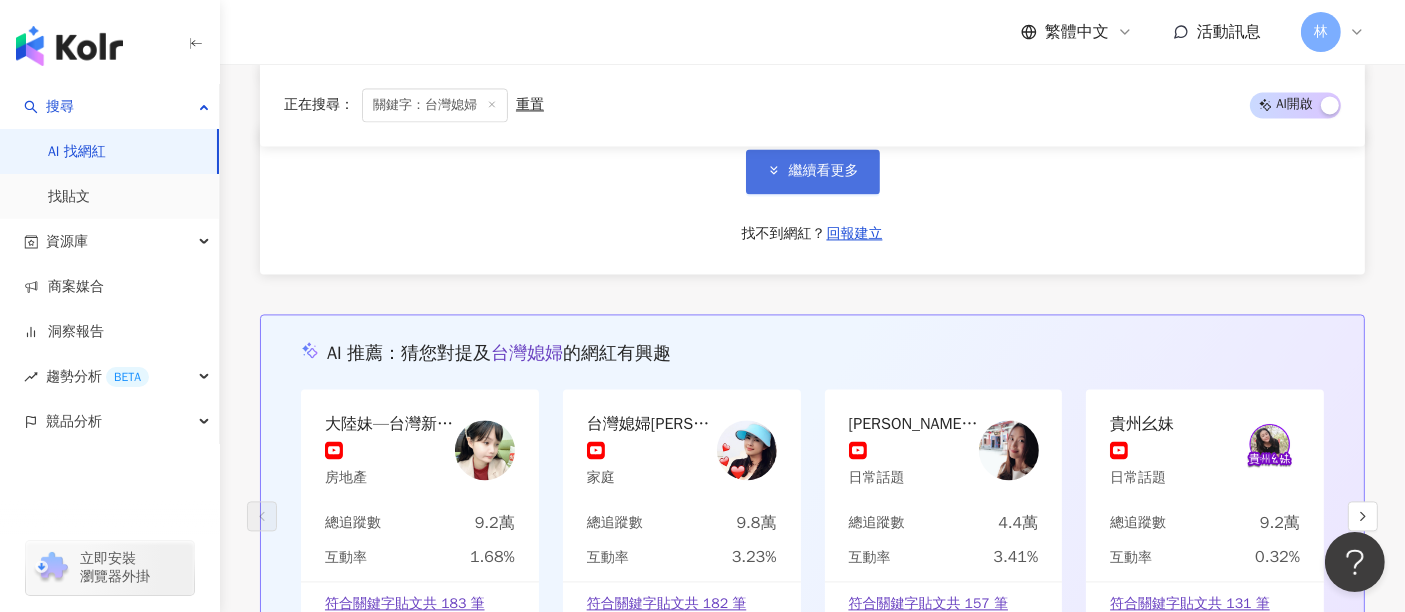 click on "繼續看更多" at bounding box center [813, 171] 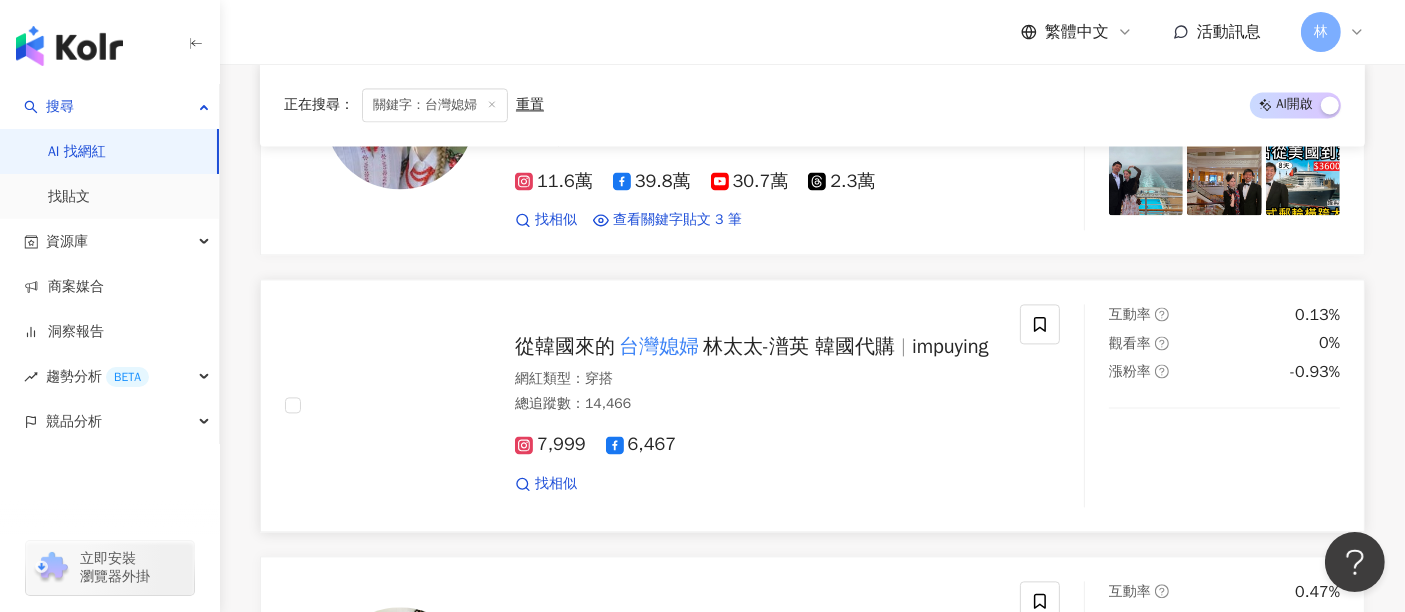 scroll, scrollTop: 4333, scrollLeft: 0, axis: vertical 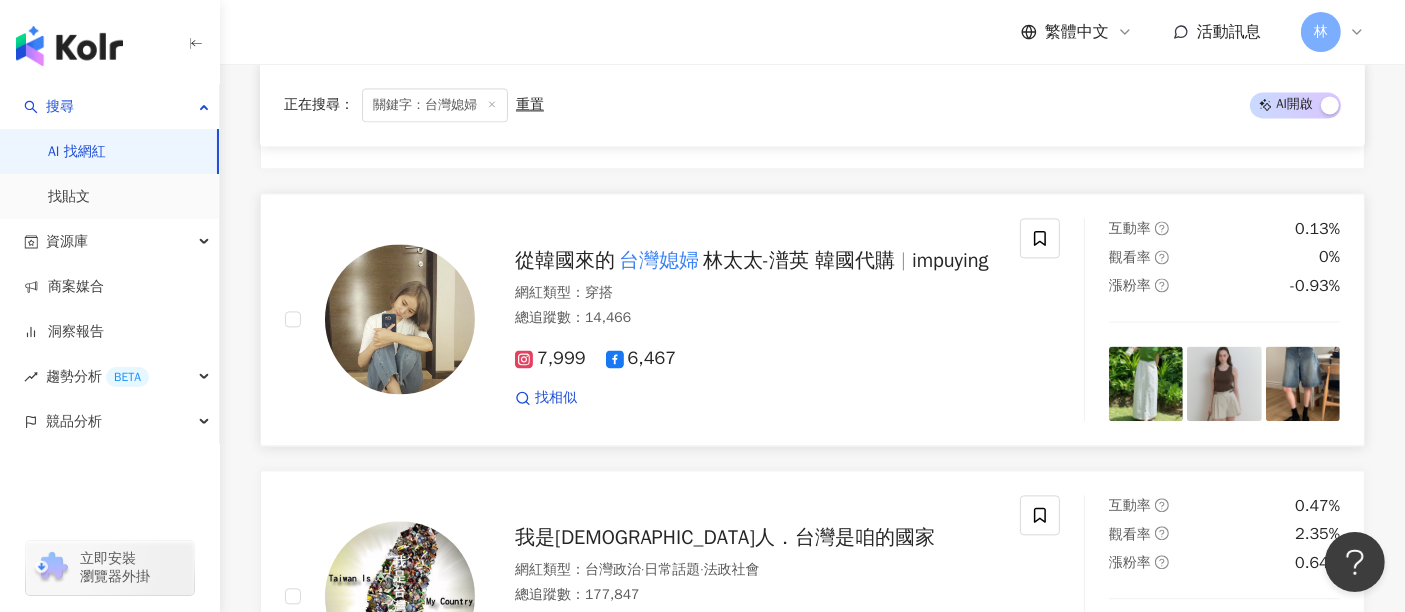 click on "網紅類型 ： 穿搭" at bounding box center [755, 293] 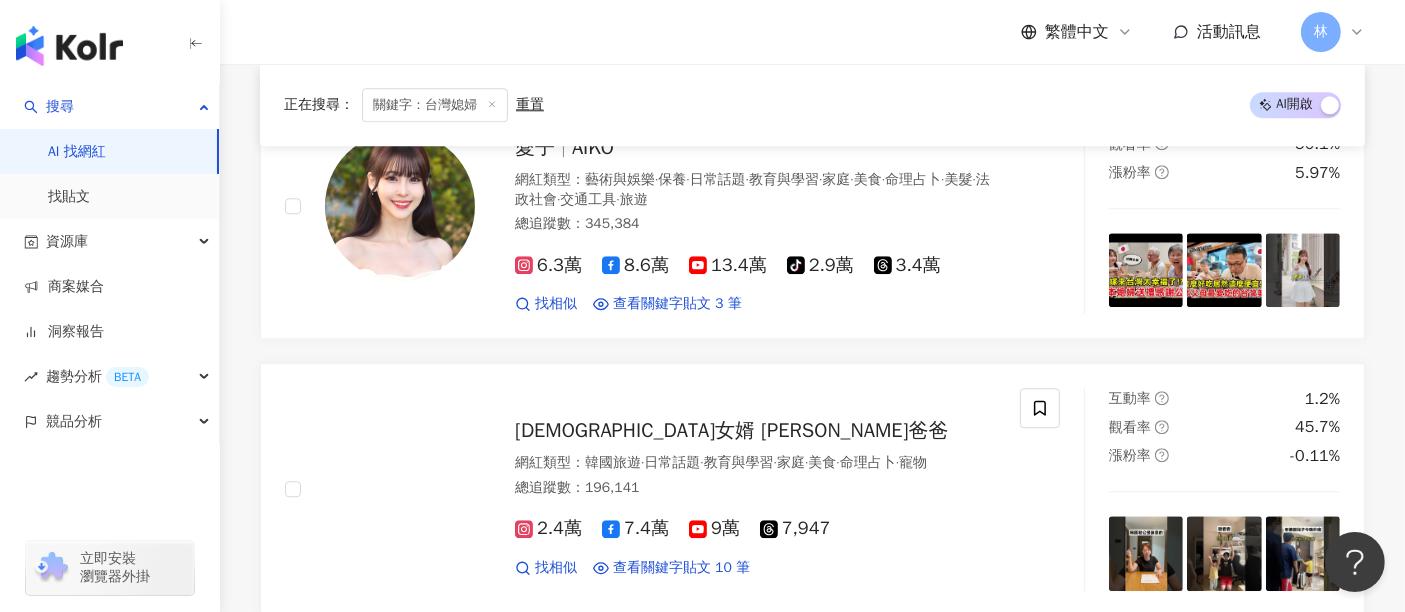 scroll, scrollTop: 5333, scrollLeft: 0, axis: vertical 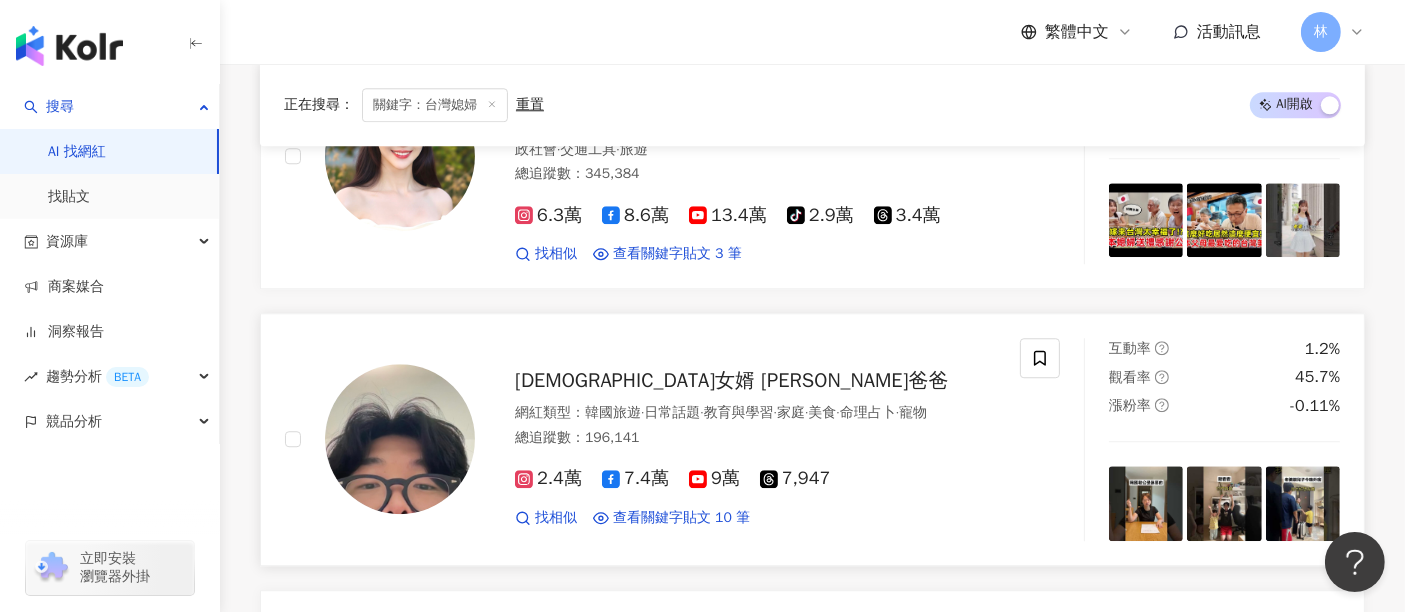 click on "韓國旅遊" at bounding box center [613, 412] 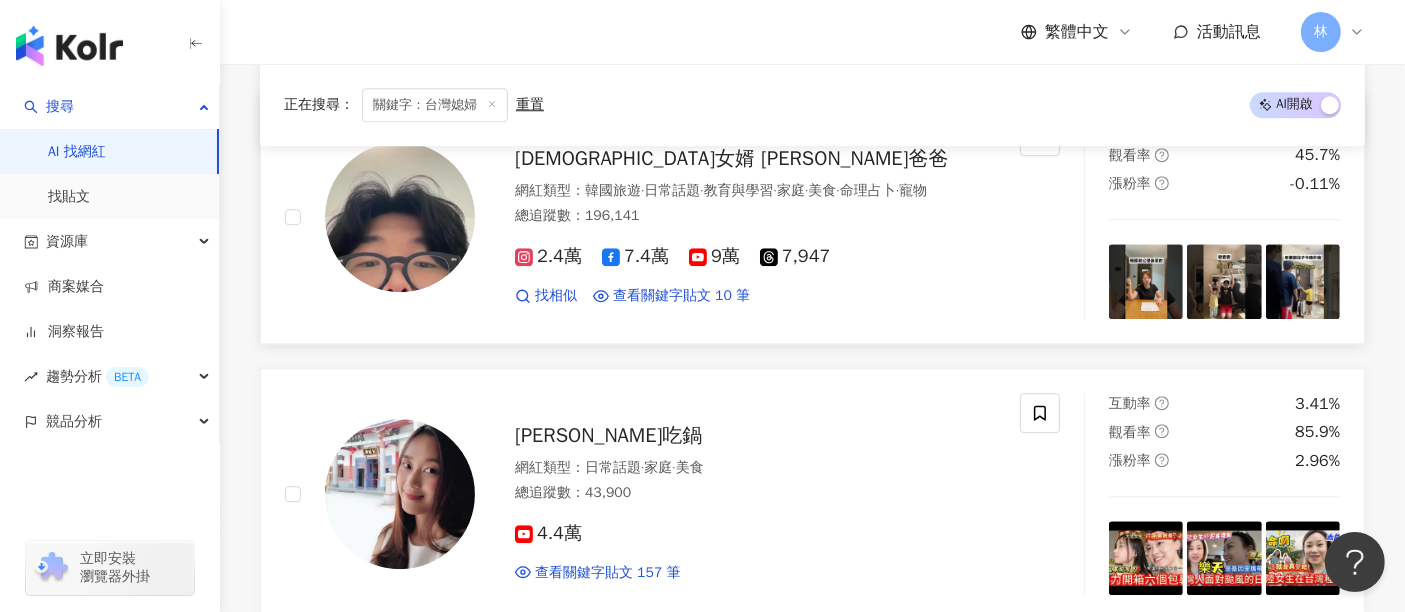 scroll, scrollTop: 5666, scrollLeft: 0, axis: vertical 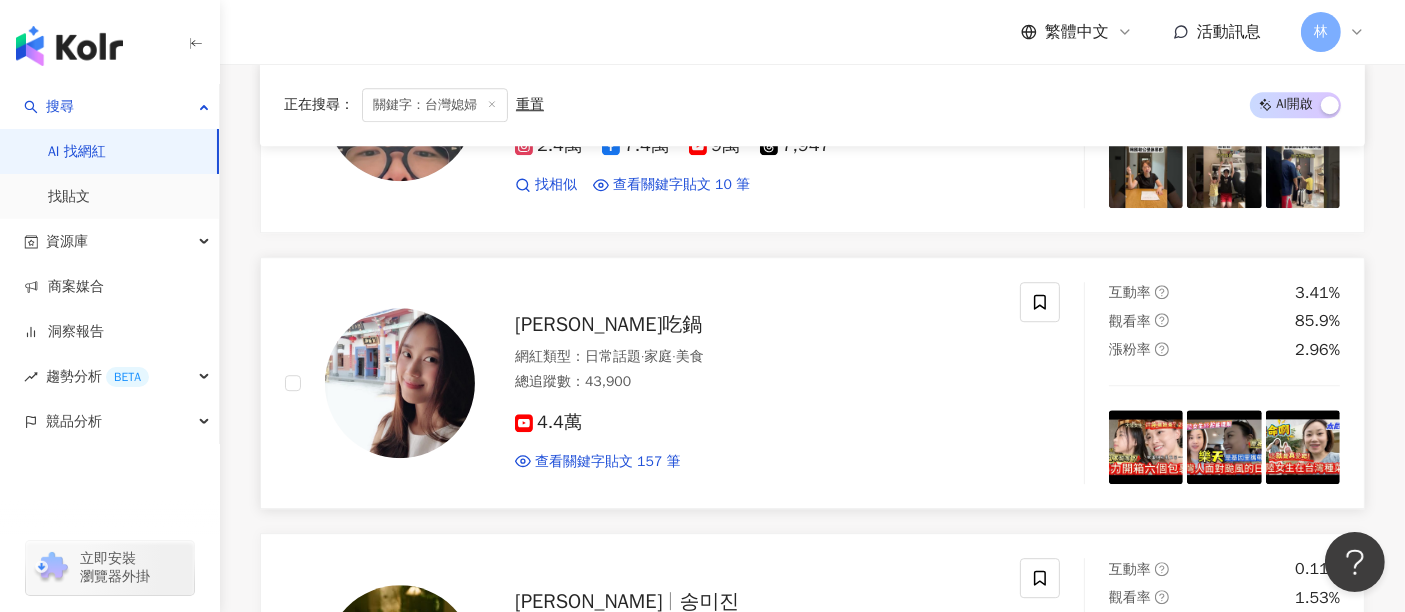 click on "4.4萬" at bounding box center [548, 422] 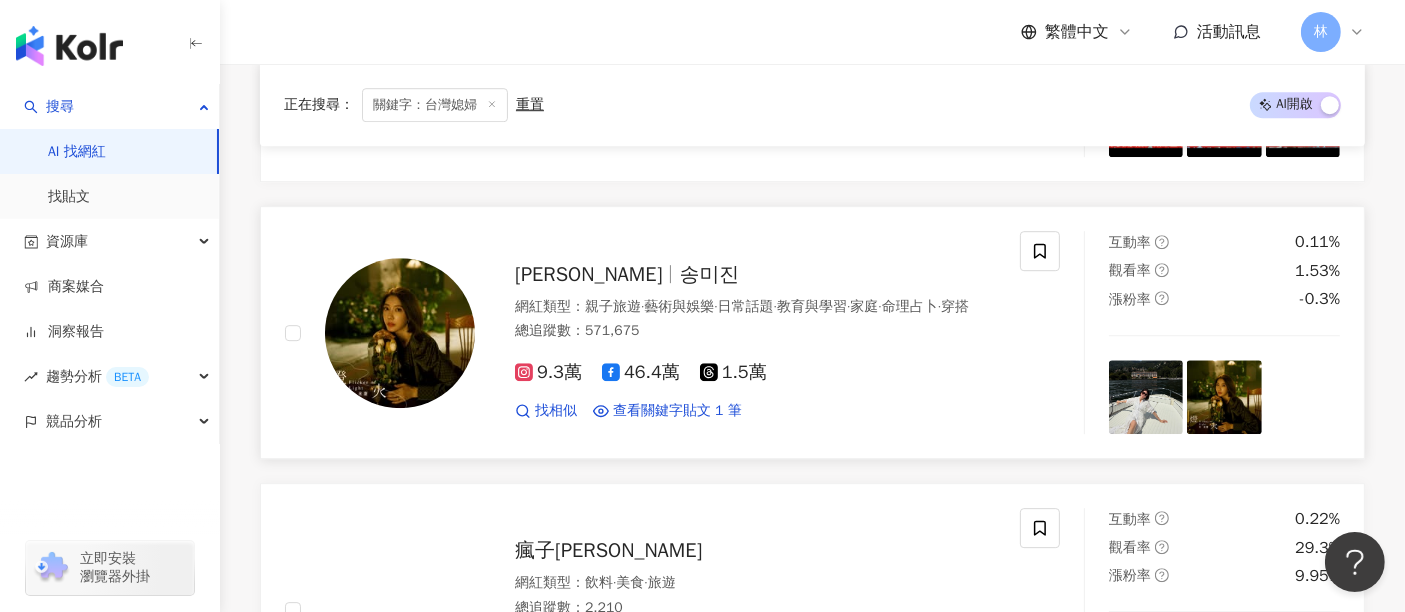 scroll, scrollTop: 5888, scrollLeft: 0, axis: vertical 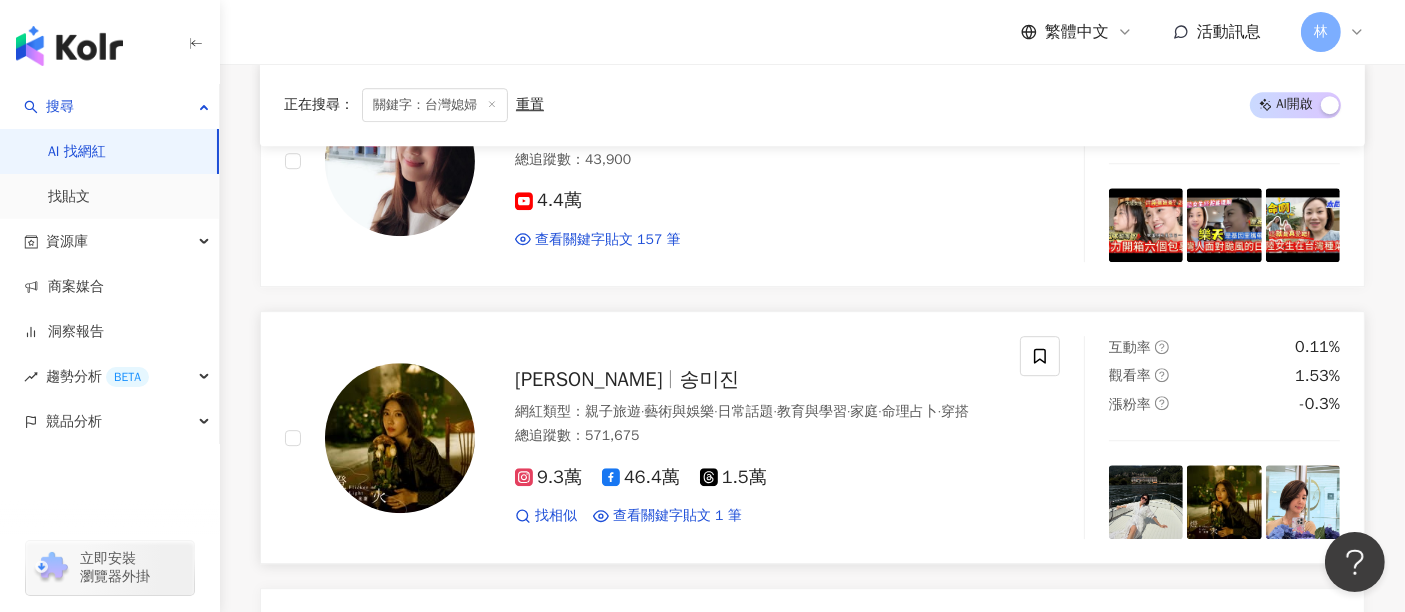 click on "網紅類型 ： 親子旅遊  ·  藝術與娛樂  ·  日常話題  ·  教育與學習  ·  家庭  ·  命理占卜  ·  穿搭" at bounding box center [755, 412] 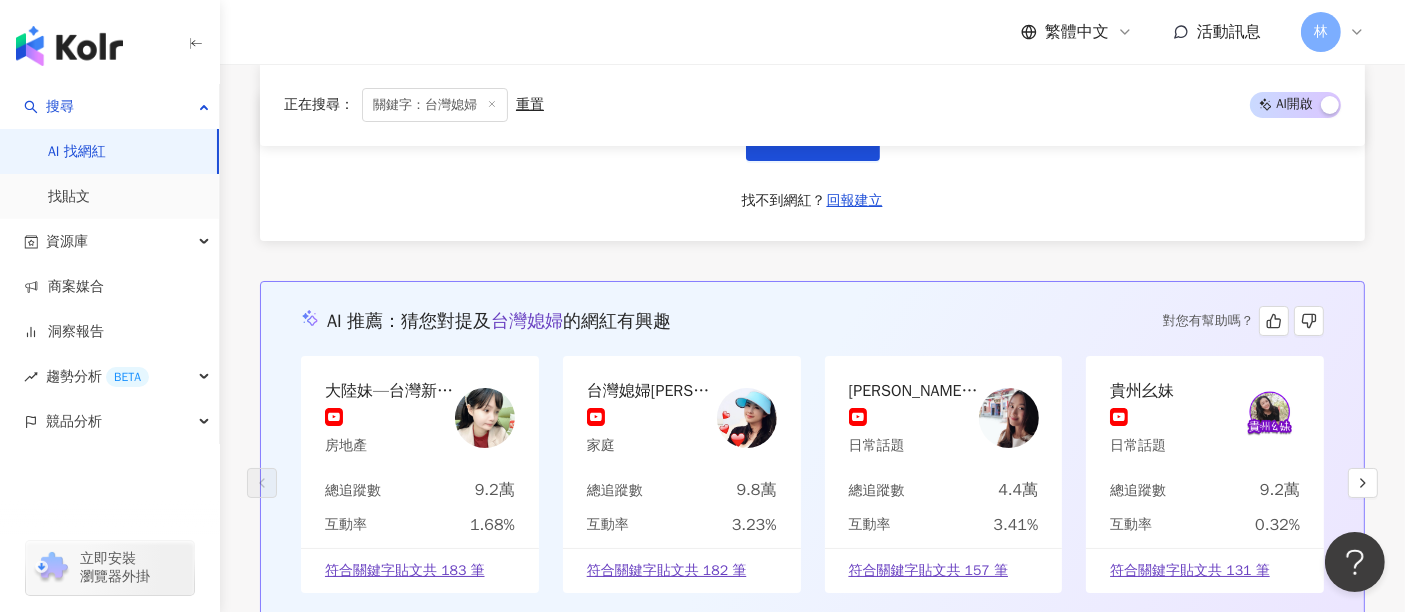 scroll, scrollTop: 7555, scrollLeft: 0, axis: vertical 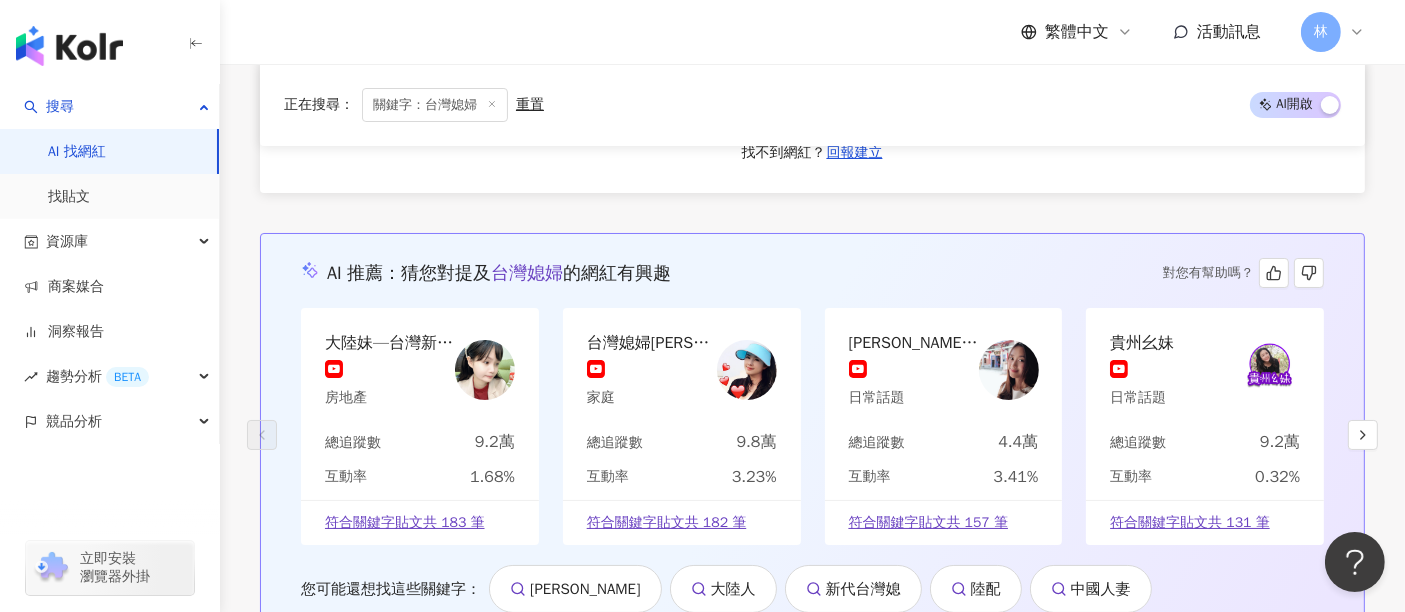 click on "總追蹤數 9.2萬" at bounding box center (420, 448) 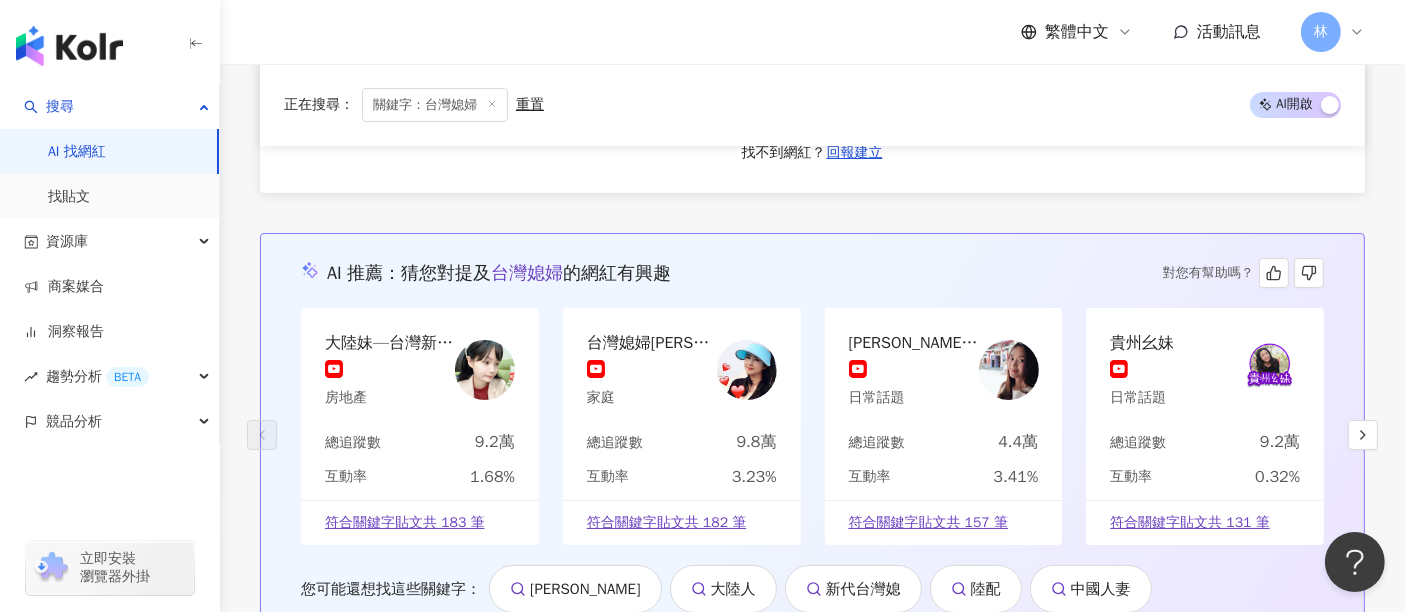 click on "貴州幺妹 日常話題" at bounding box center (1205, 369) 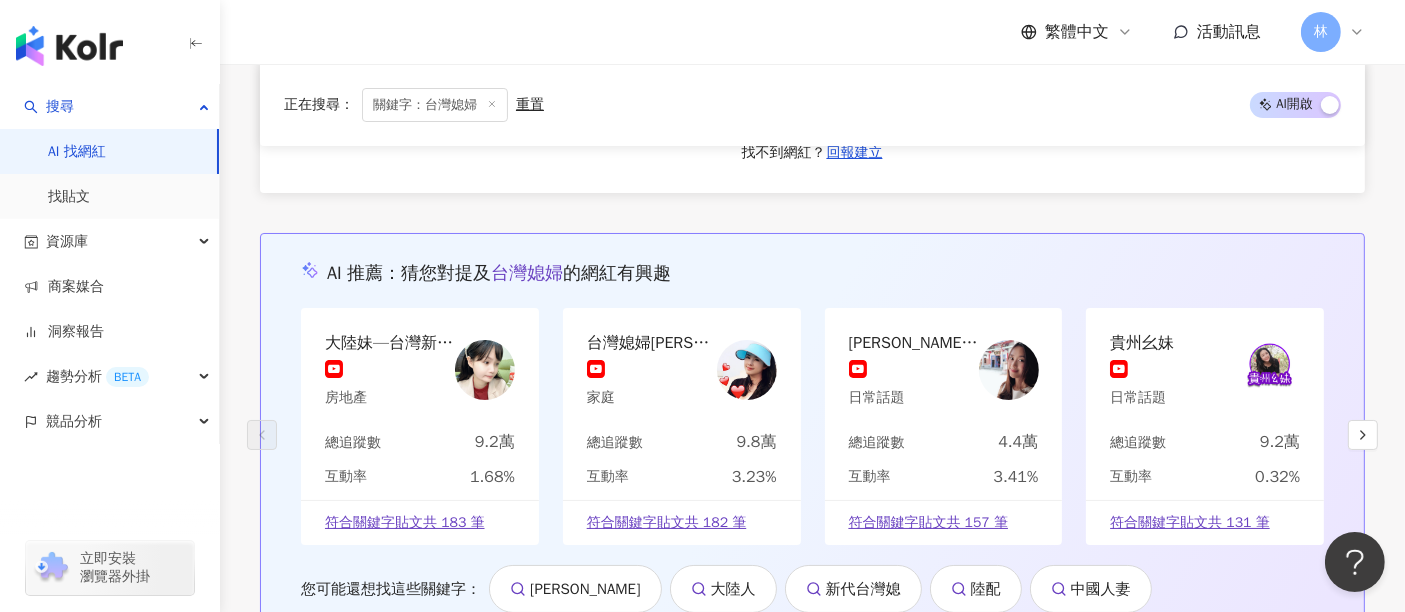 scroll, scrollTop: 4111, scrollLeft: 0, axis: vertical 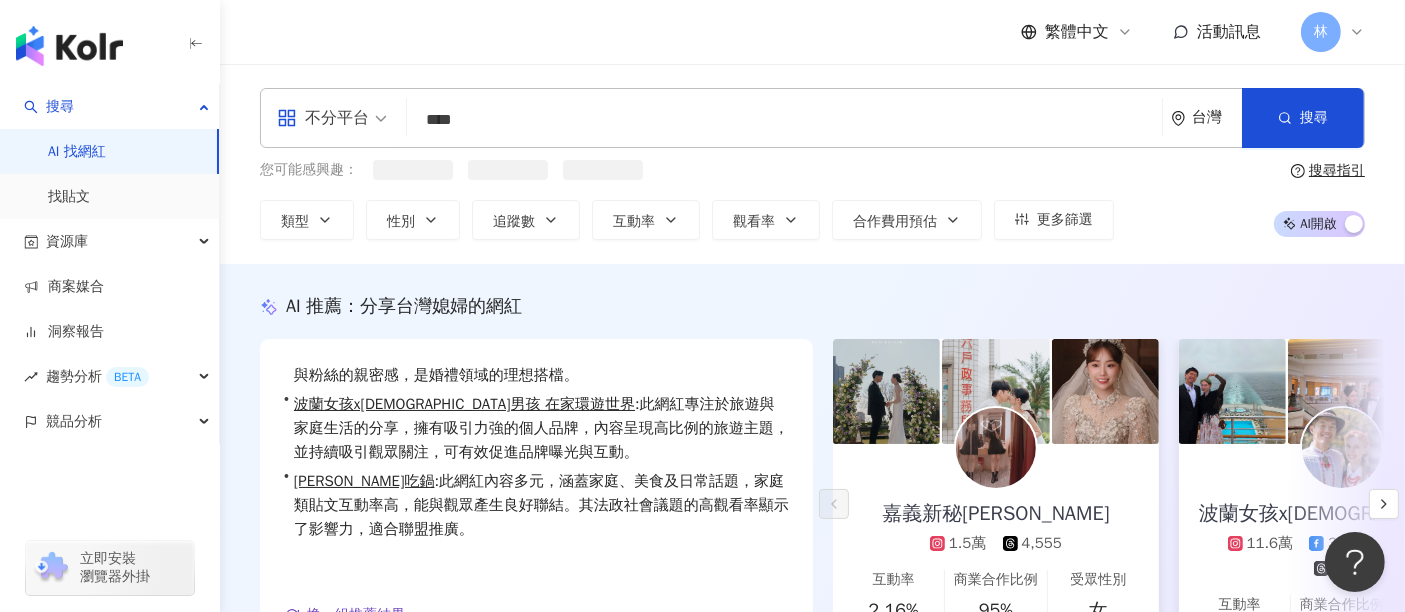 type 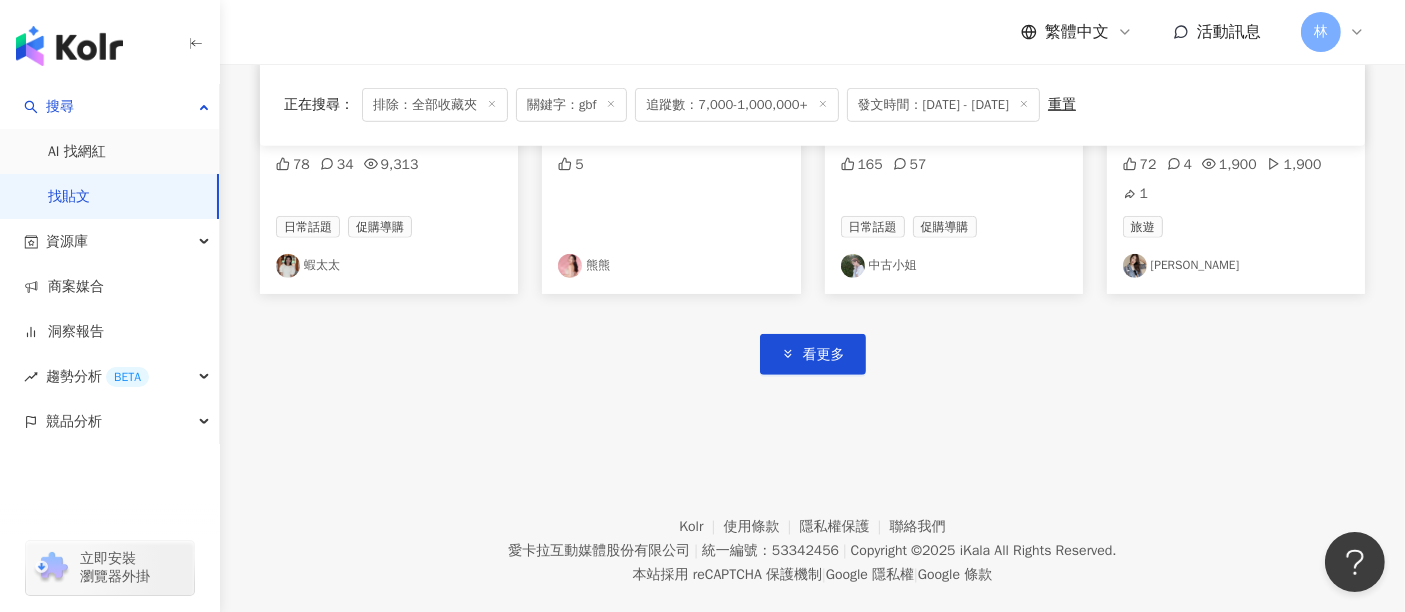 scroll, scrollTop: 1270, scrollLeft: 0, axis: vertical 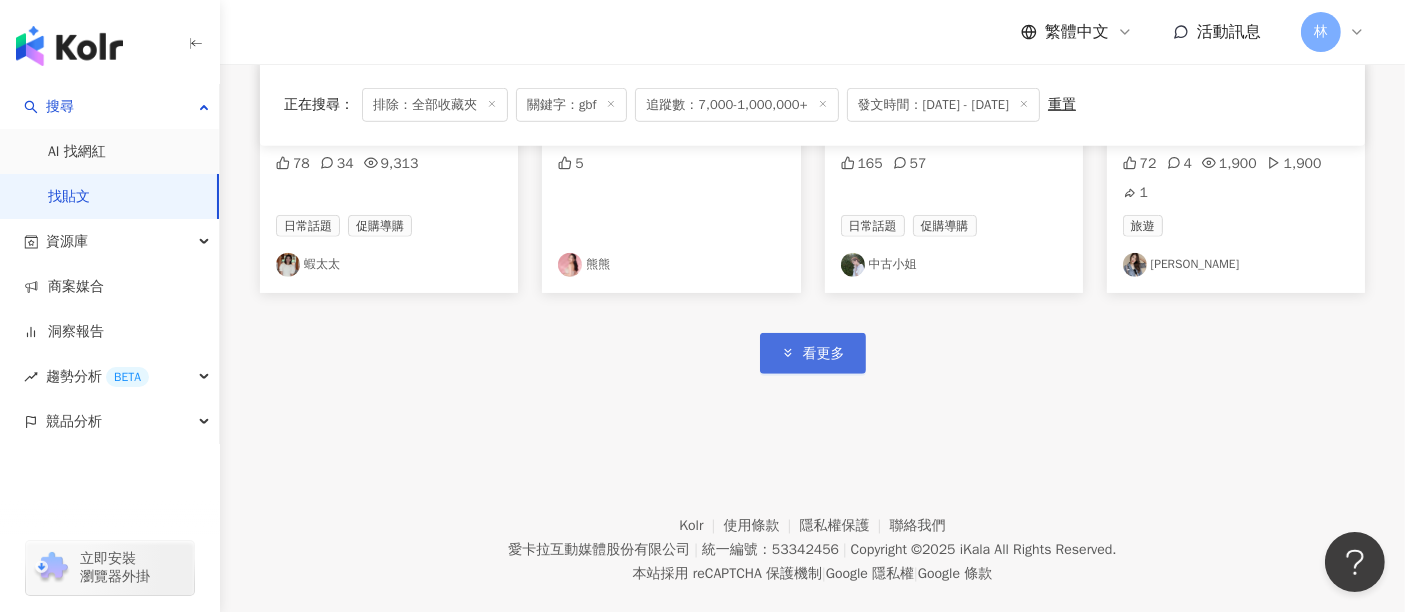 click on "看更多" at bounding box center (824, 354) 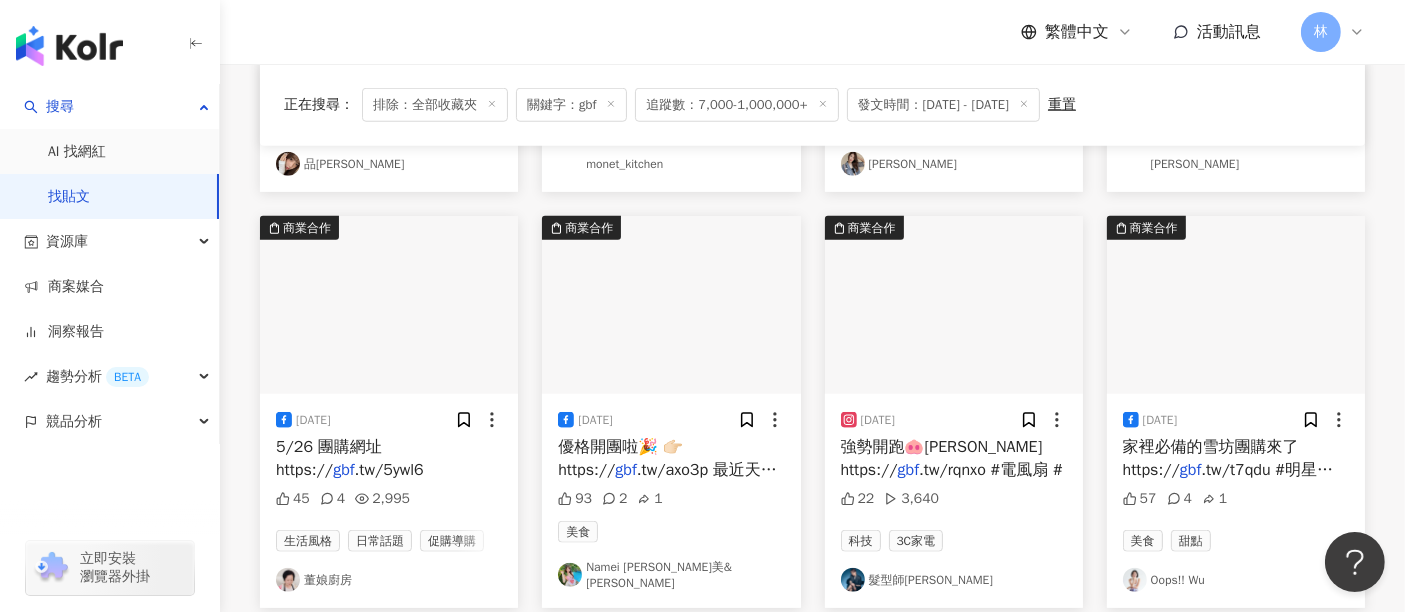 scroll, scrollTop: 2333, scrollLeft: 0, axis: vertical 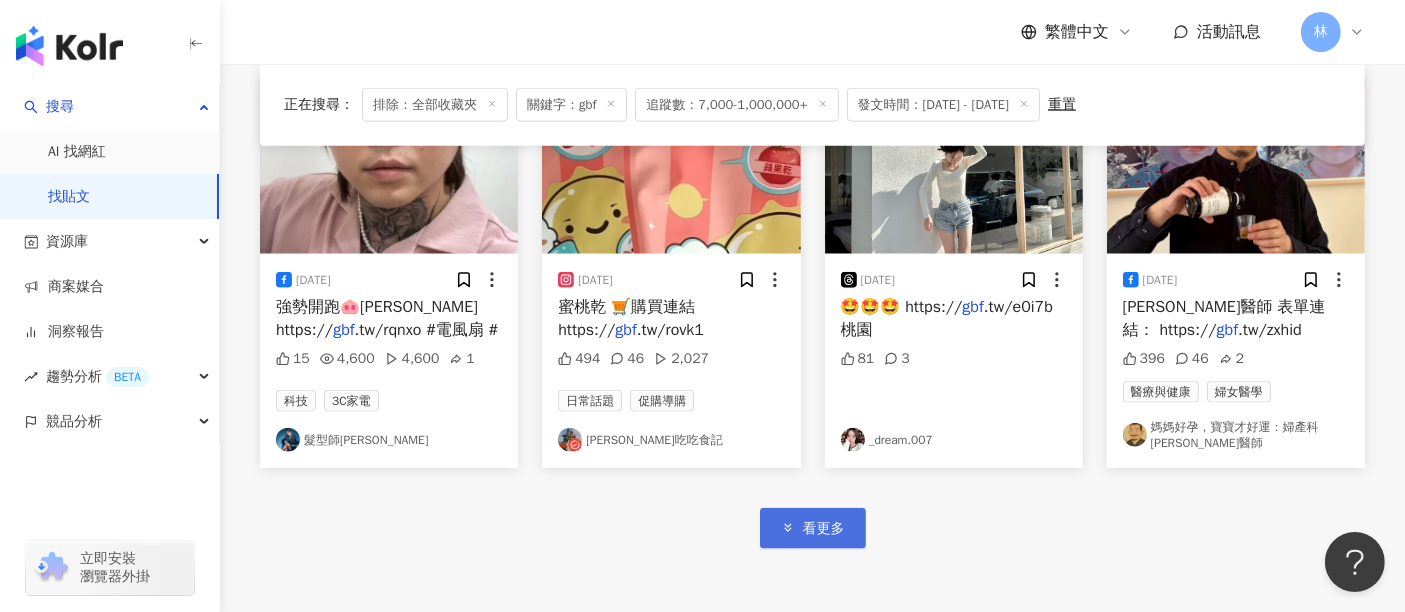 click on "看更多" at bounding box center (813, 528) 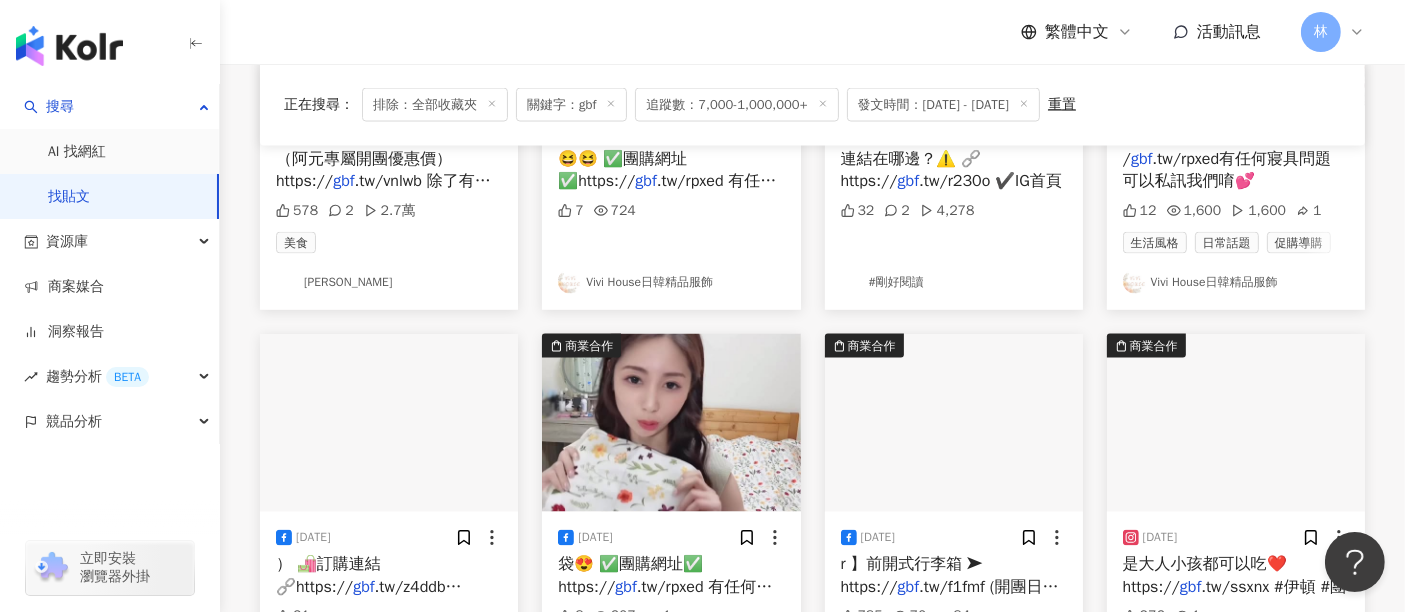 scroll, scrollTop: 3555, scrollLeft: 0, axis: vertical 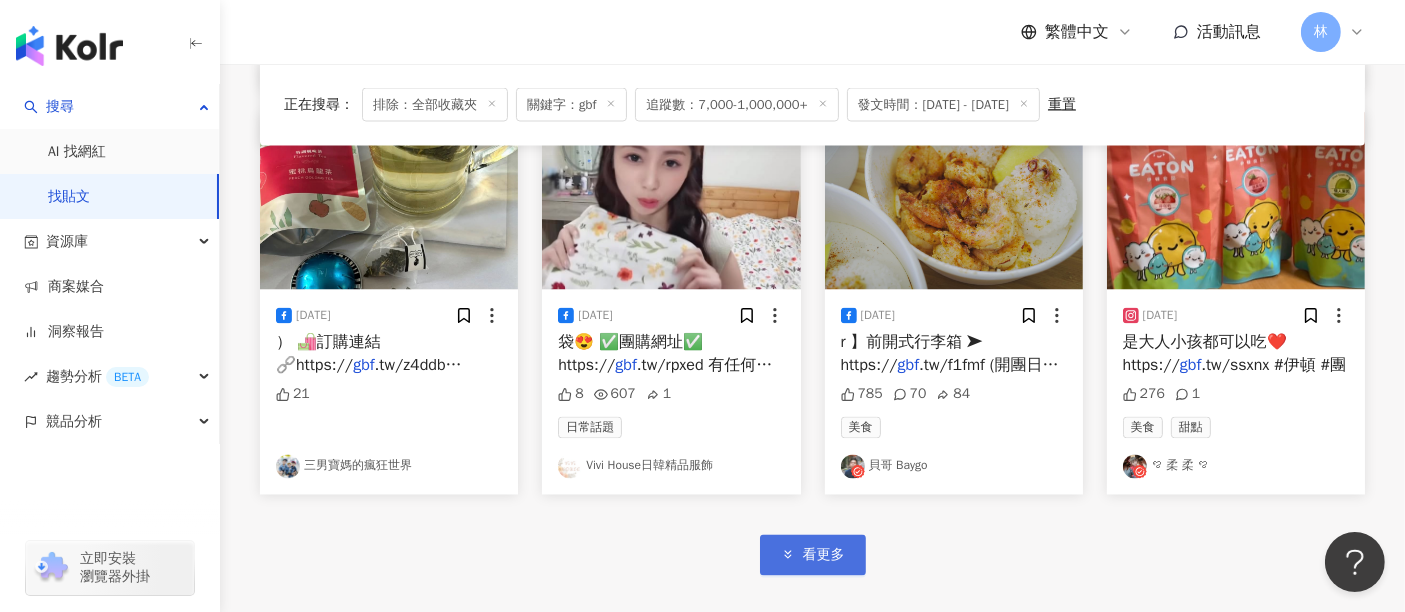 click on "看更多" at bounding box center (824, 556) 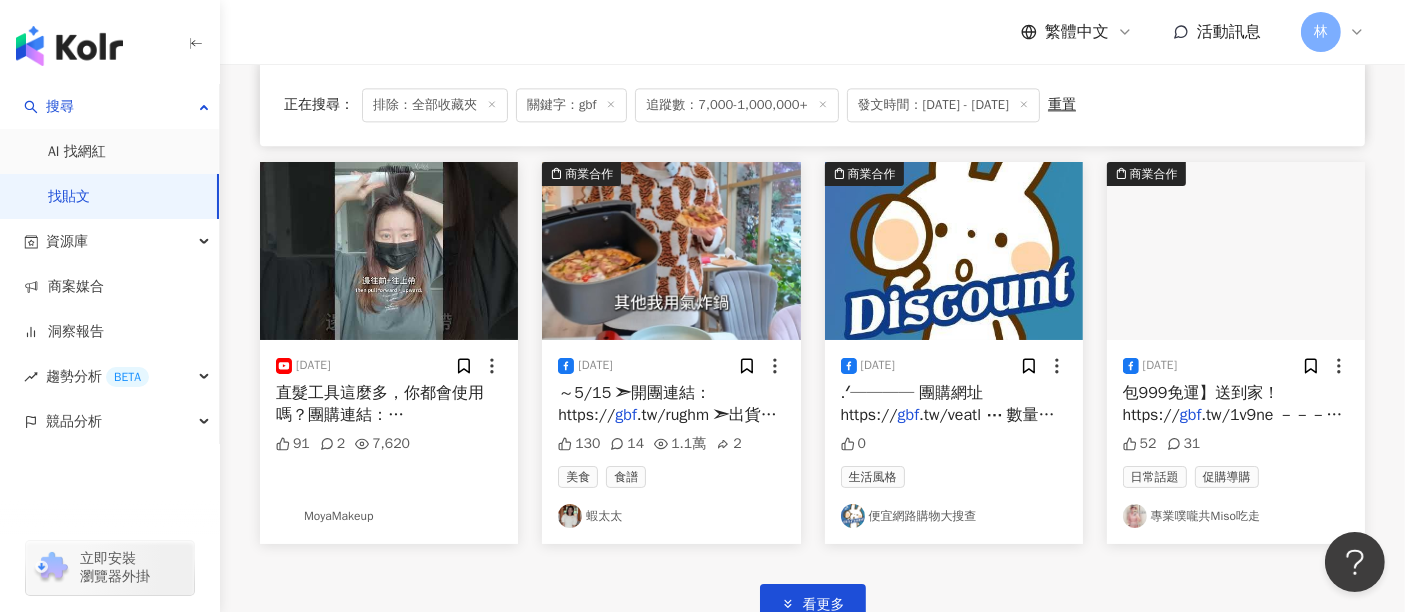 scroll, scrollTop: 4777, scrollLeft: 0, axis: vertical 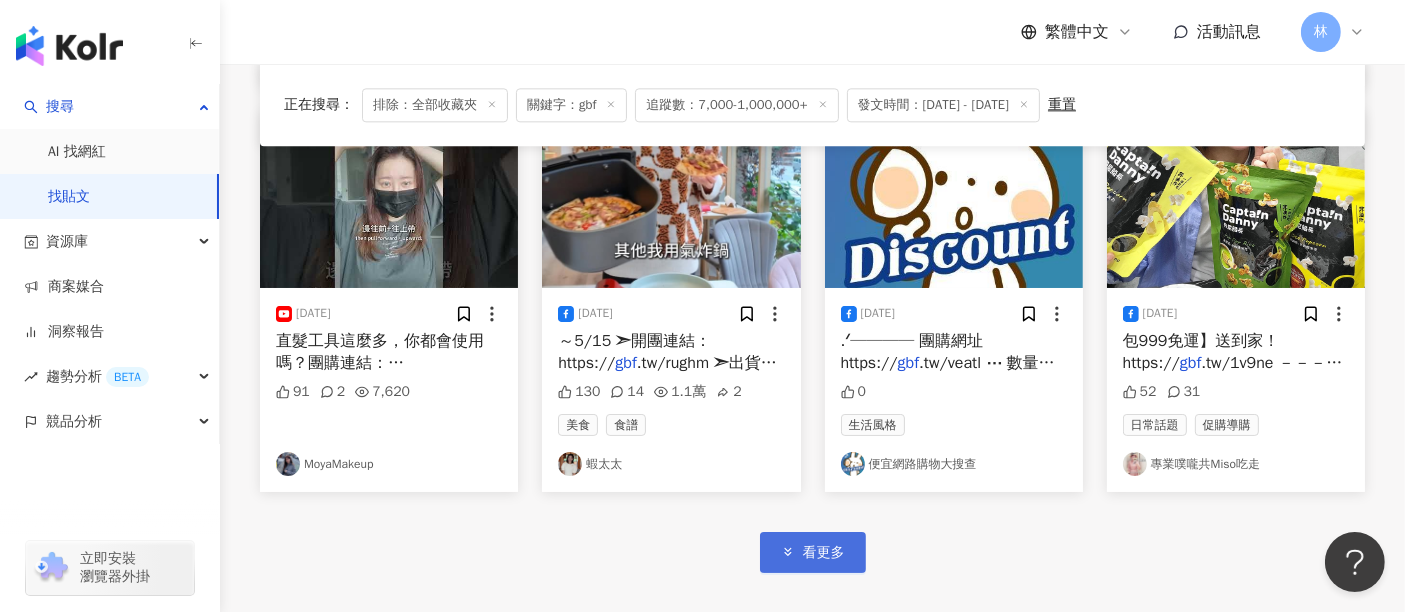 click on "看更多" at bounding box center [824, 553] 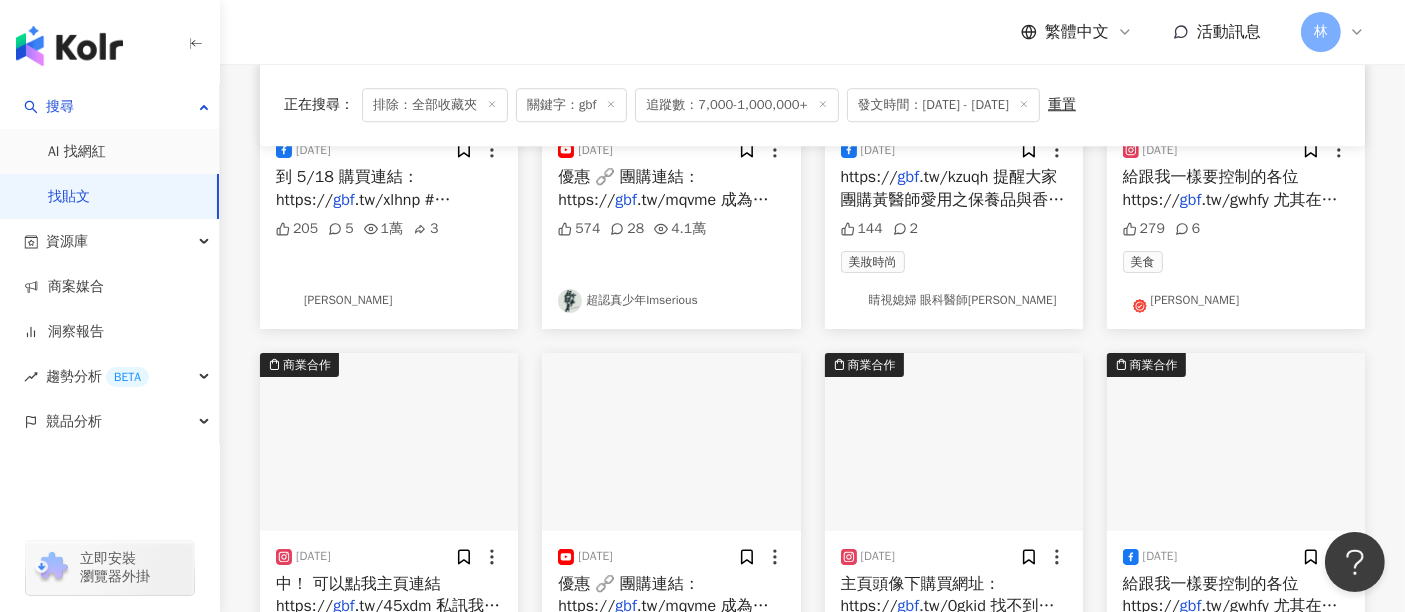 scroll, scrollTop: 5777, scrollLeft: 0, axis: vertical 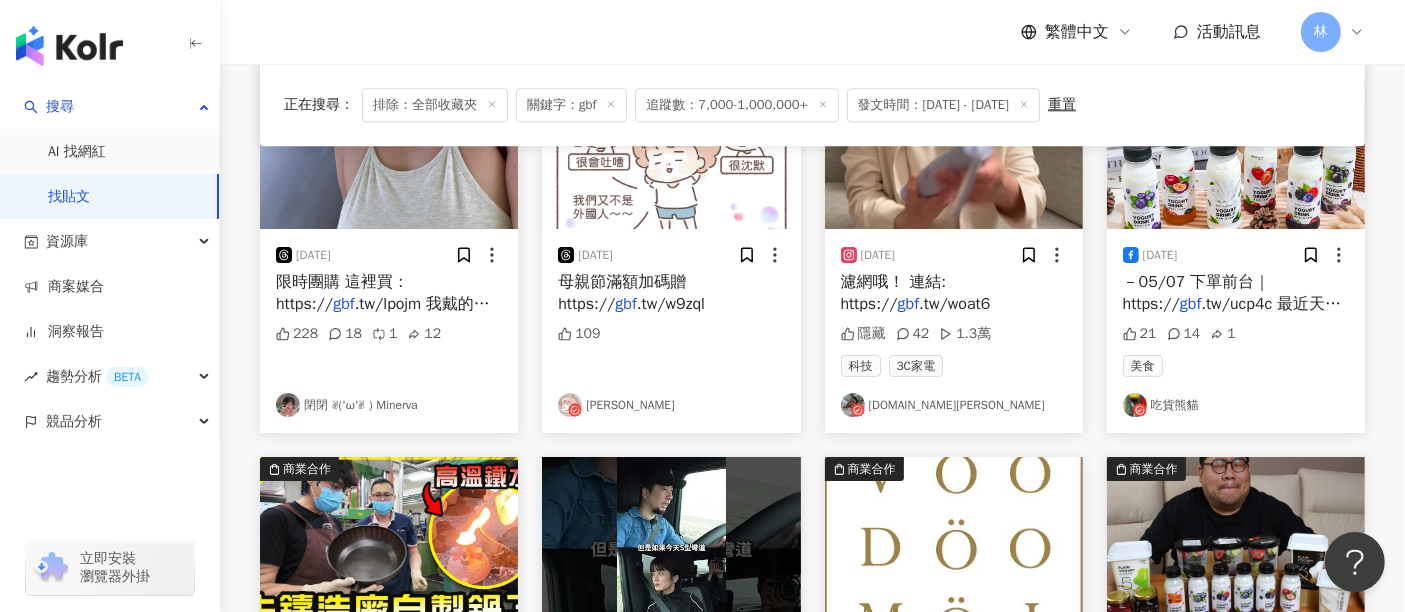 click on "正在搜尋 ： 排除：全部收藏夾 關鍵字：gbf 追蹤數：7,000-1,000,000+ 發文時間：2025/5/1 - 2025/5/31 重置 排序： 關聯性 2025/5/14 🛒
https:// gbf .tw/31un5 3 TIBI WANG 商業合作 2025/5/20 https:// gbf .tw/5wzus
～5/31 49 1 Myaowl 喵喔 2025/5/1 水85折下單連結：
https:// gbf .tw/tsvbv 50 2,511 教育與學習 醫療與健康 拆書人 商業合作 2025/5/19 5/18-5/25 優格團購 ➡️ https:// gbf .tw/bgmu6 2 芮琳Relin 商業合作 2025/5/10 https:// gbf .tw/efpln
可可是我的最愛真的必買！ 8 1 1 皮拉提斯x營養 Katie 商業合作 2025/5/27 ️訂購連結🔗⬇️⬇️ https:// gbf .tw/z4ddb 午茶夫人⬇️⬇ 10 5,661 美食 飲料 三男寶媽的瘋狂世界 商業合作 2025/5/27 我跟山水合作的負離子電捲棒！
https:// gbf .tw/dcxsx👈🏻👈🏻👈🏻😳 334 1 8 曈曈 商業合作 2025/5/6 限時！！現在不買什麼時候買？ https:// gbf .tw/bkn1f 2 蔡宜家 商業合作 2025/5/28 gbf .tw/twwi9 78 34 9,313 gbf 5 4" at bounding box center (812, -1805) 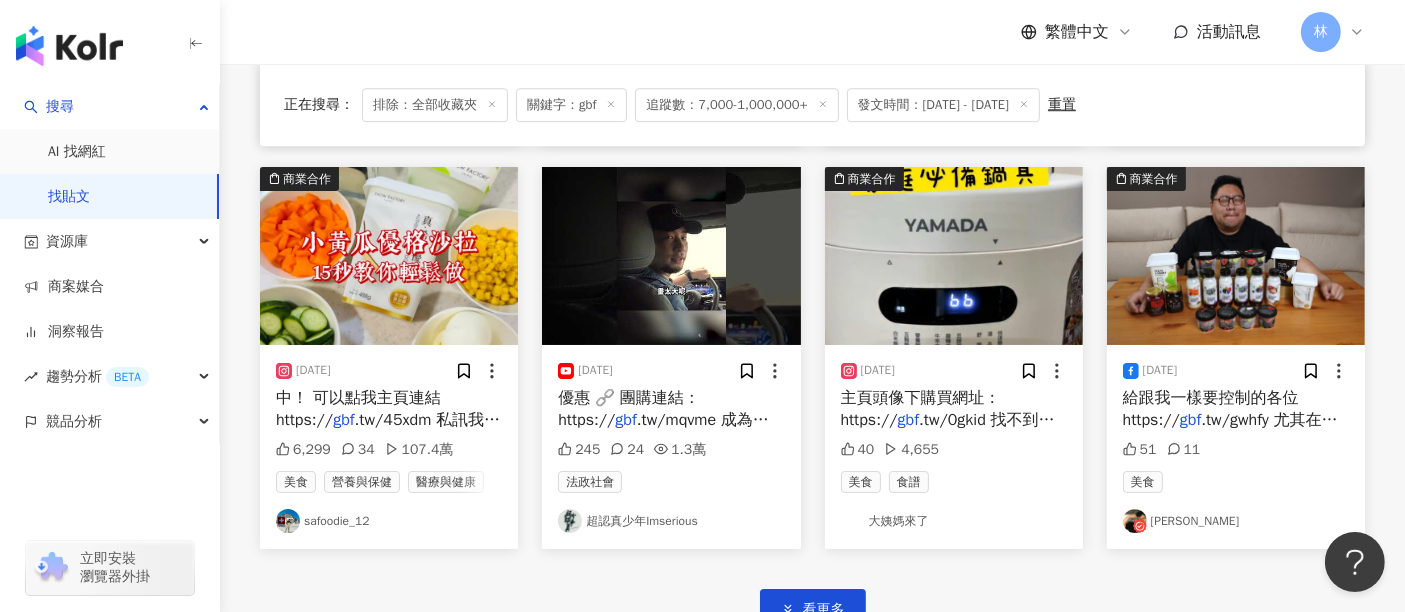 scroll, scrollTop: 6020, scrollLeft: 0, axis: vertical 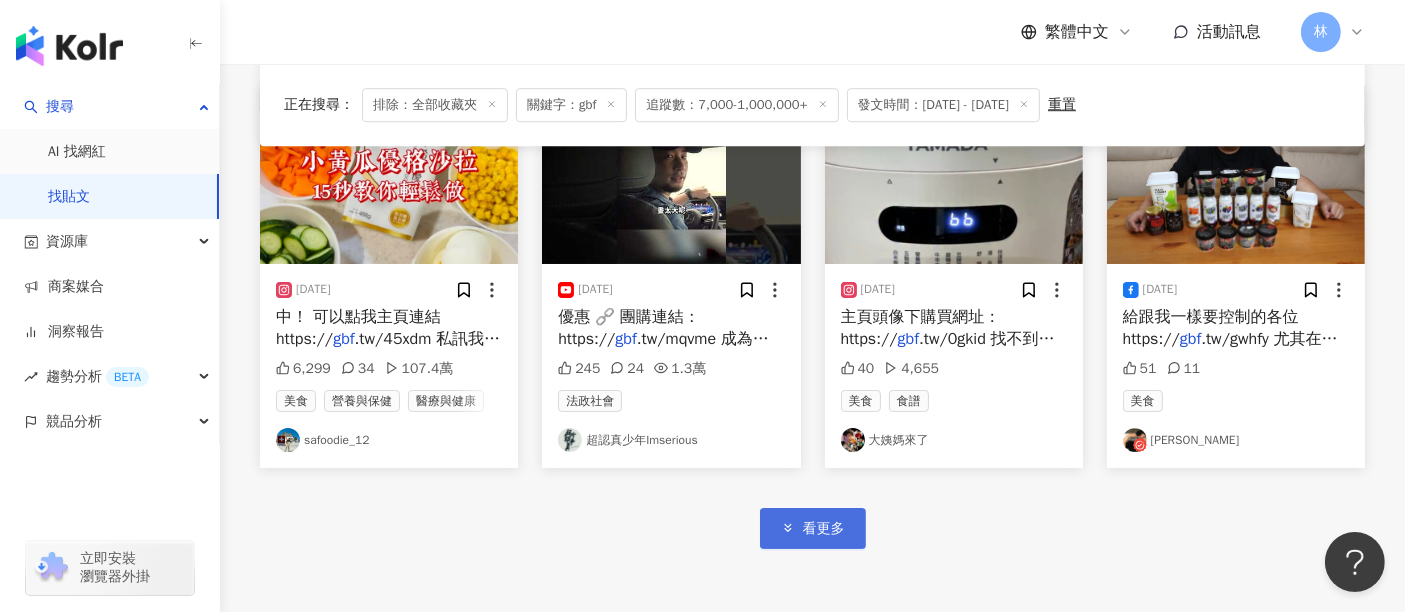 click on "看更多" at bounding box center (813, 528) 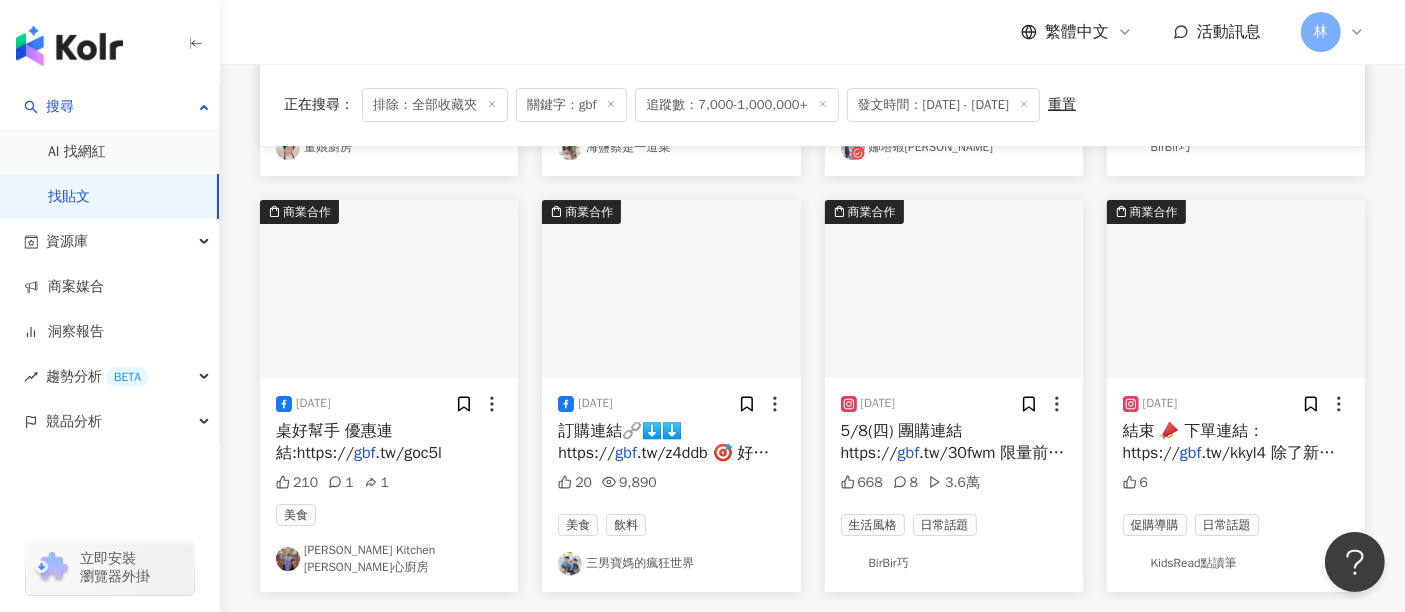 scroll, scrollTop: 7242, scrollLeft: 0, axis: vertical 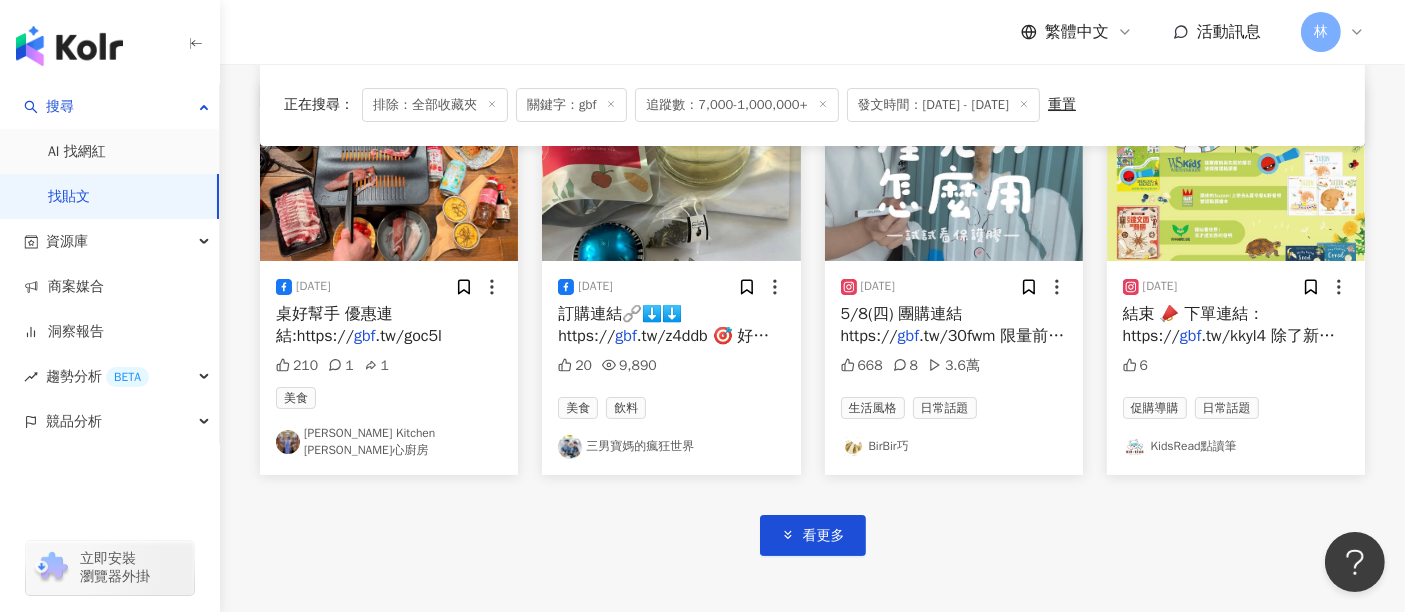 click on "看更多" at bounding box center [812, 515] 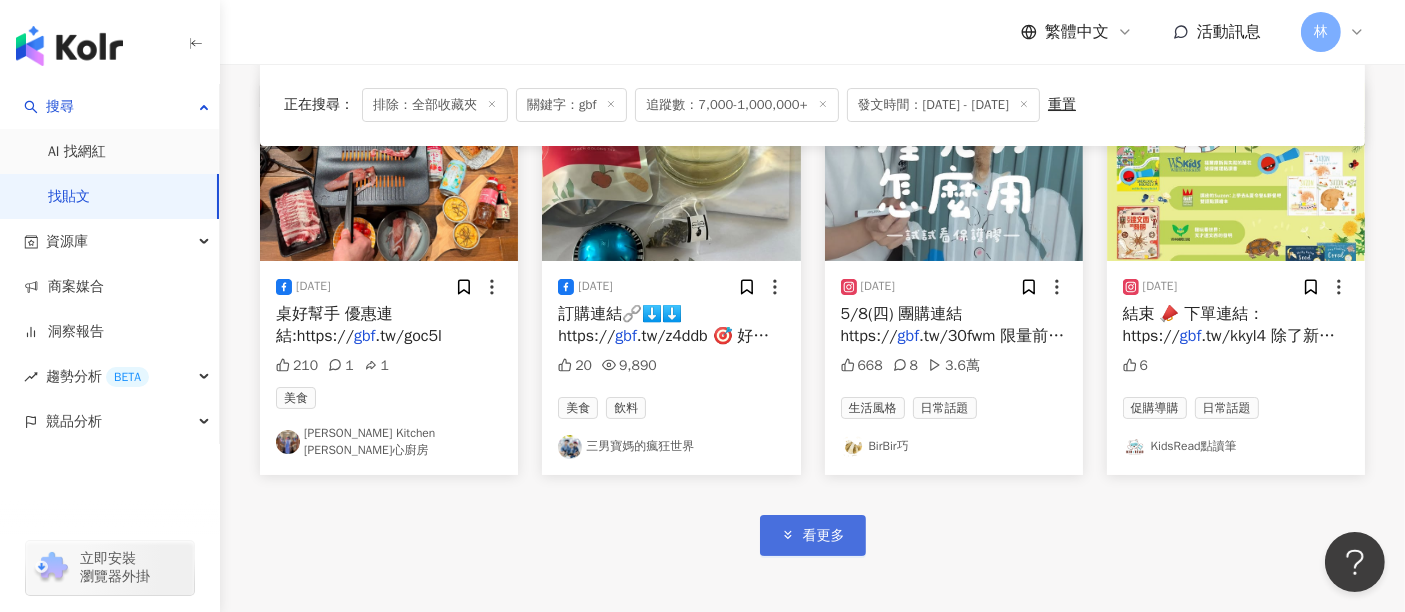 click on "看更多" at bounding box center [824, 536] 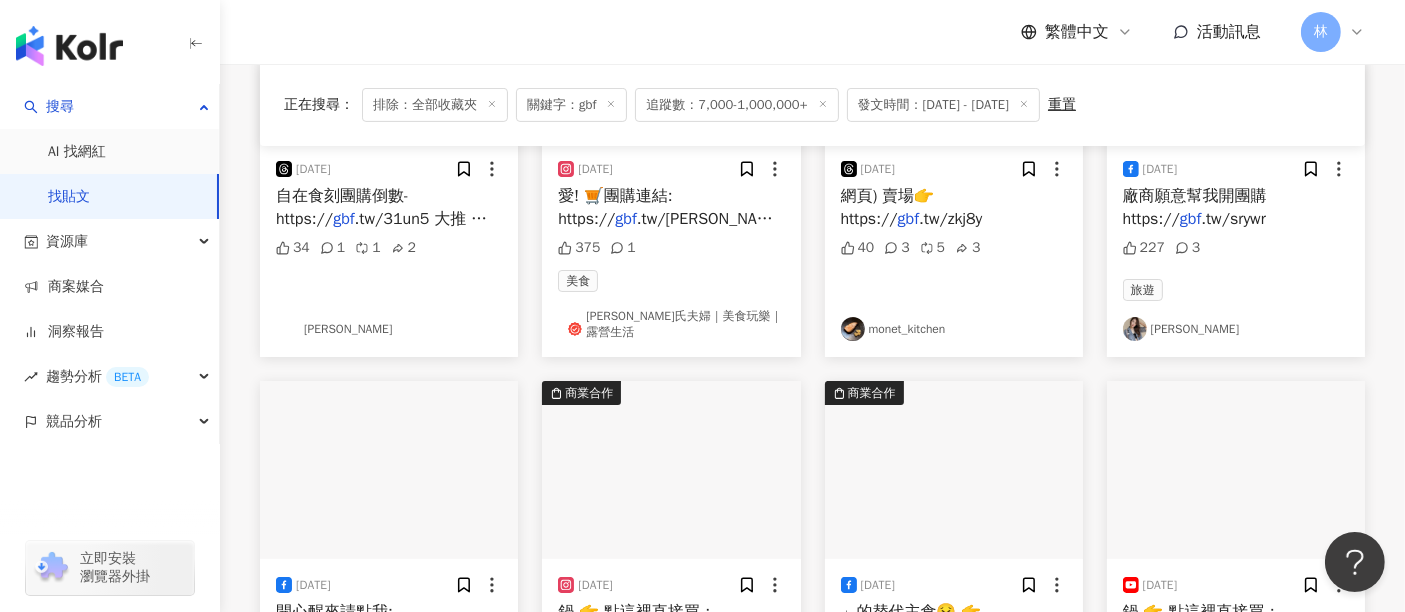 scroll, scrollTop: 8353, scrollLeft: 0, axis: vertical 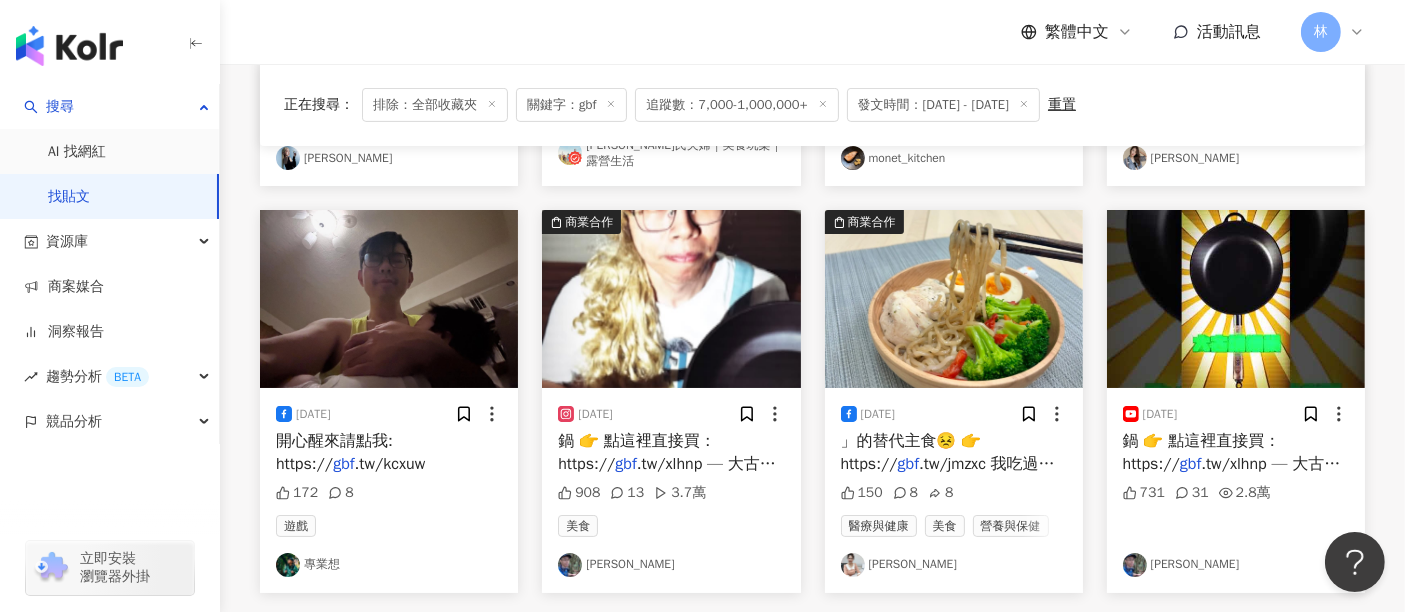 click on "看更多" at bounding box center (813, 653) 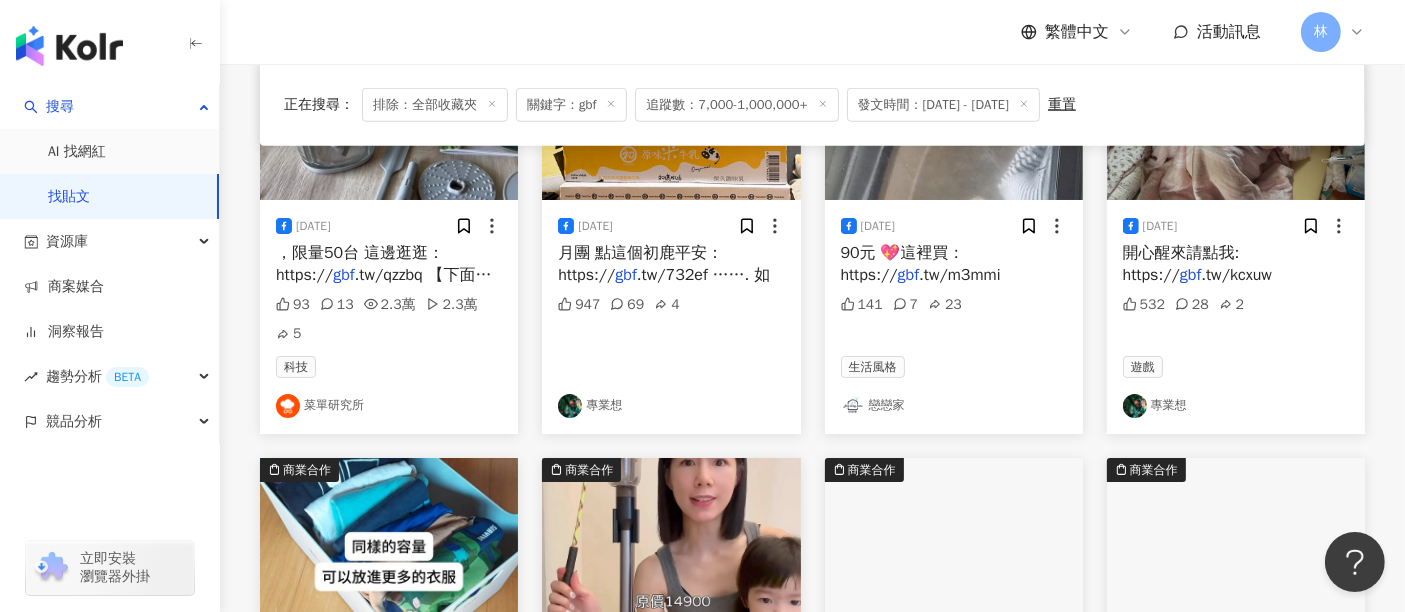 scroll, scrollTop: 9575, scrollLeft: 0, axis: vertical 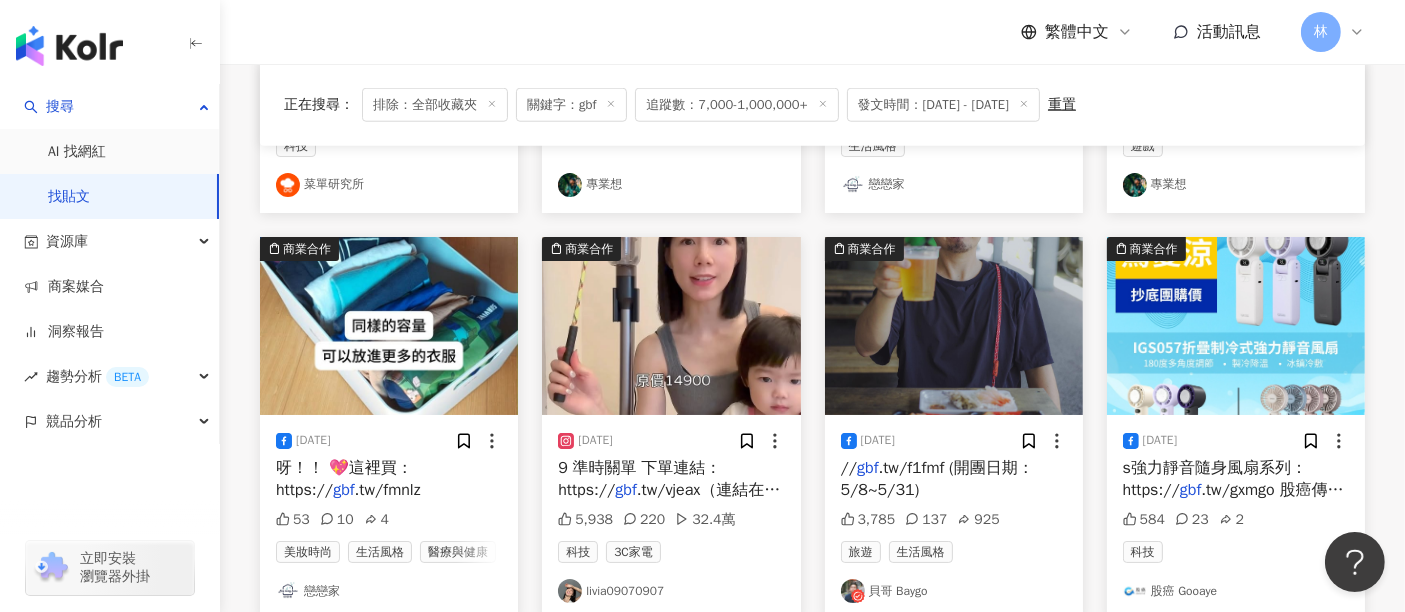 click on "看更多" at bounding box center [824, 681] 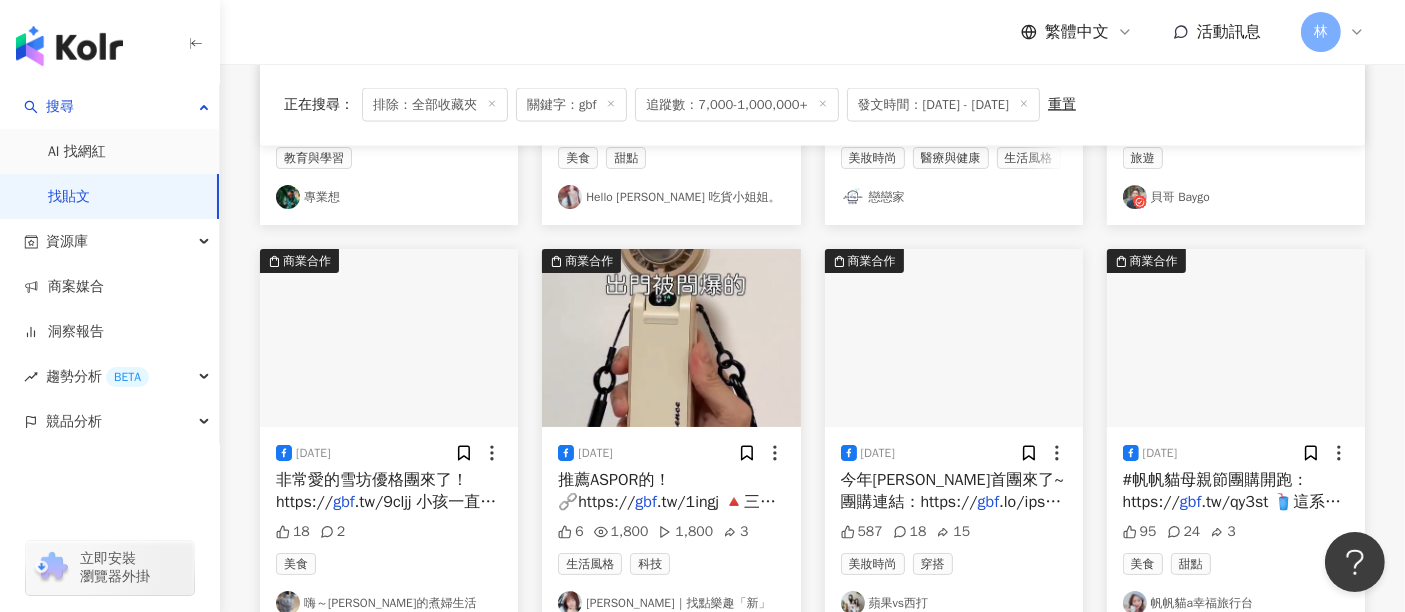 scroll, scrollTop: 10908, scrollLeft: 0, axis: vertical 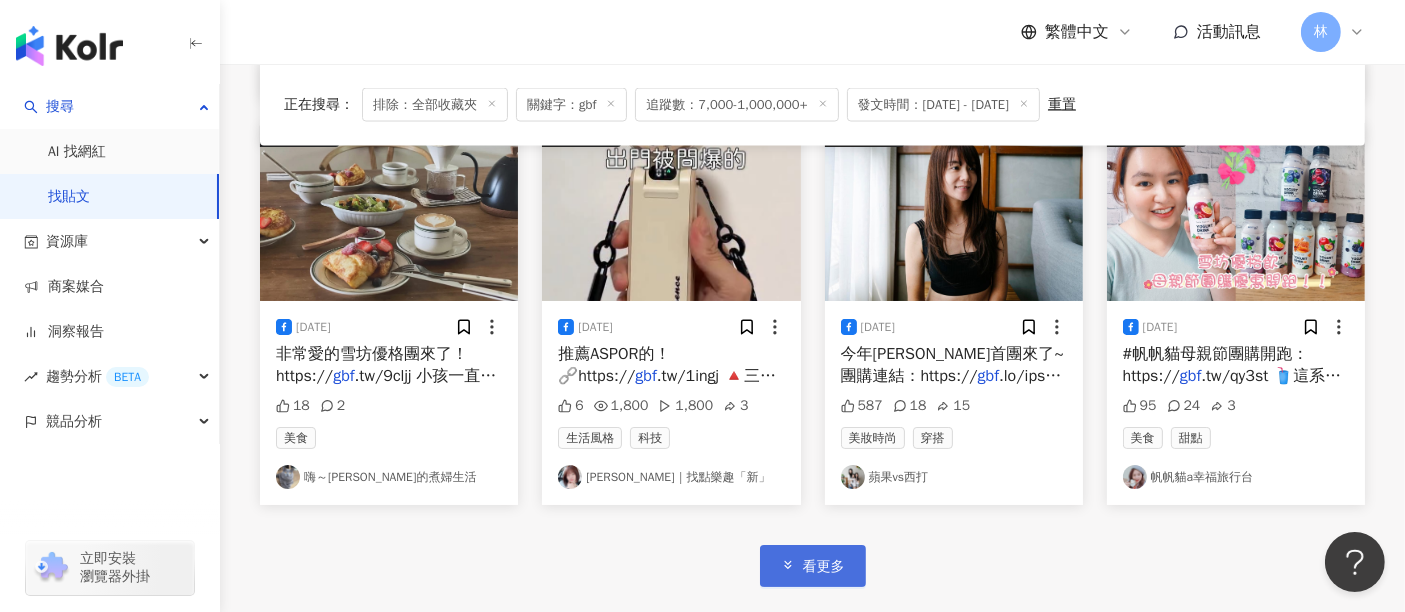 click on "看更多" at bounding box center (813, 565) 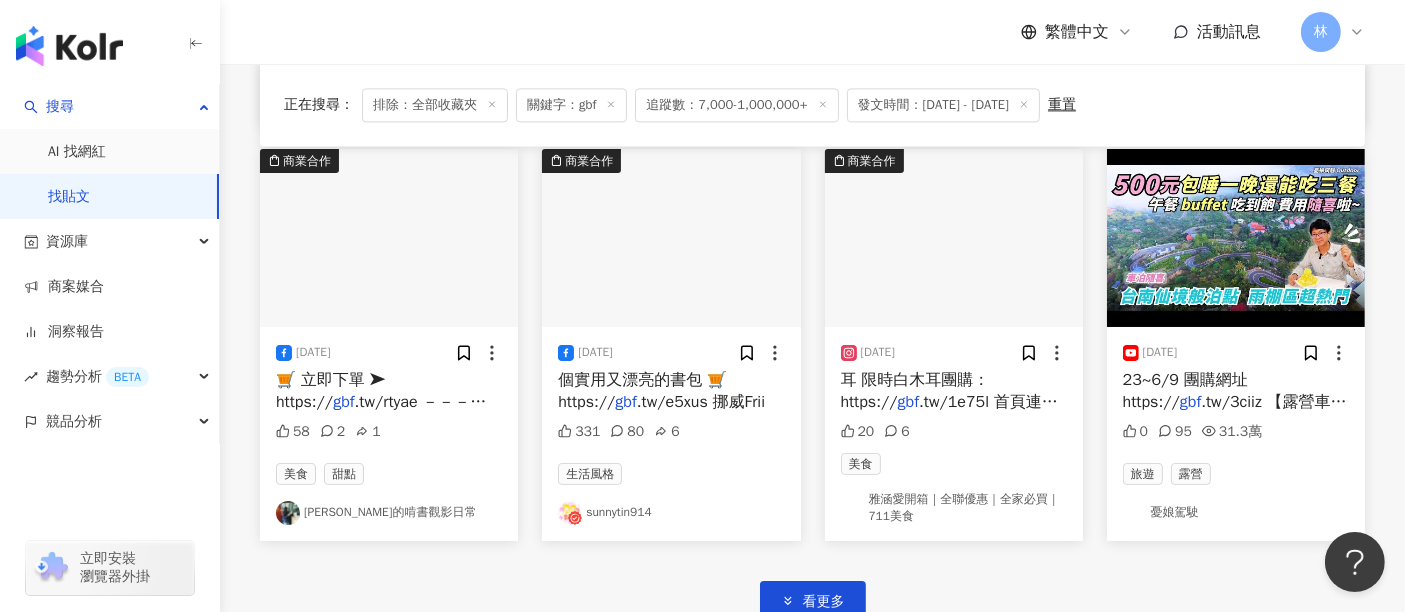 scroll, scrollTop: 12131, scrollLeft: 0, axis: vertical 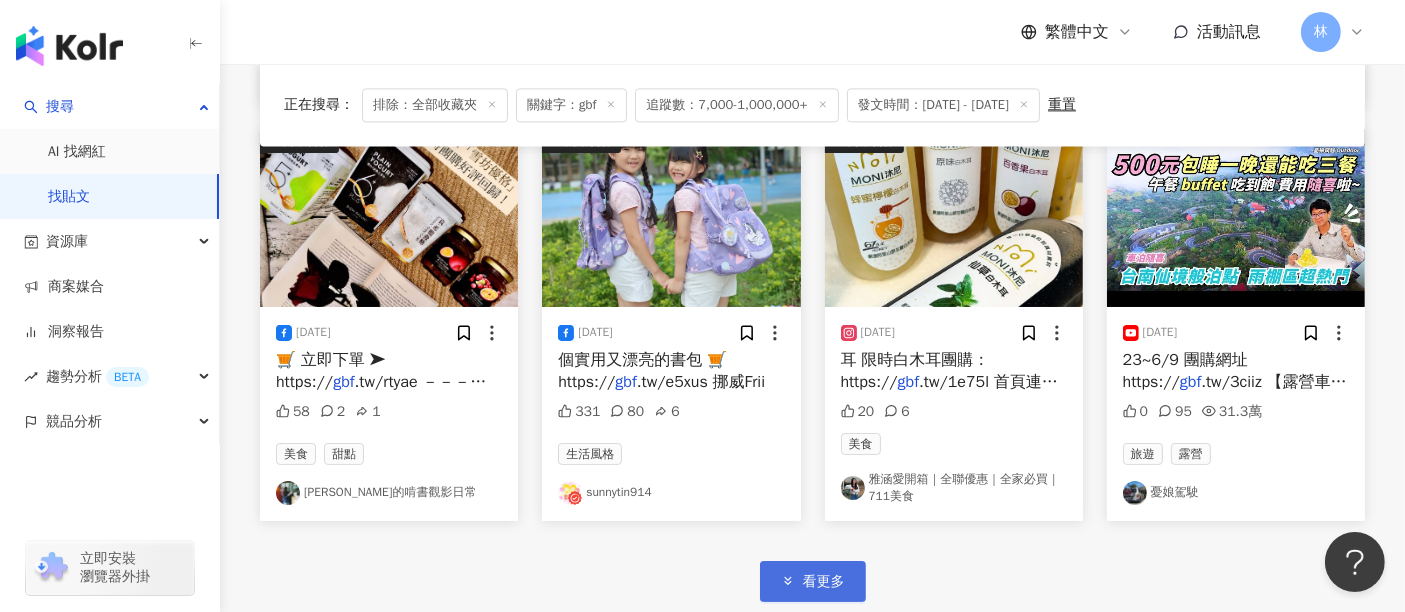 click on "看更多" at bounding box center (824, 582) 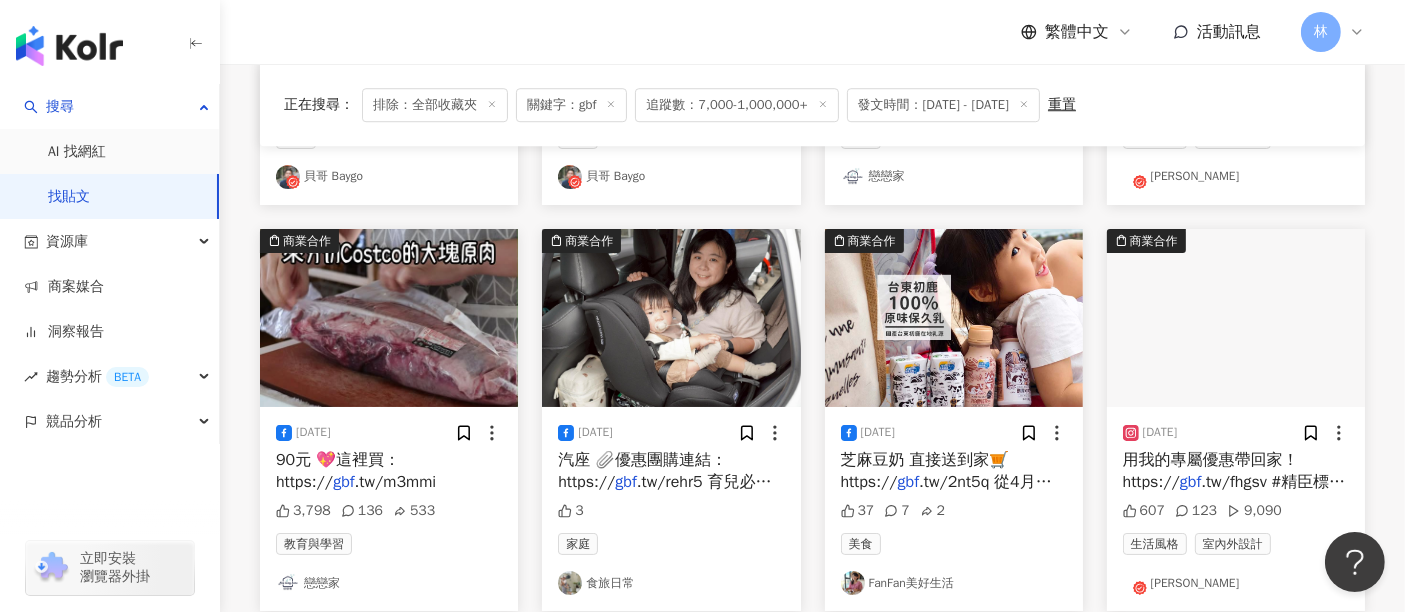 scroll, scrollTop: 13353, scrollLeft: 0, axis: vertical 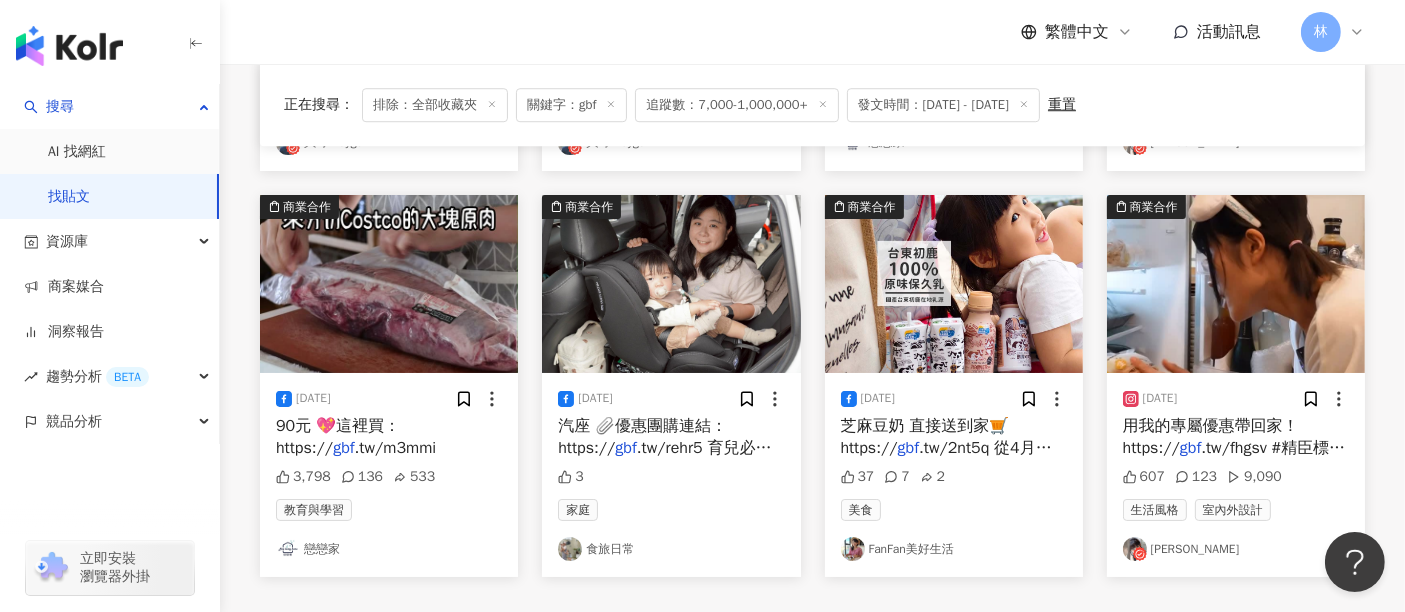 click on "看更多" at bounding box center (813, 637) 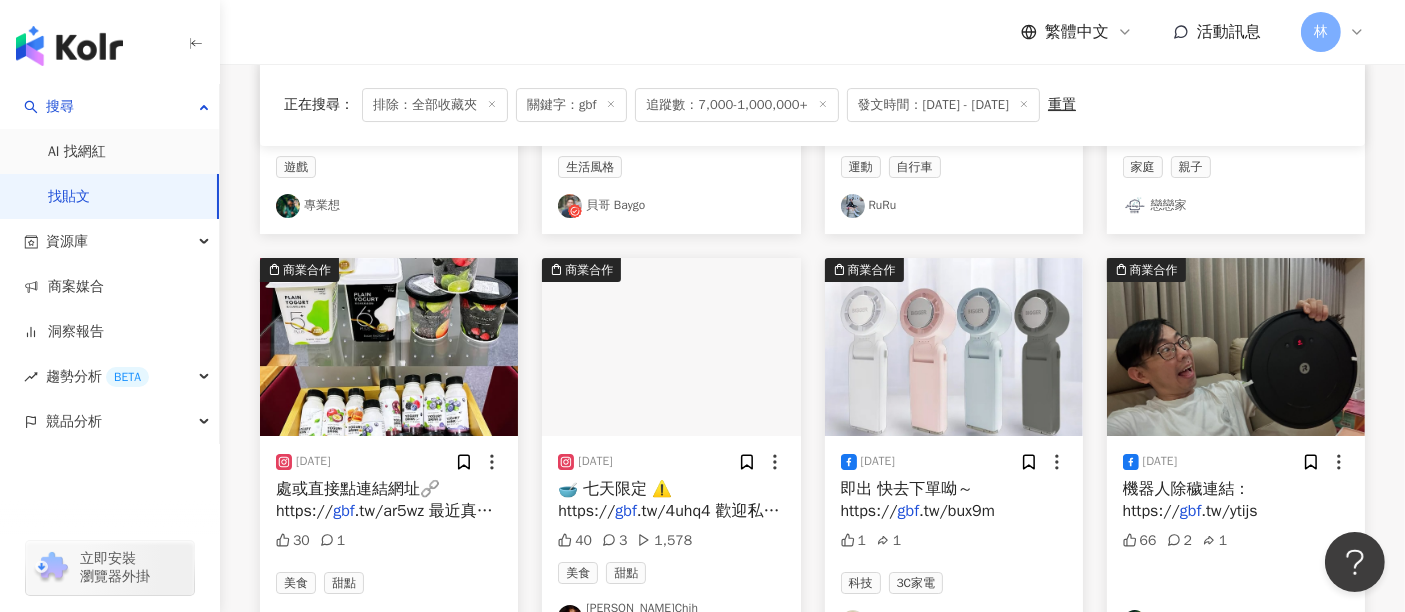 scroll, scrollTop: 14575, scrollLeft: 0, axis: vertical 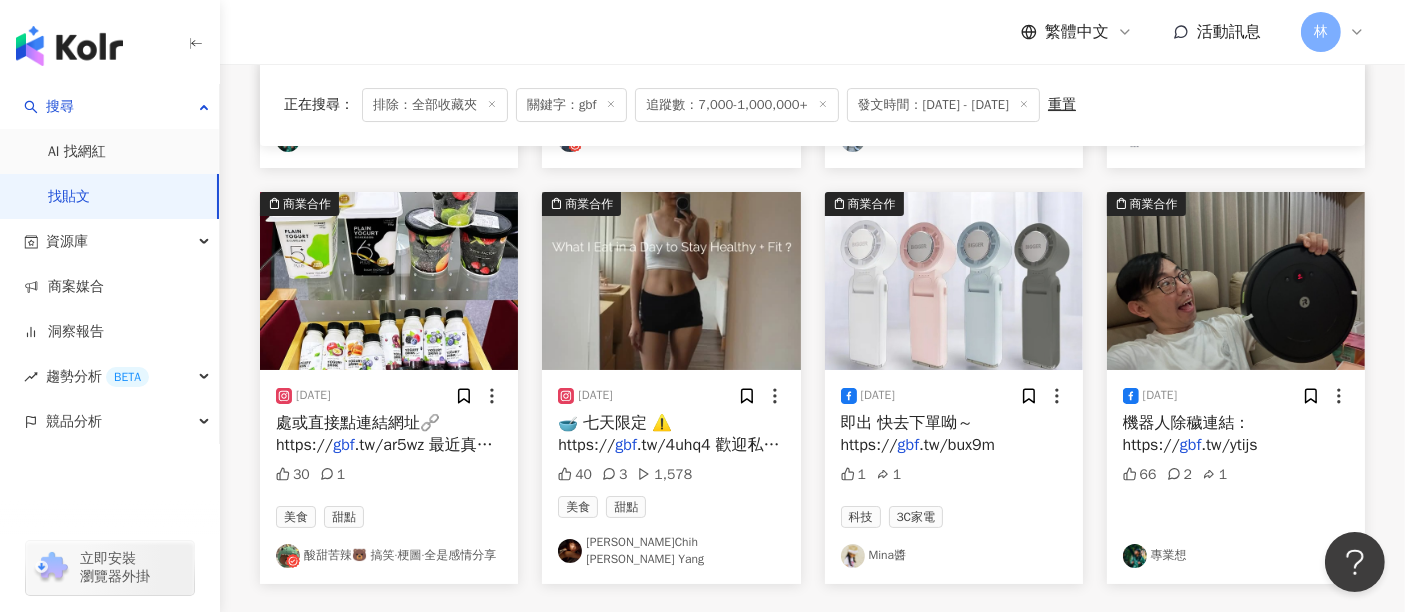 click on "看更多" at bounding box center [813, 644] 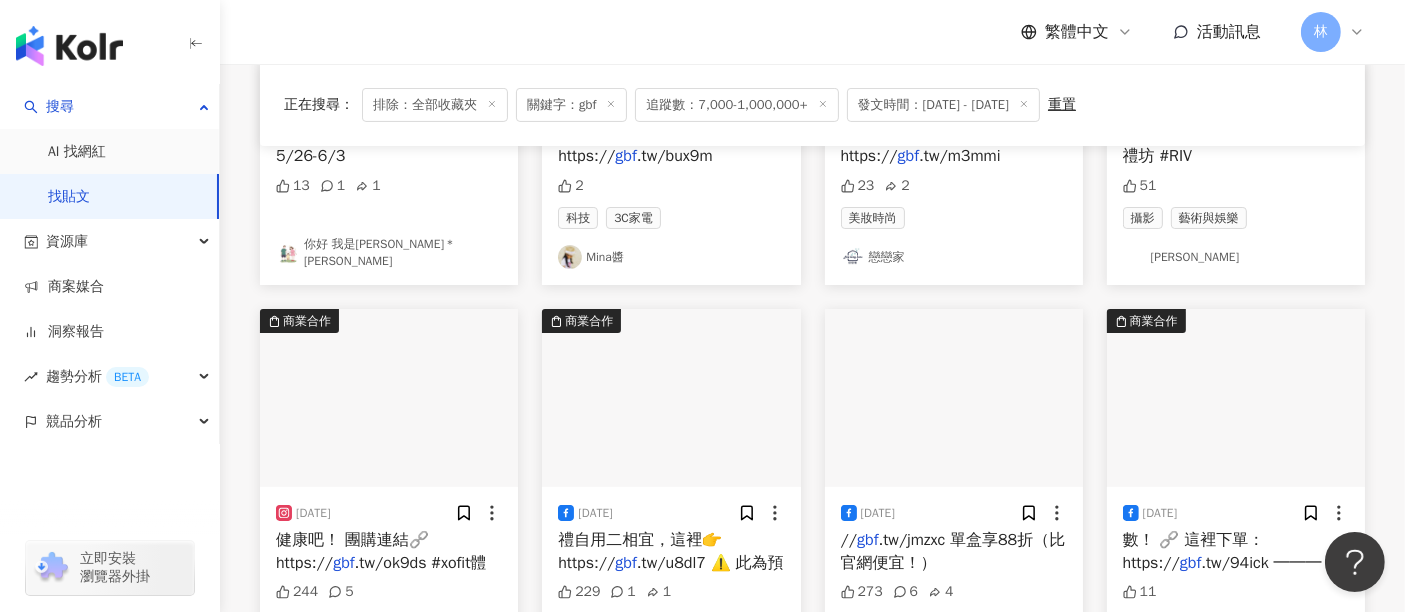 scroll, scrollTop: 15797, scrollLeft: 0, axis: vertical 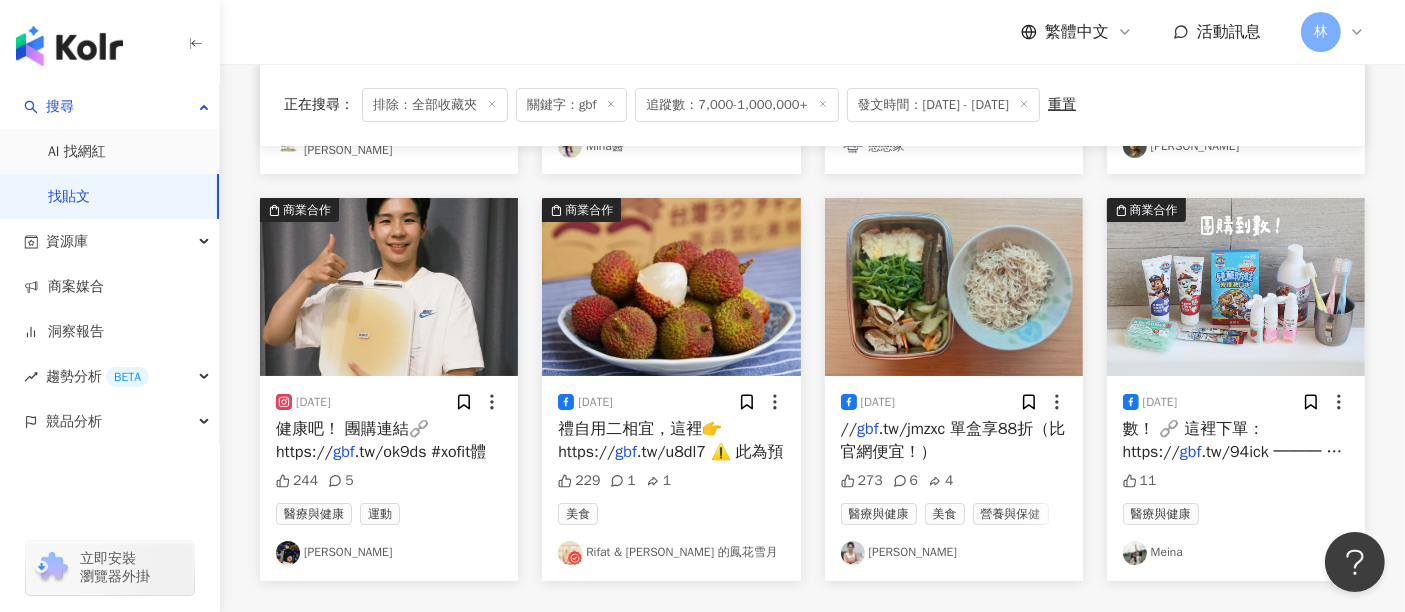 click on "看更多" at bounding box center (813, 641) 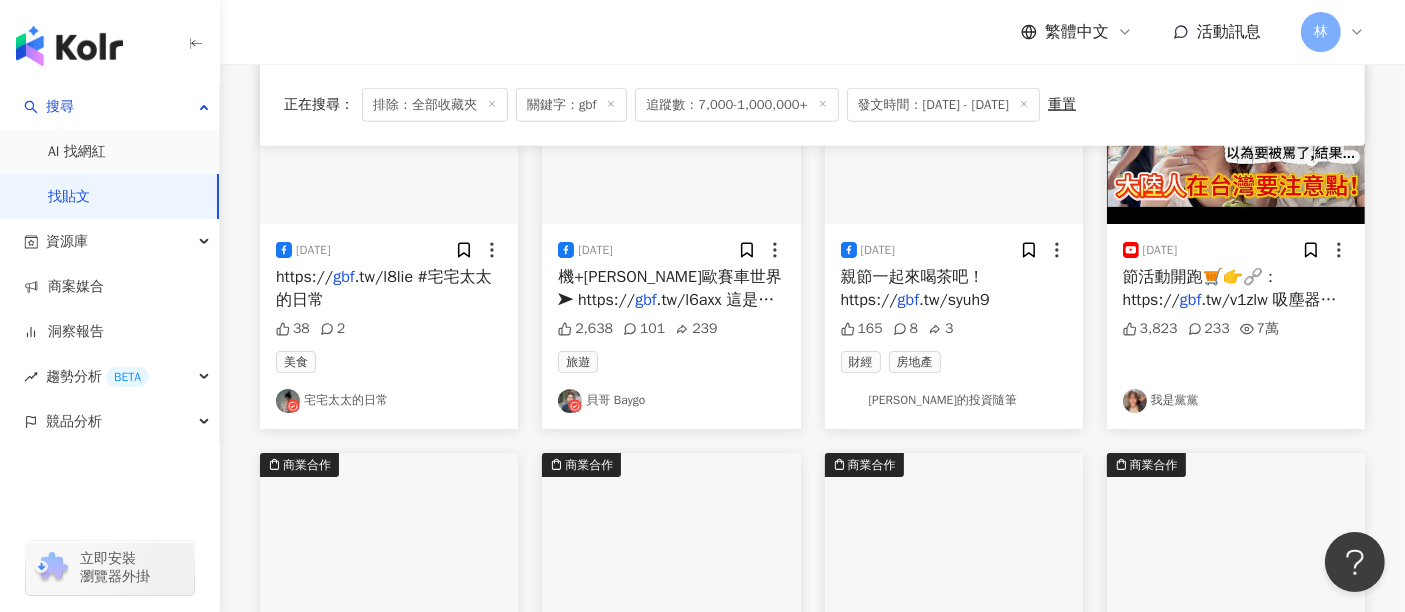 scroll, scrollTop: 16797, scrollLeft: 0, axis: vertical 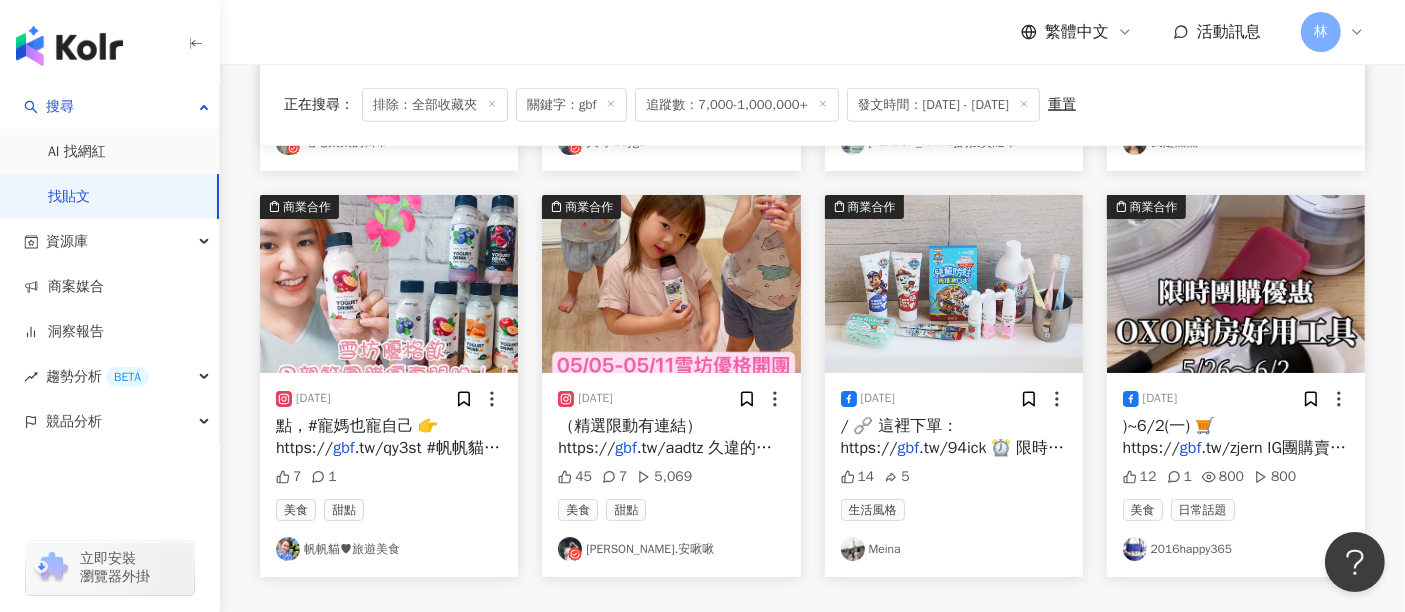 click on "看更多" at bounding box center [813, 637] 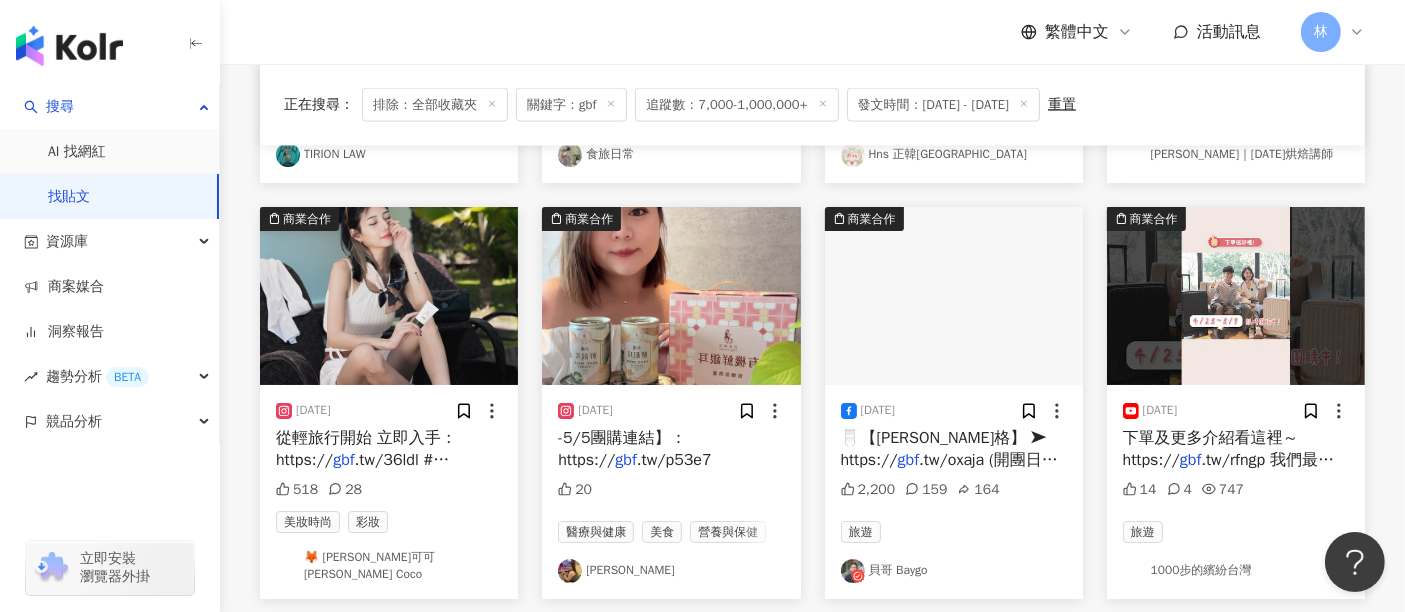 scroll, scrollTop: 18353, scrollLeft: 0, axis: vertical 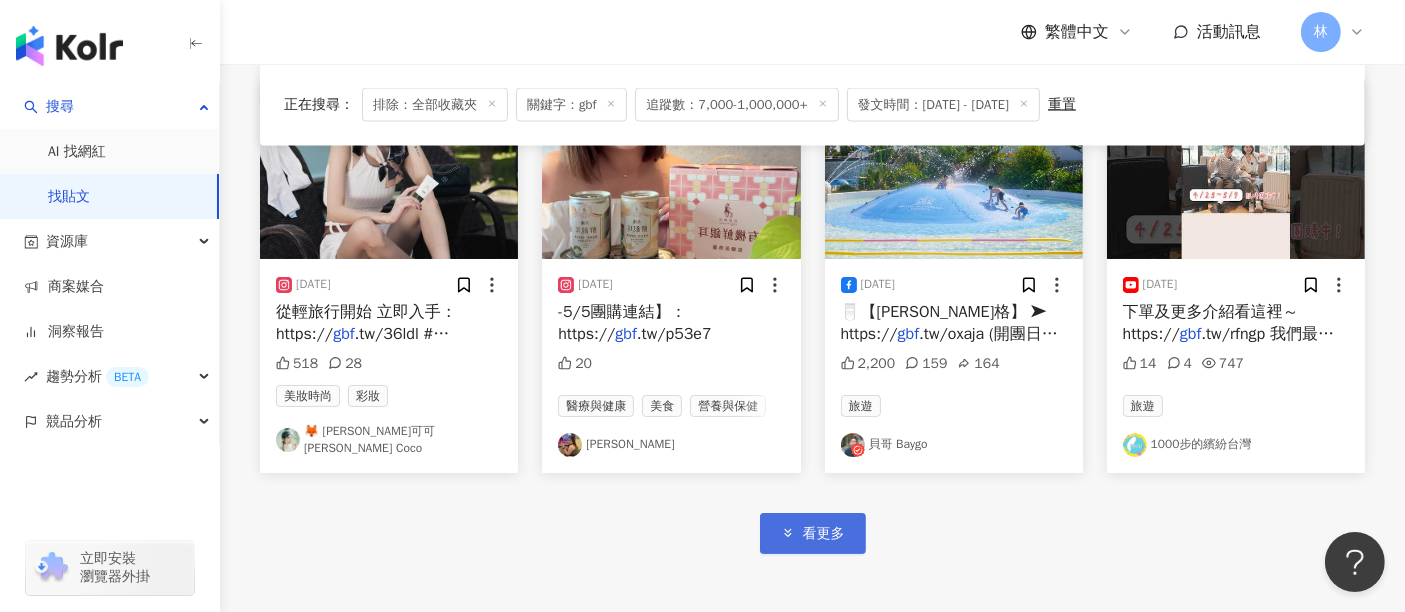 click on "看更多" at bounding box center [824, 534] 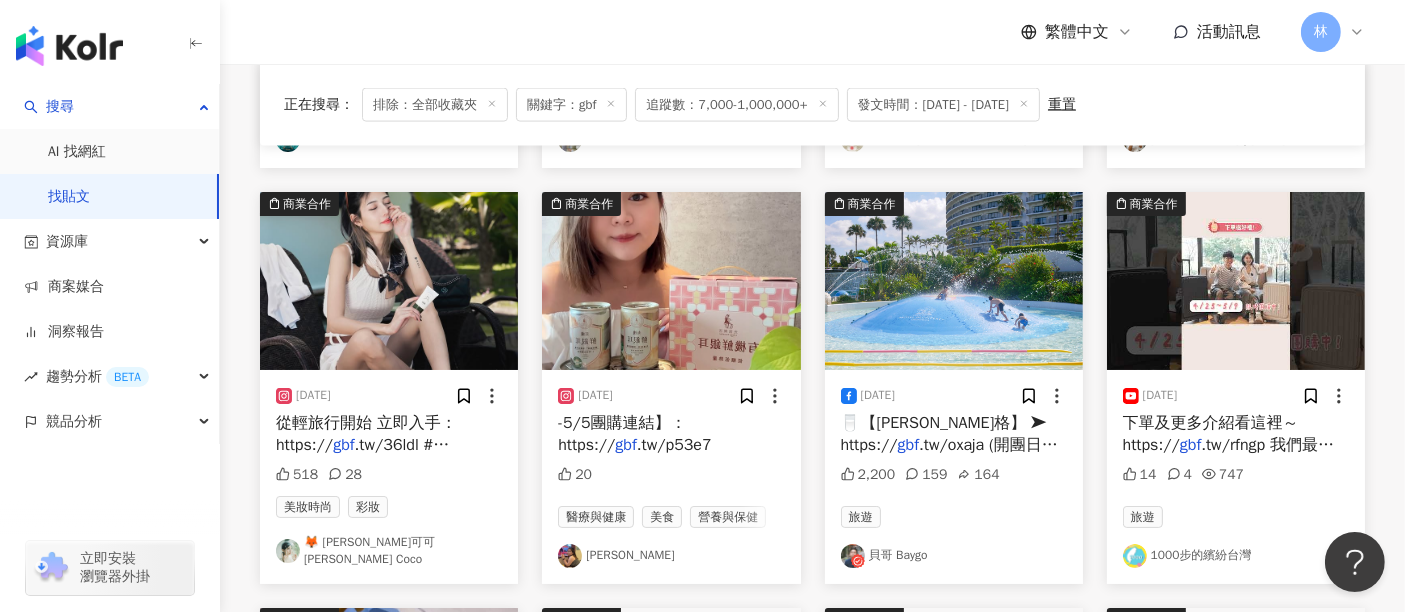 scroll, scrollTop: 18464, scrollLeft: 0, axis: vertical 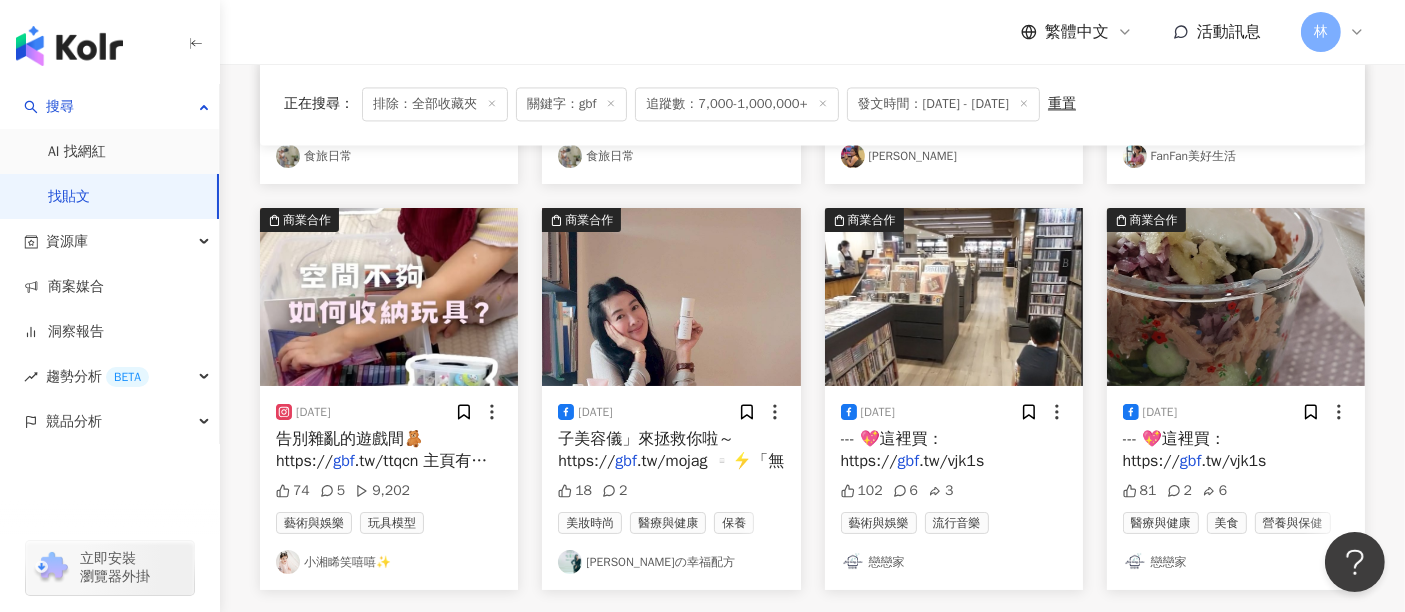 click on "看更多" at bounding box center (824, 652) 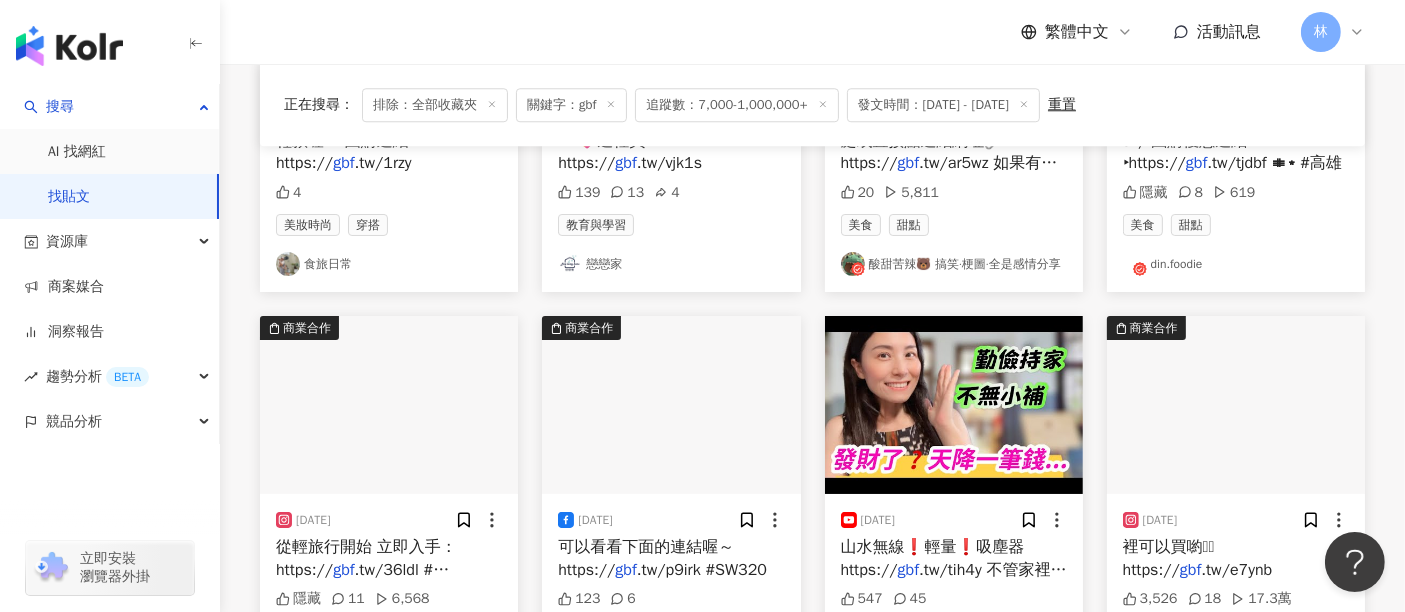 scroll, scrollTop: 20686, scrollLeft: 0, axis: vertical 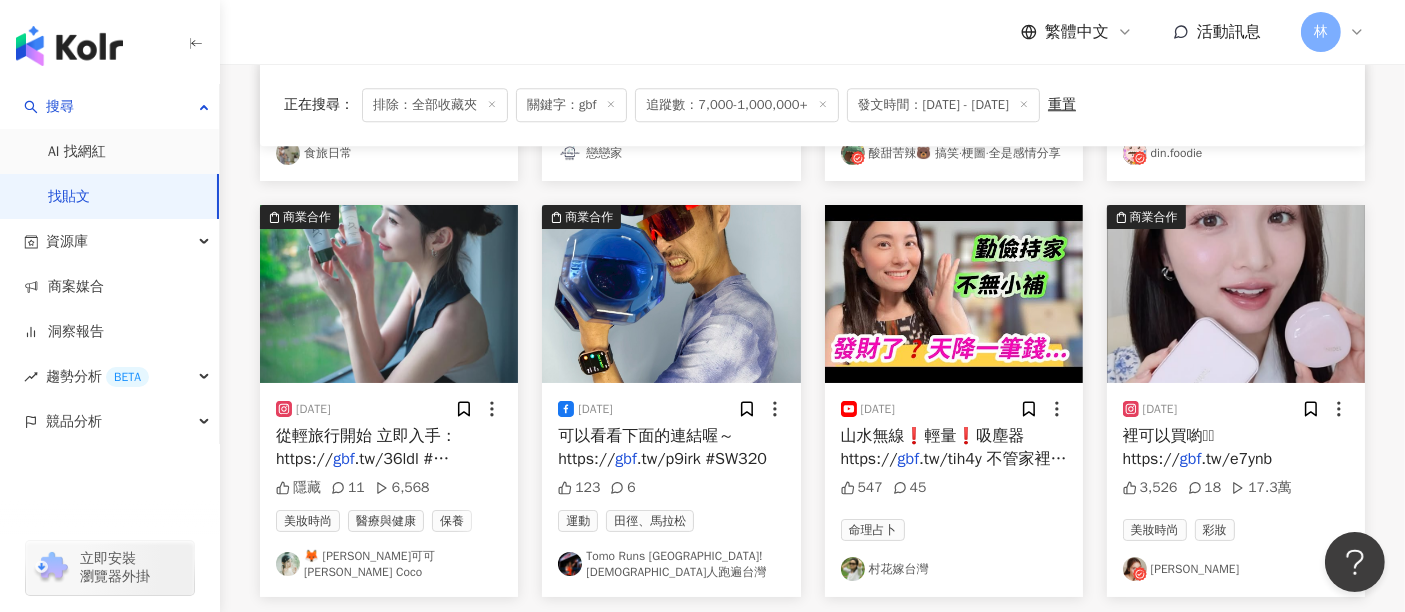 click on "看更多" at bounding box center [824, 658] 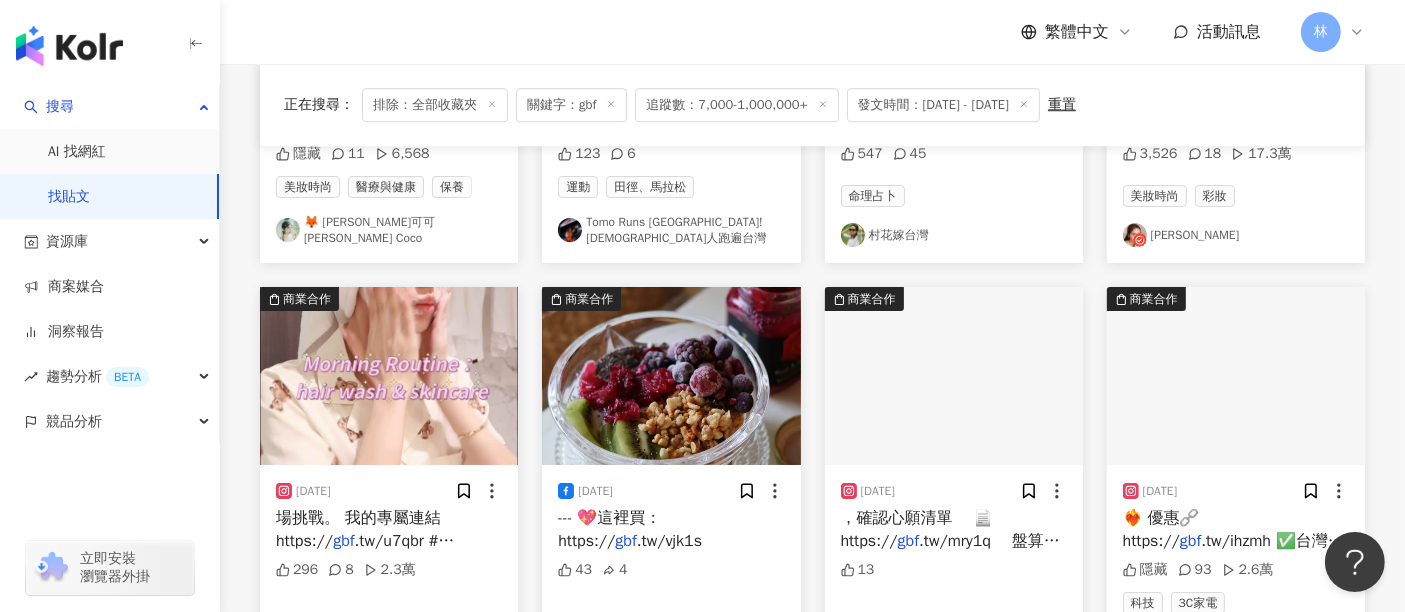 scroll, scrollTop: 20908, scrollLeft: 0, axis: vertical 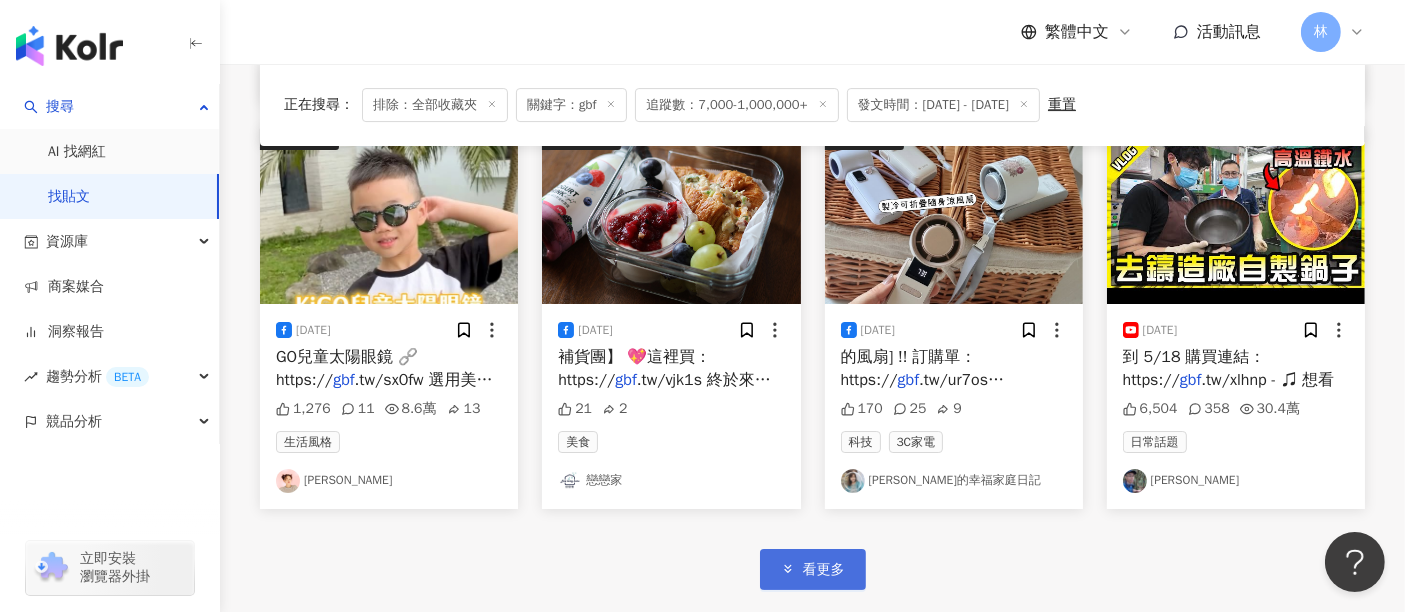 click on "看更多" at bounding box center [813, 569] 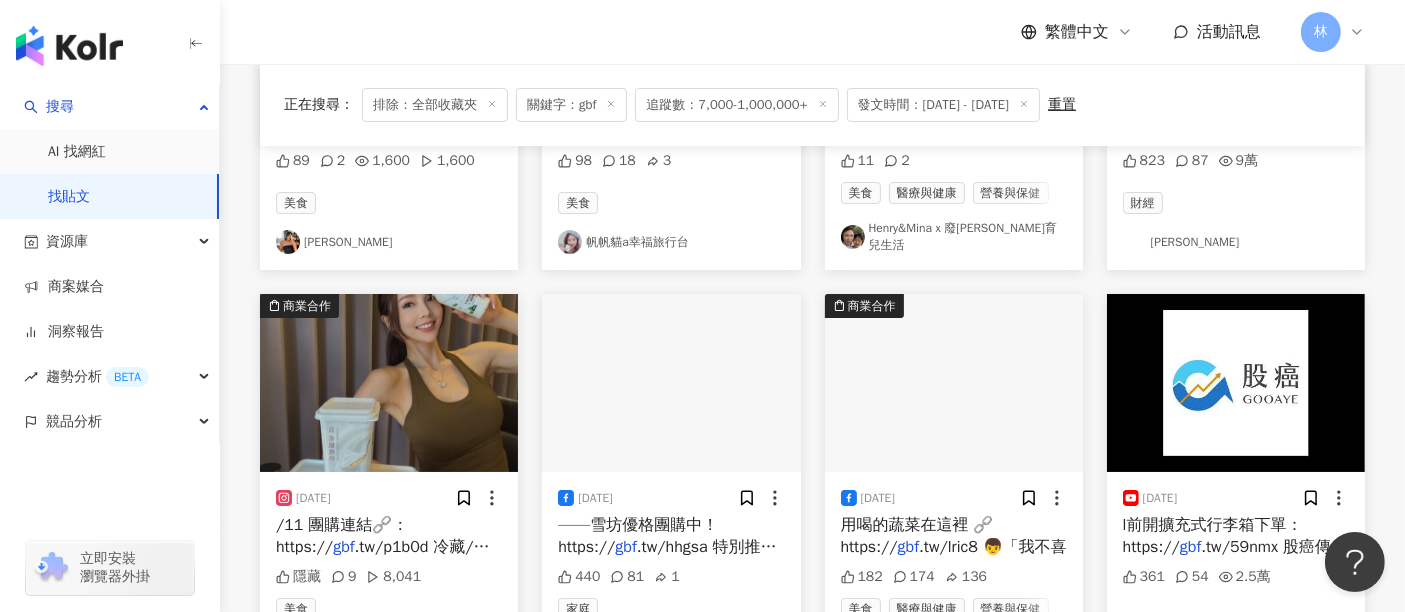 scroll, scrollTop: 23131, scrollLeft: 0, axis: vertical 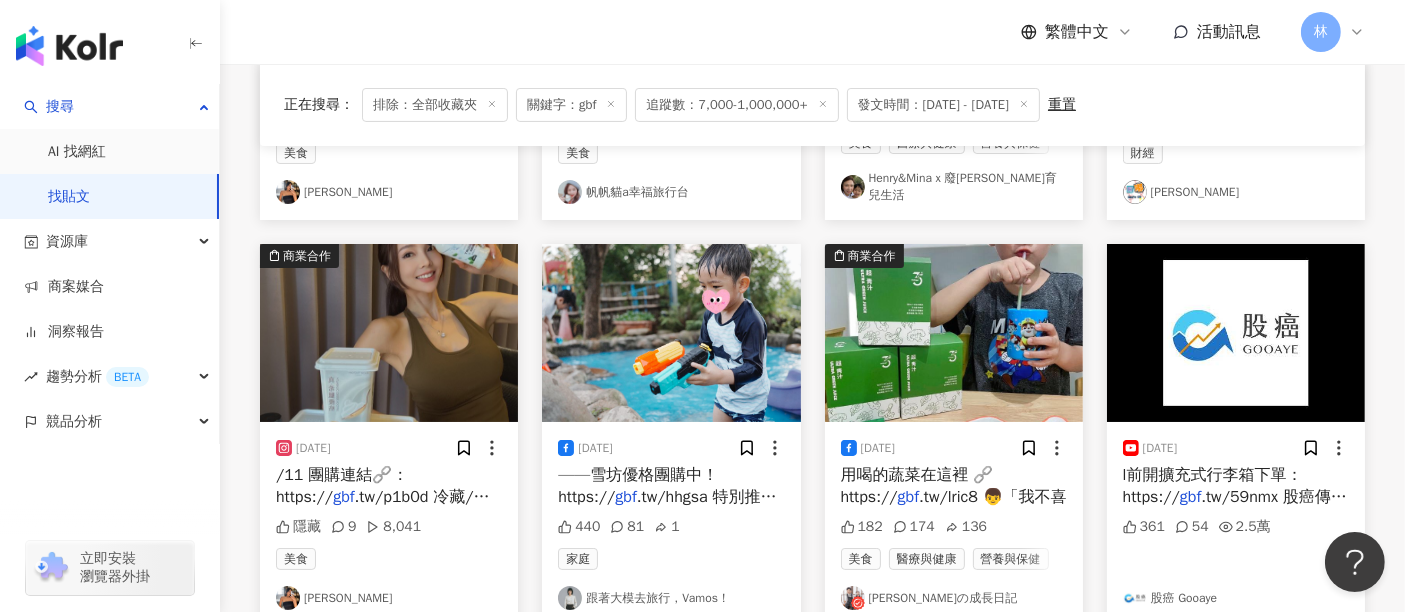 click on "看更多" at bounding box center [824, 688] 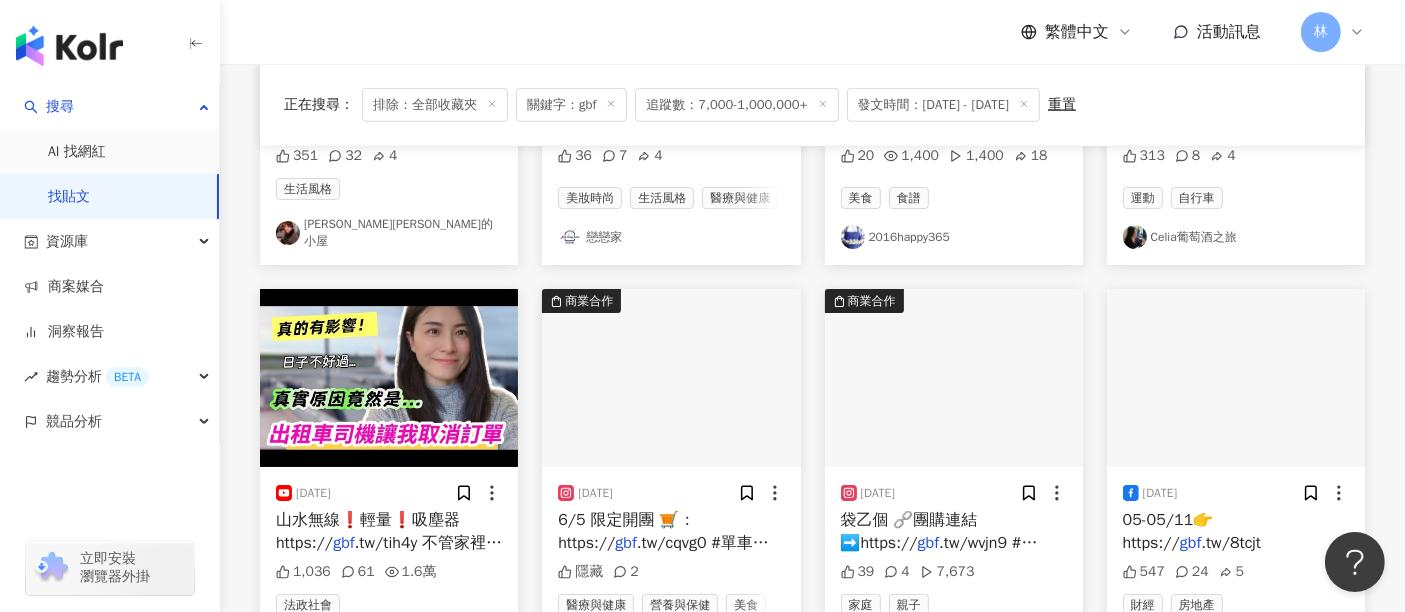 scroll, scrollTop: 24353, scrollLeft: 0, axis: vertical 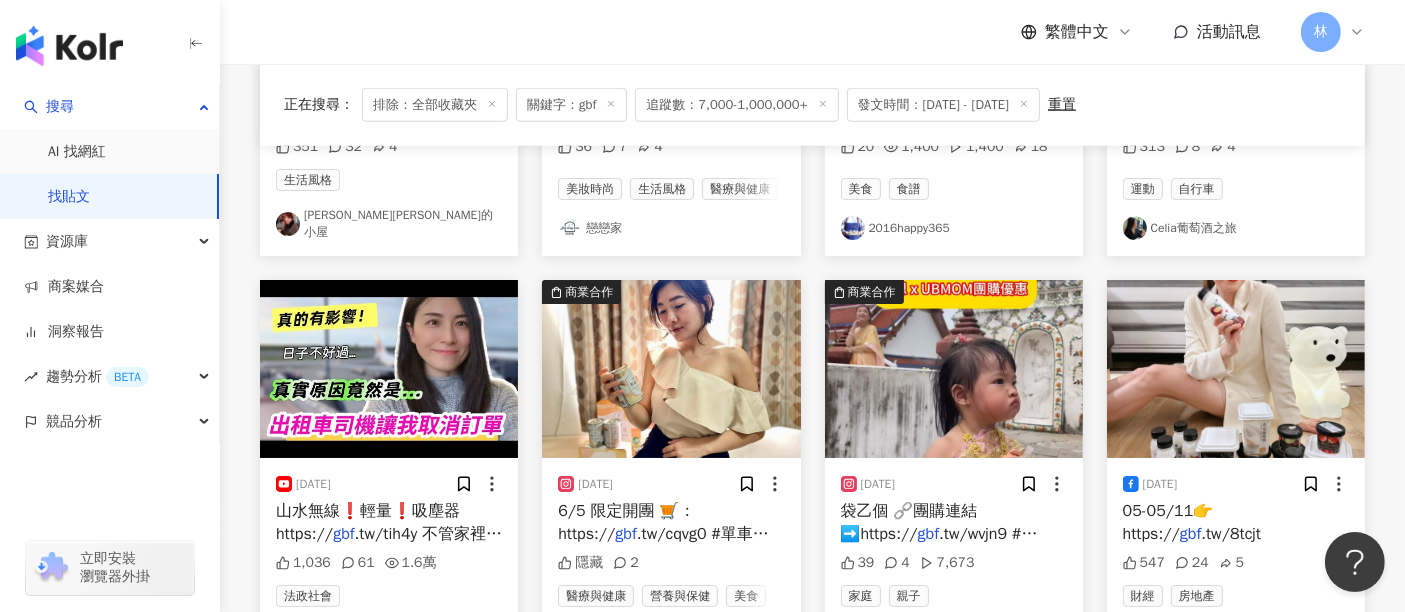click on "看更多" at bounding box center (824, 724) 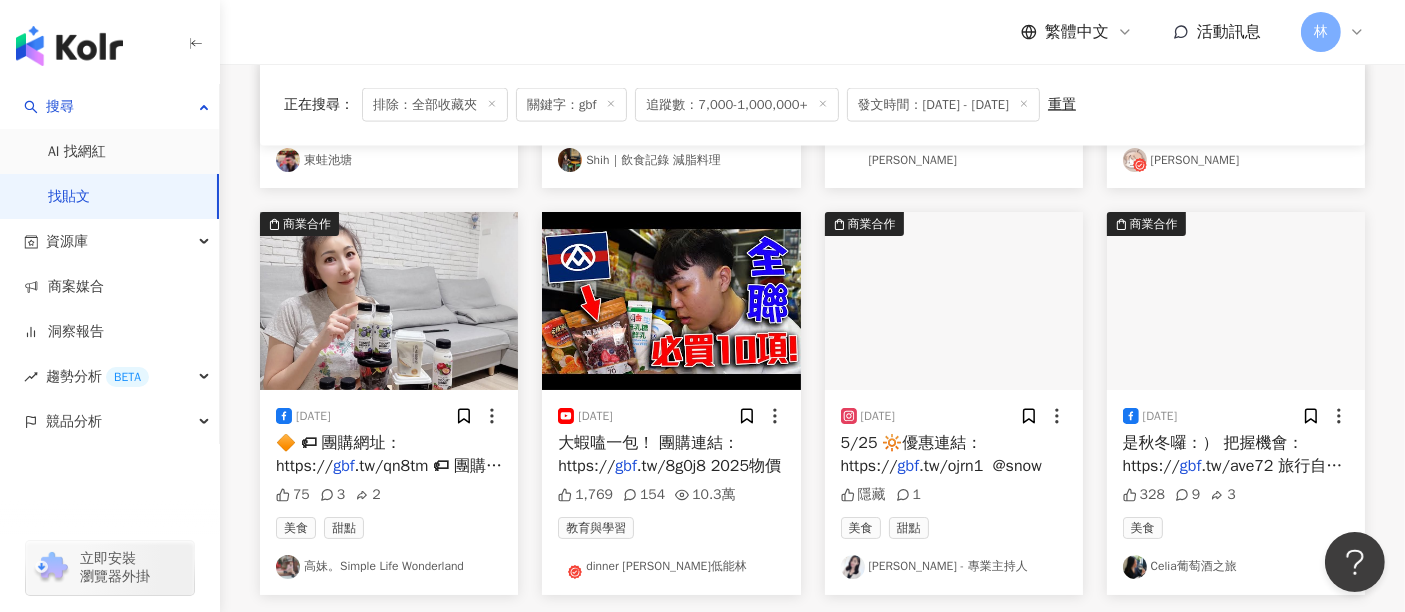 scroll, scrollTop: 25686, scrollLeft: 0, axis: vertical 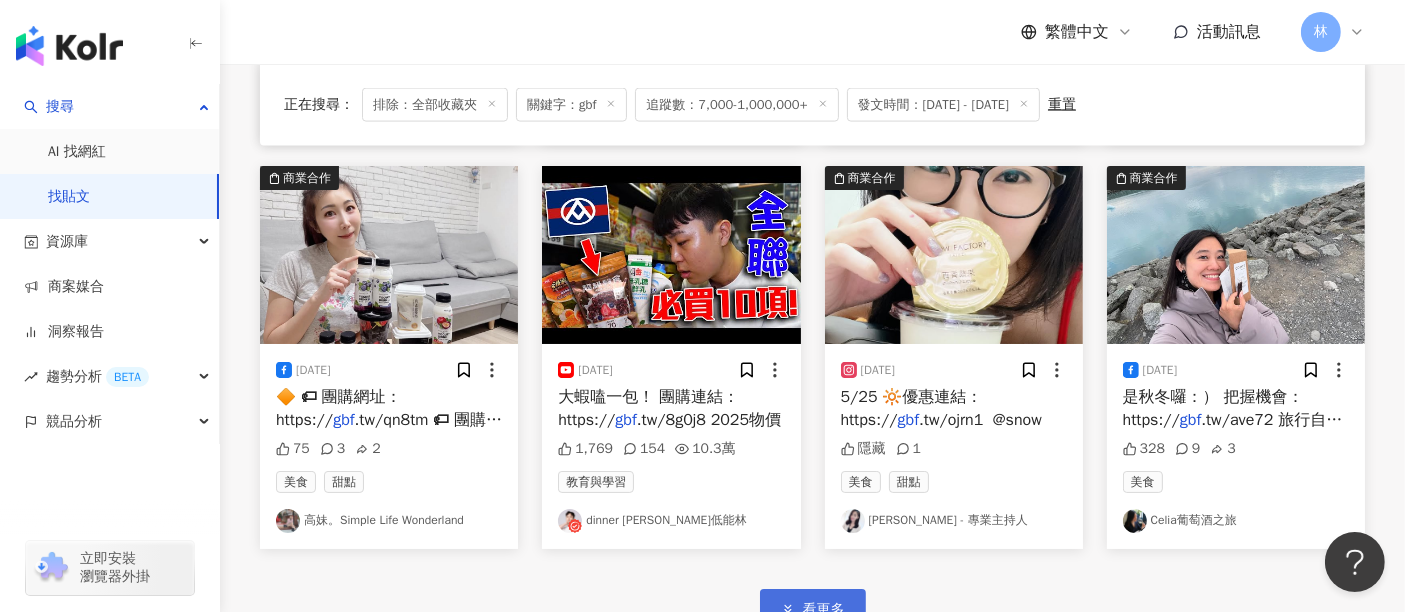 click on "看更多" at bounding box center (813, 609) 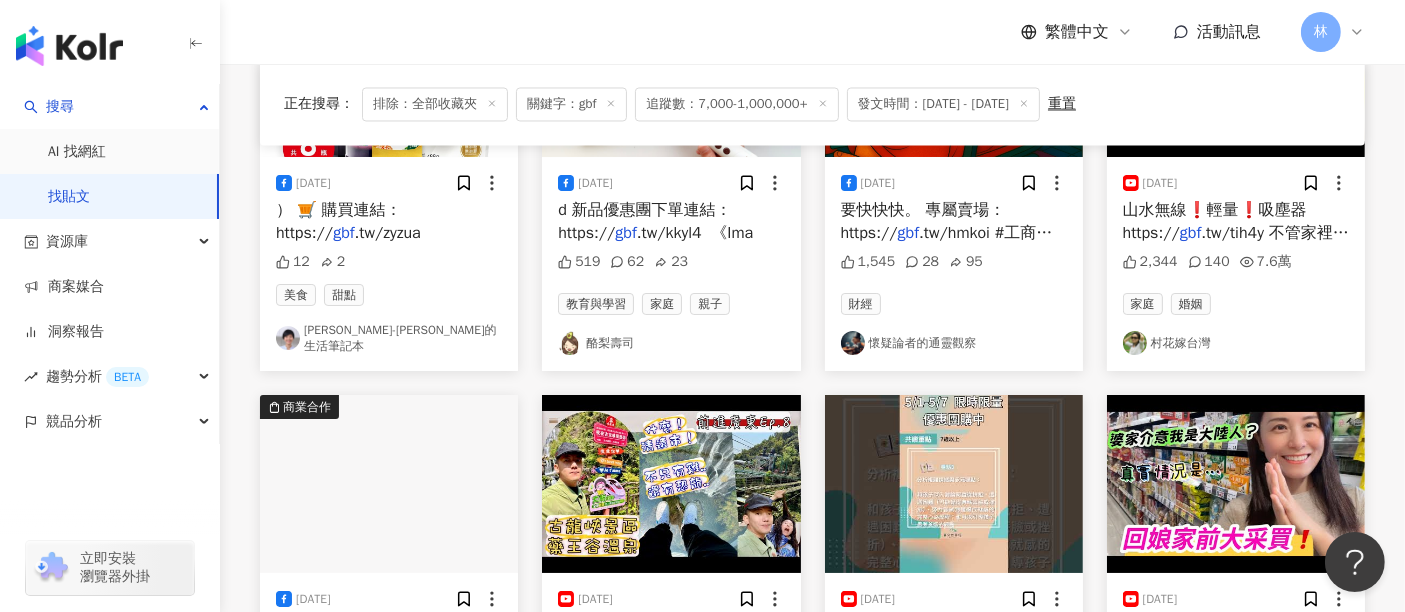scroll, scrollTop: 26797, scrollLeft: 0, axis: vertical 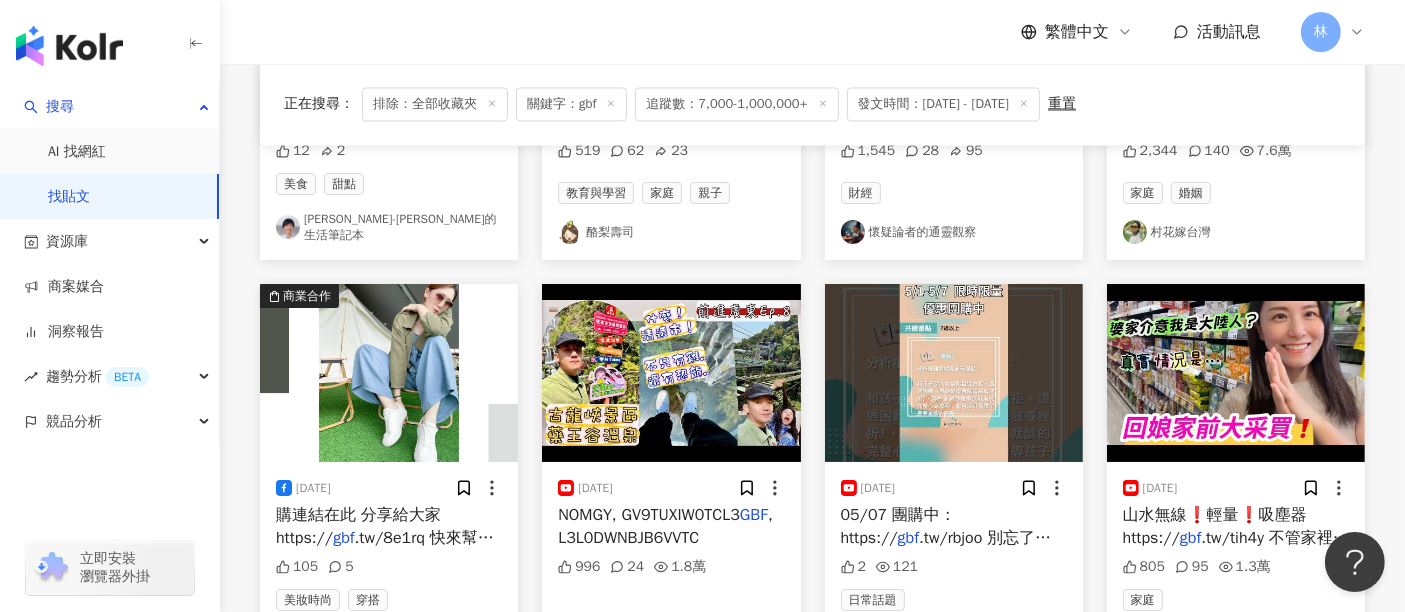 click on "看更多" at bounding box center (813, 727) 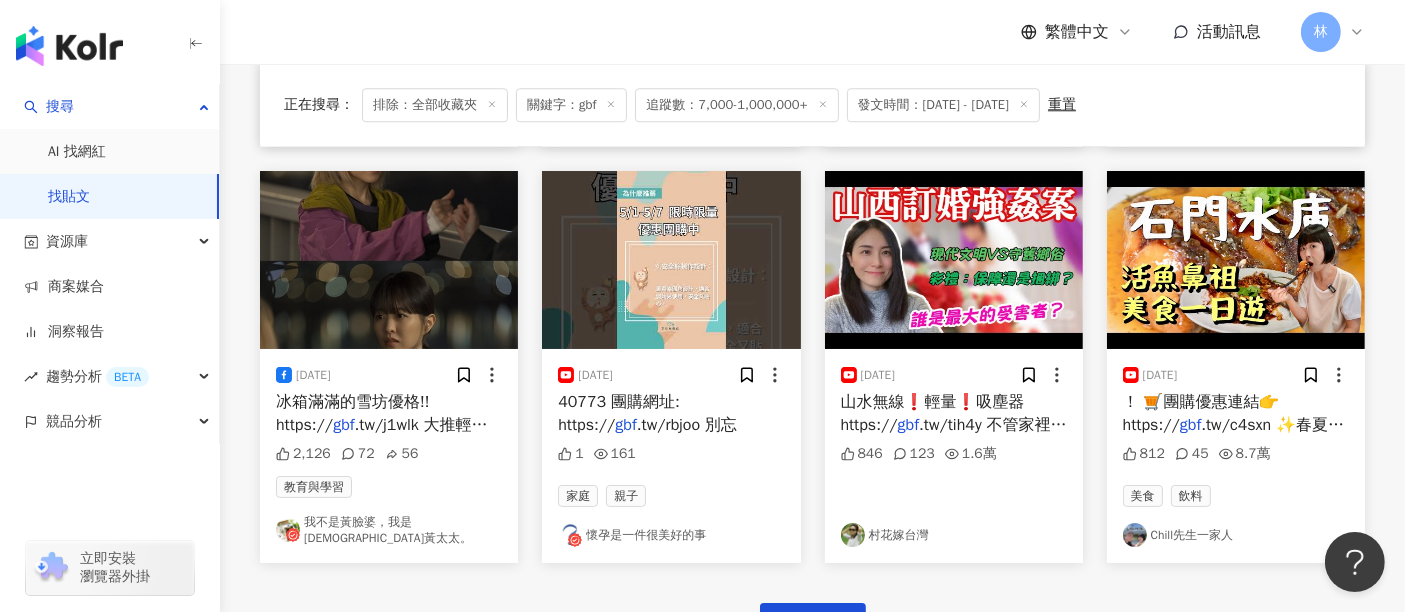 scroll, scrollTop: 28131, scrollLeft: 0, axis: vertical 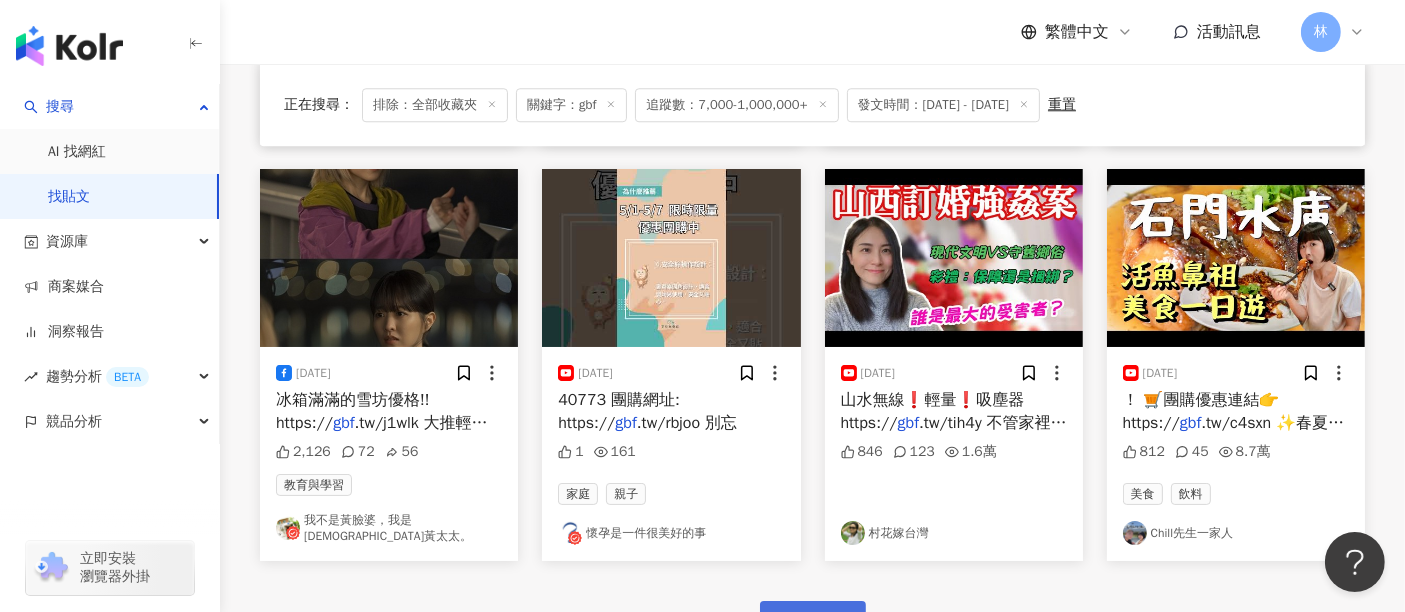 click on "看更多" at bounding box center [824, 622] 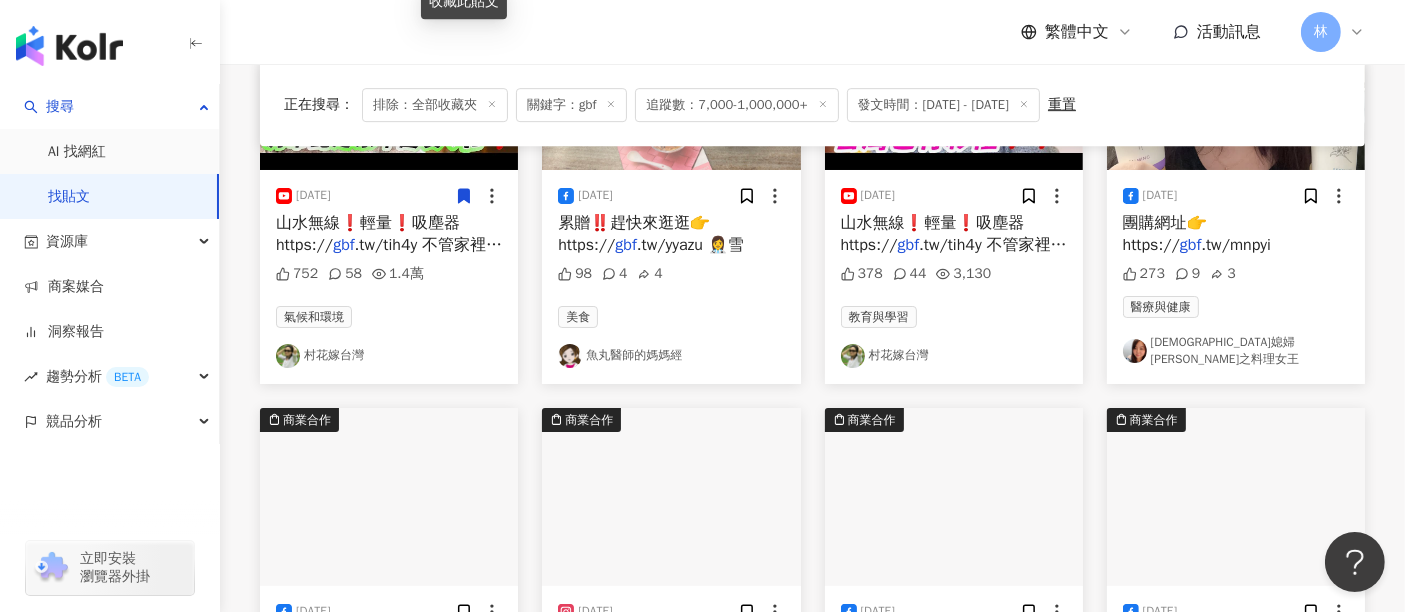 scroll, scrollTop: 29242, scrollLeft: 0, axis: vertical 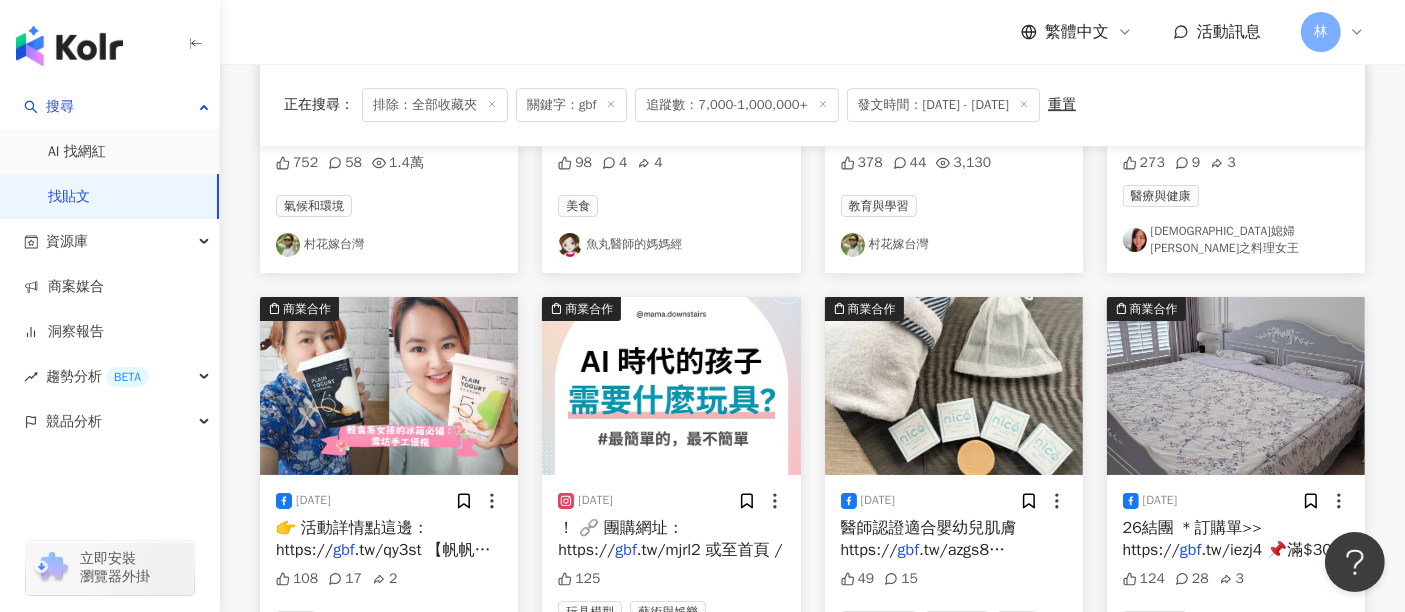 click on "看更多" at bounding box center (813, 749) 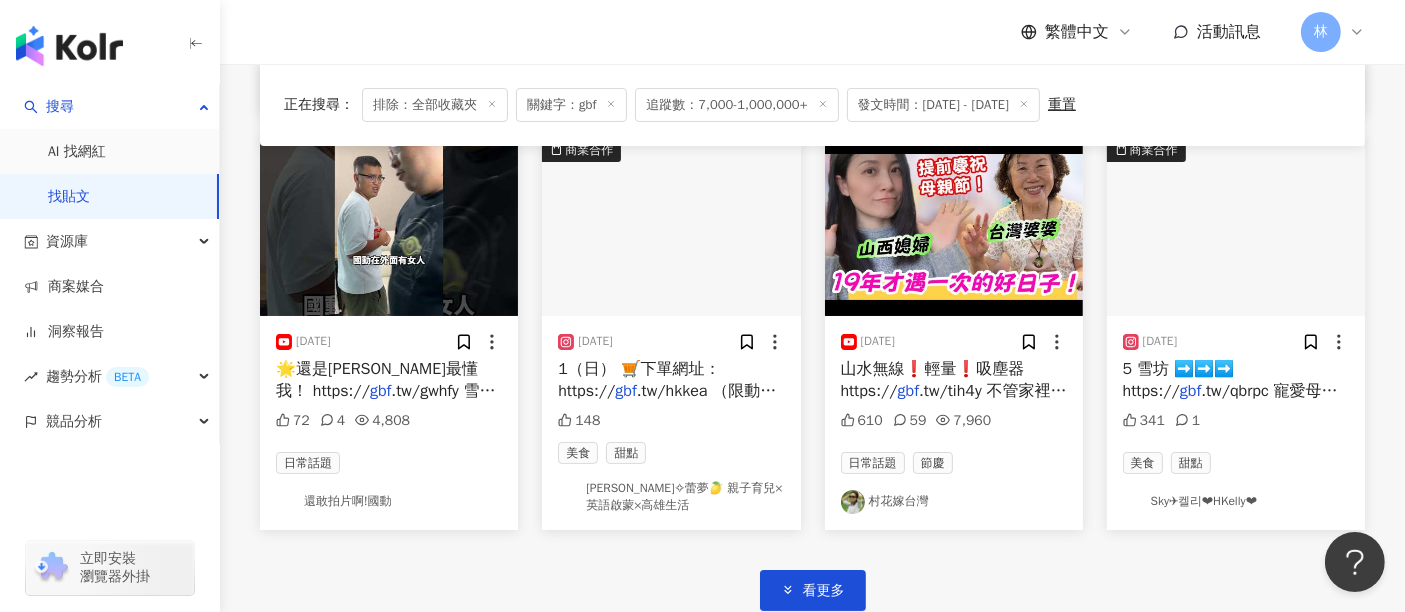scroll, scrollTop: 30654, scrollLeft: 0, axis: vertical 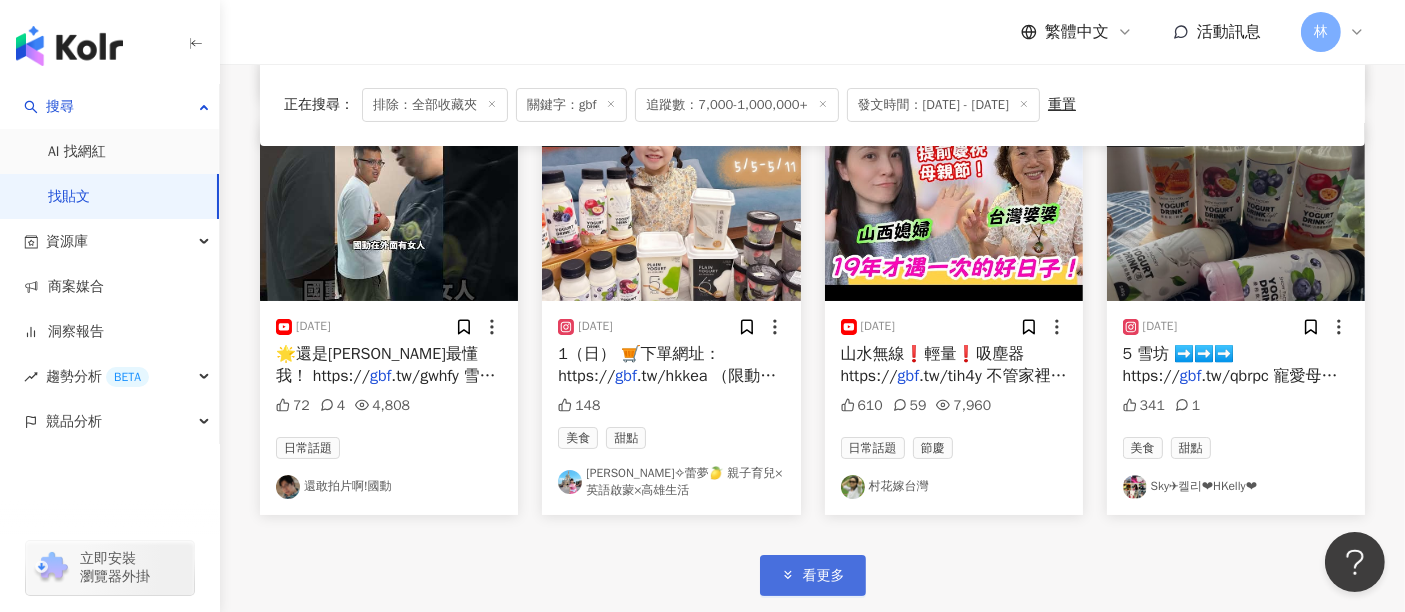 click on "看更多" at bounding box center [824, 576] 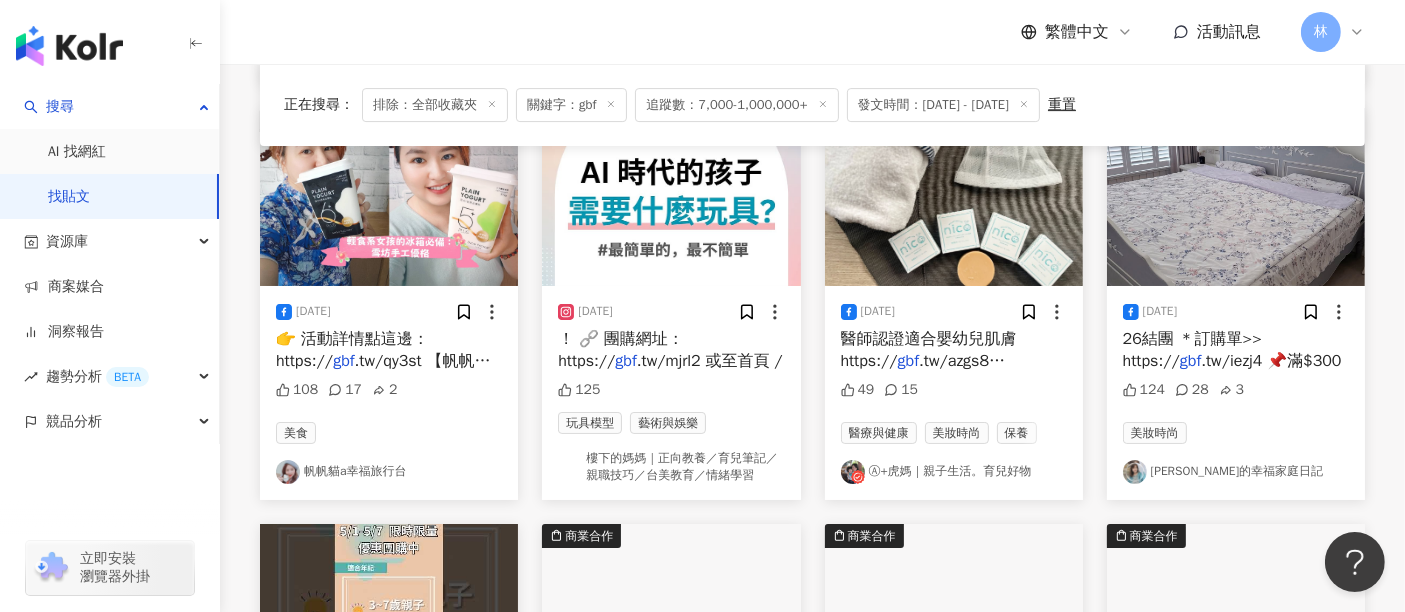 scroll, scrollTop: 29098, scrollLeft: 0, axis: vertical 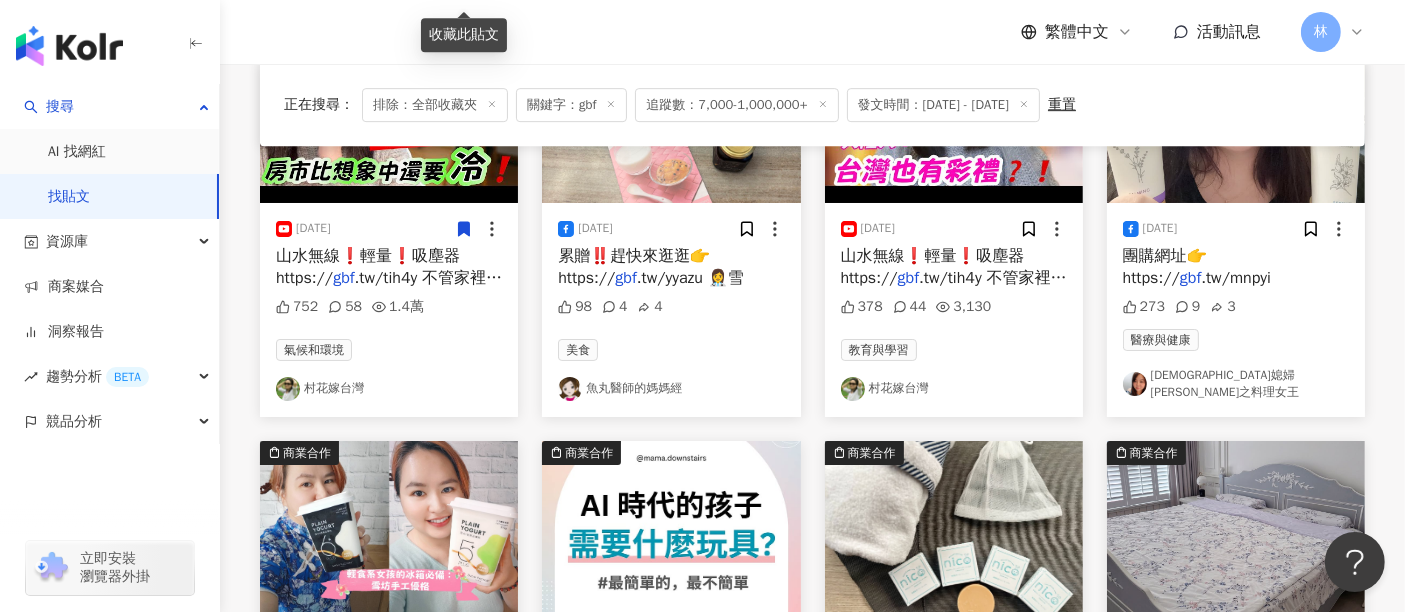 click at bounding box center (954, 530) 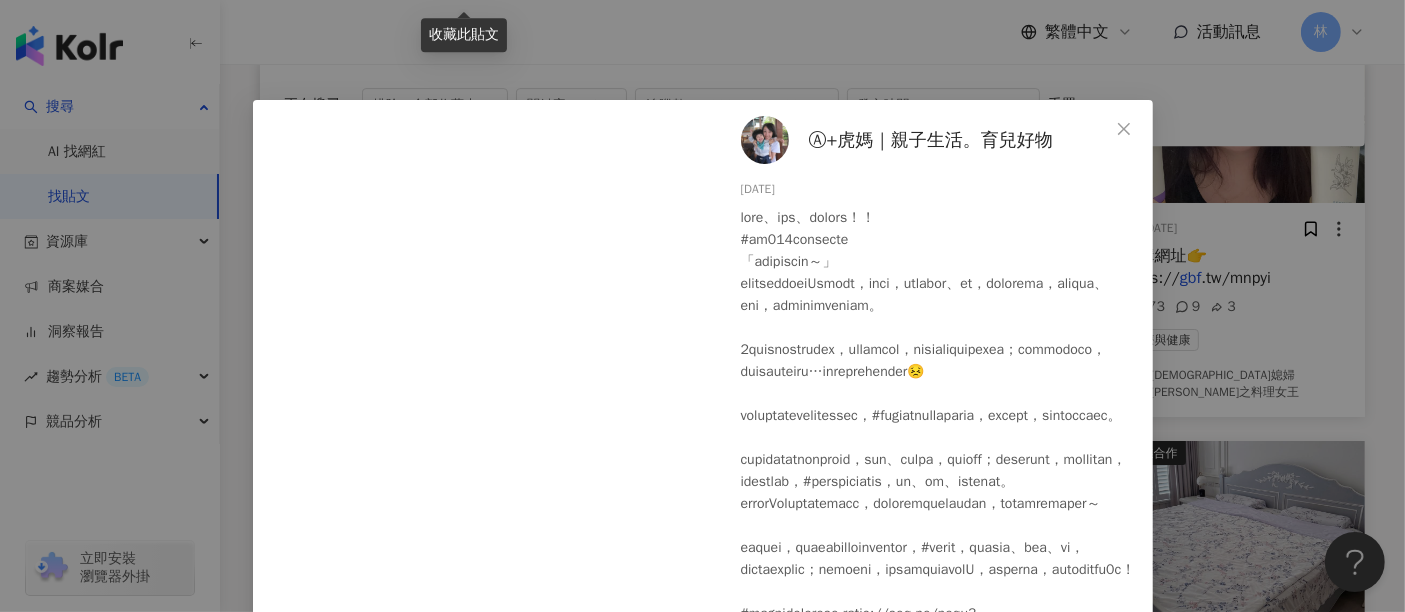 click on "Ⓐ+虎媽｜親子生活。育兒好物 2025/5/16 49 15 查看原始貼文" at bounding box center [702, 306] 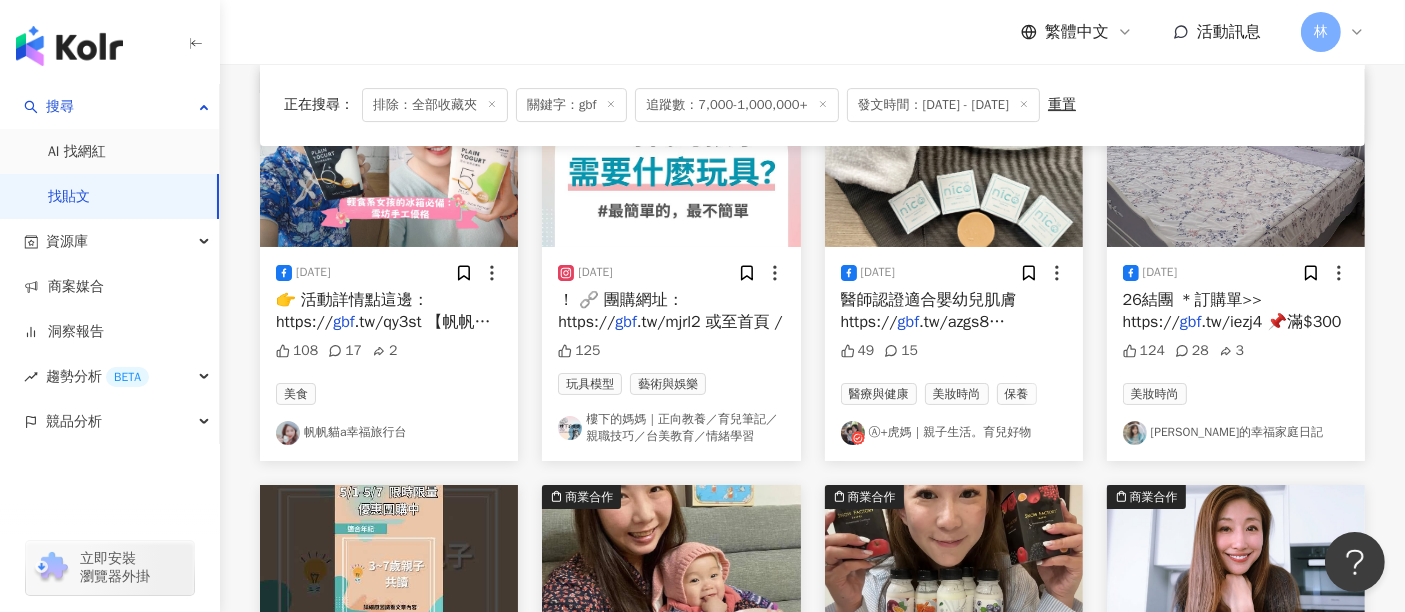 scroll, scrollTop: 29542, scrollLeft: 0, axis: vertical 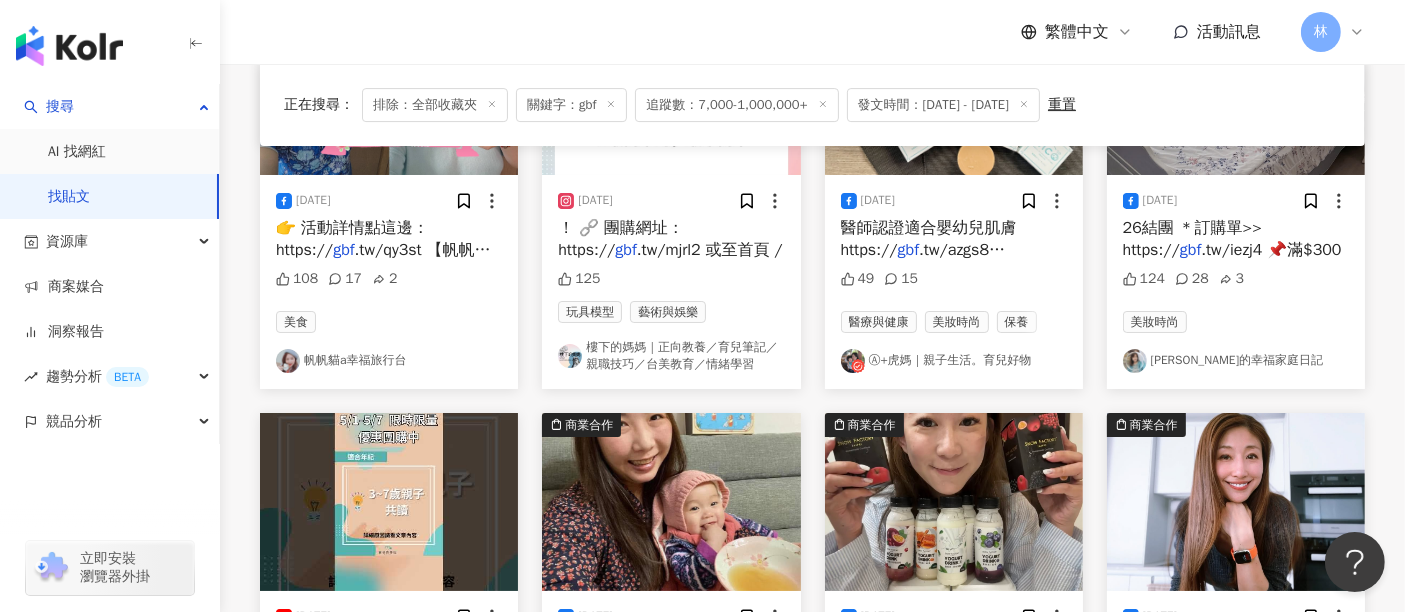 click at bounding box center (671, 502) 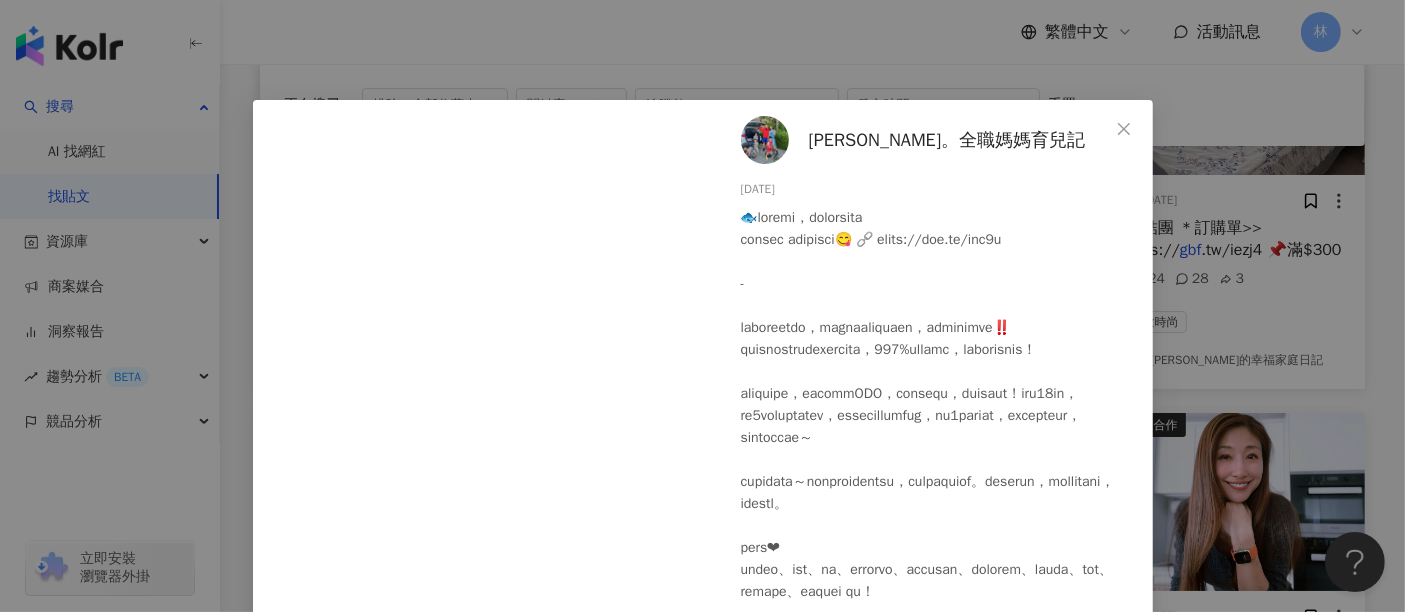 scroll, scrollTop: 80, scrollLeft: 0, axis: vertical 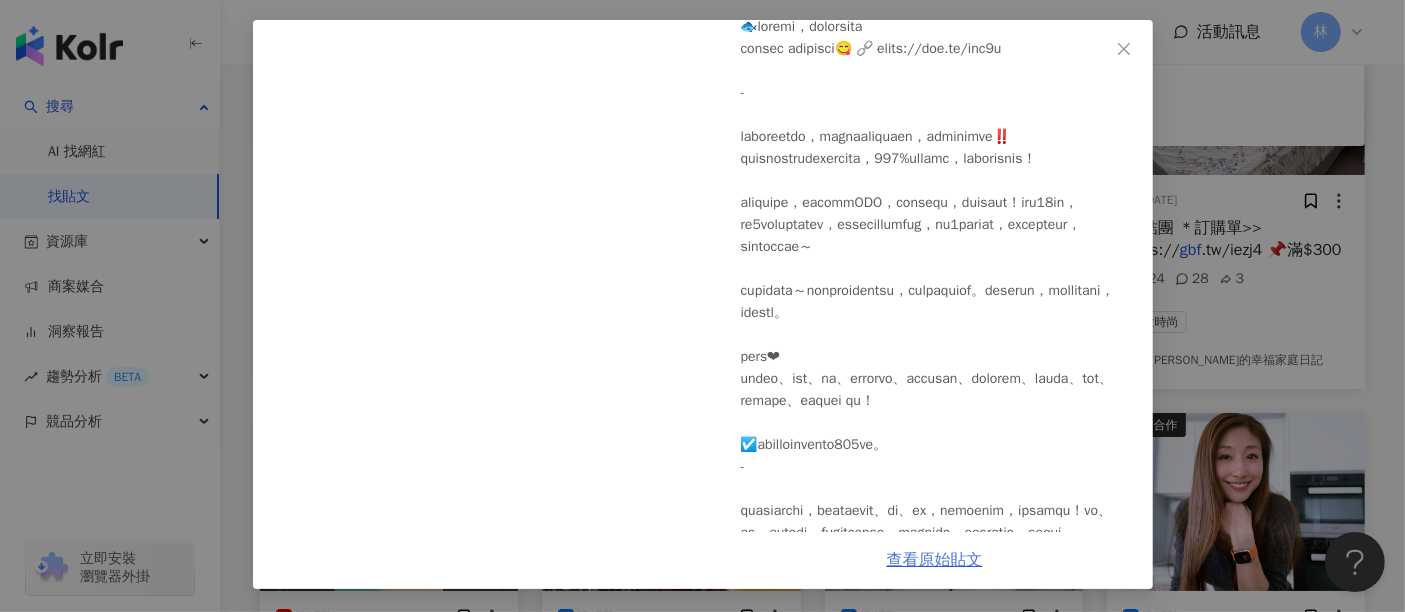 click on "查看原始貼文" at bounding box center (935, 560) 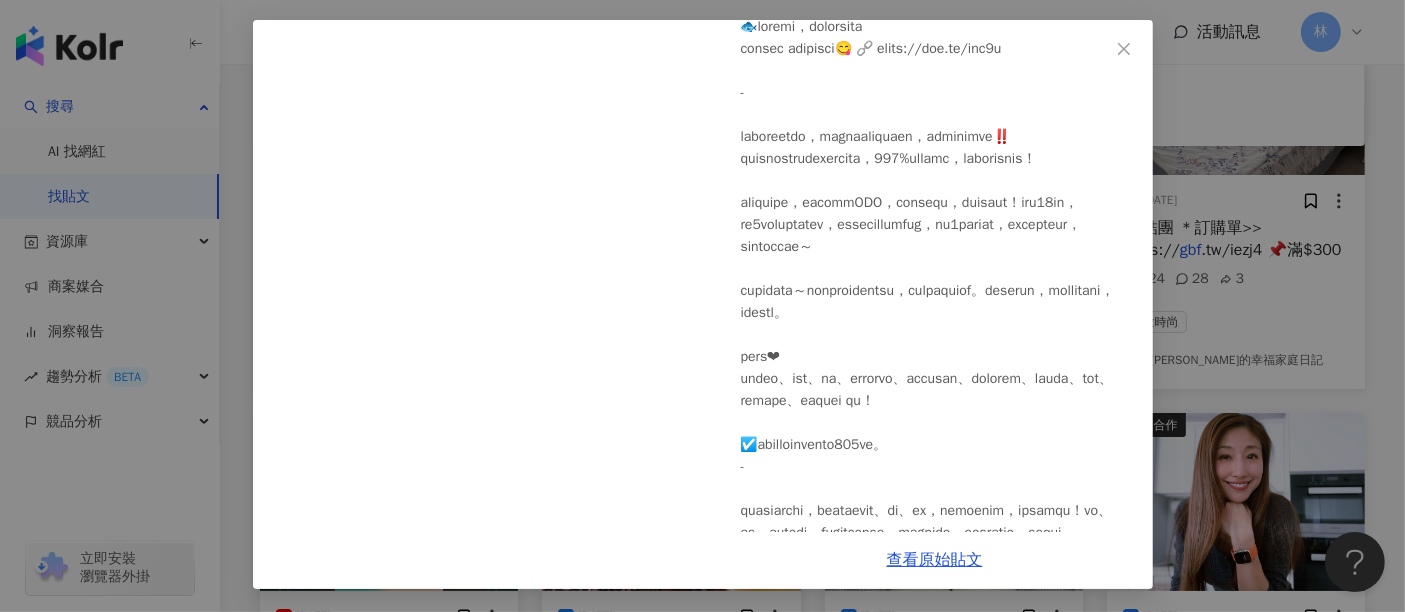 click on "艾比。全職媽媽育兒記 2025/5/7 49 14 4 查看原始貼文" at bounding box center (702, 306) 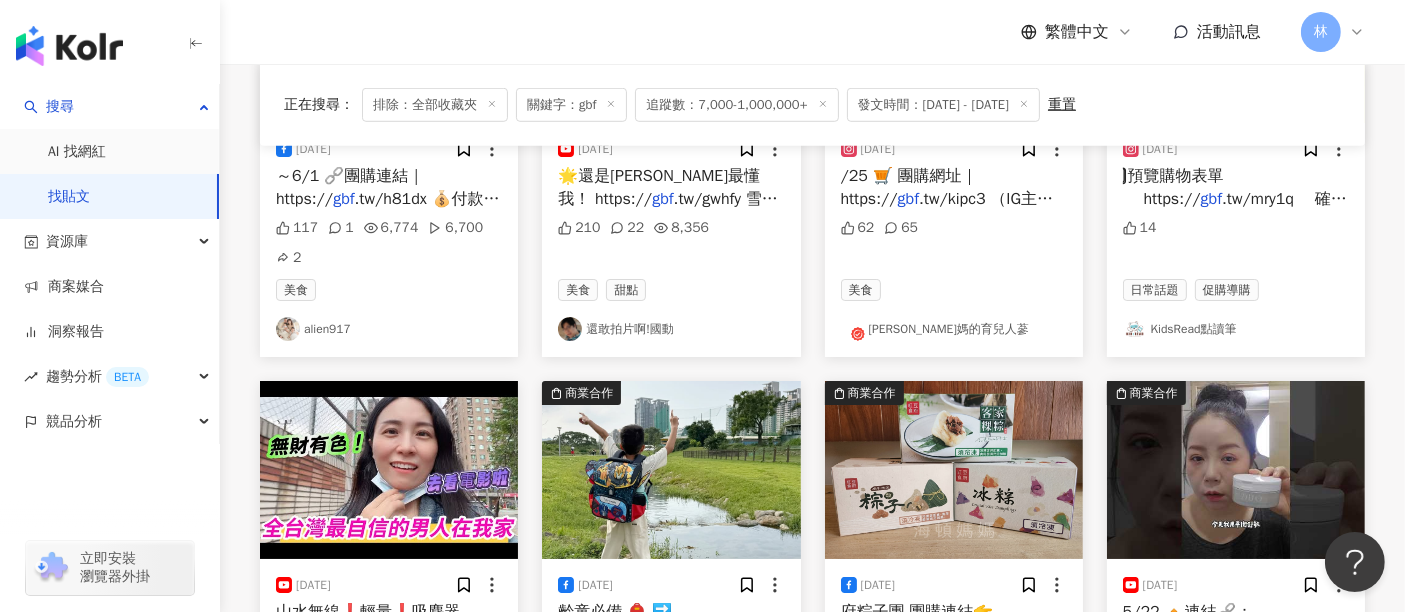 scroll, scrollTop: 31765, scrollLeft: 0, axis: vertical 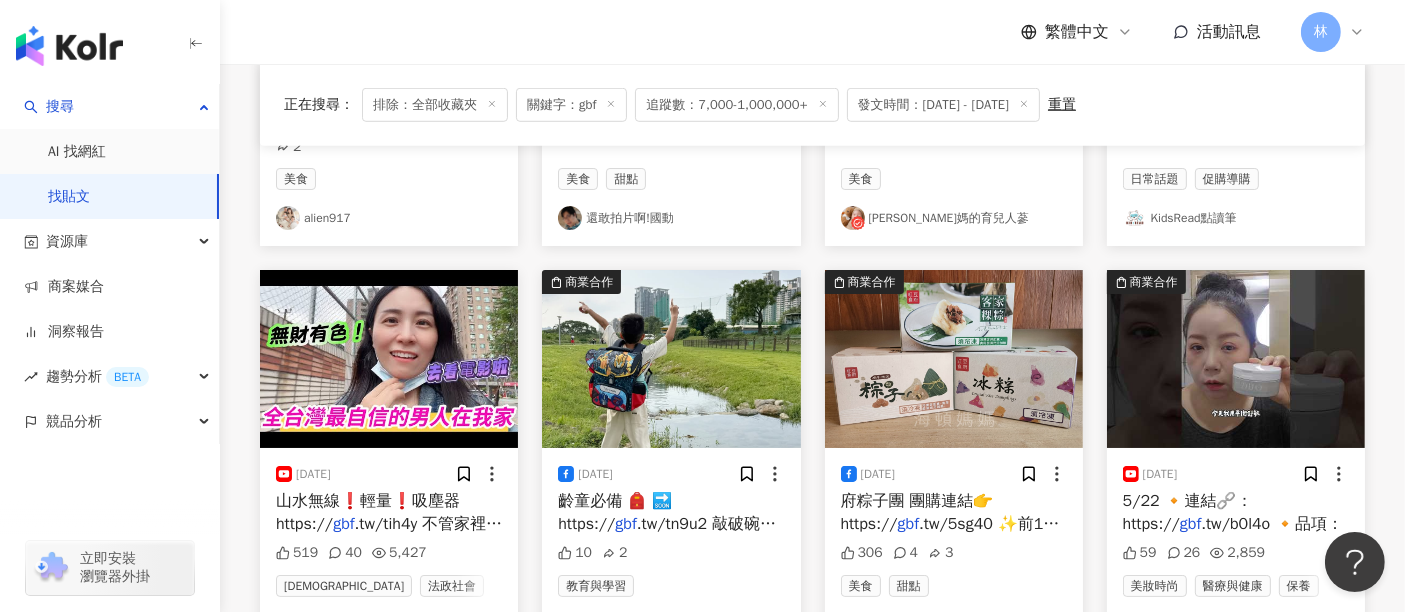 click on "看更多" at bounding box center [824, 714] 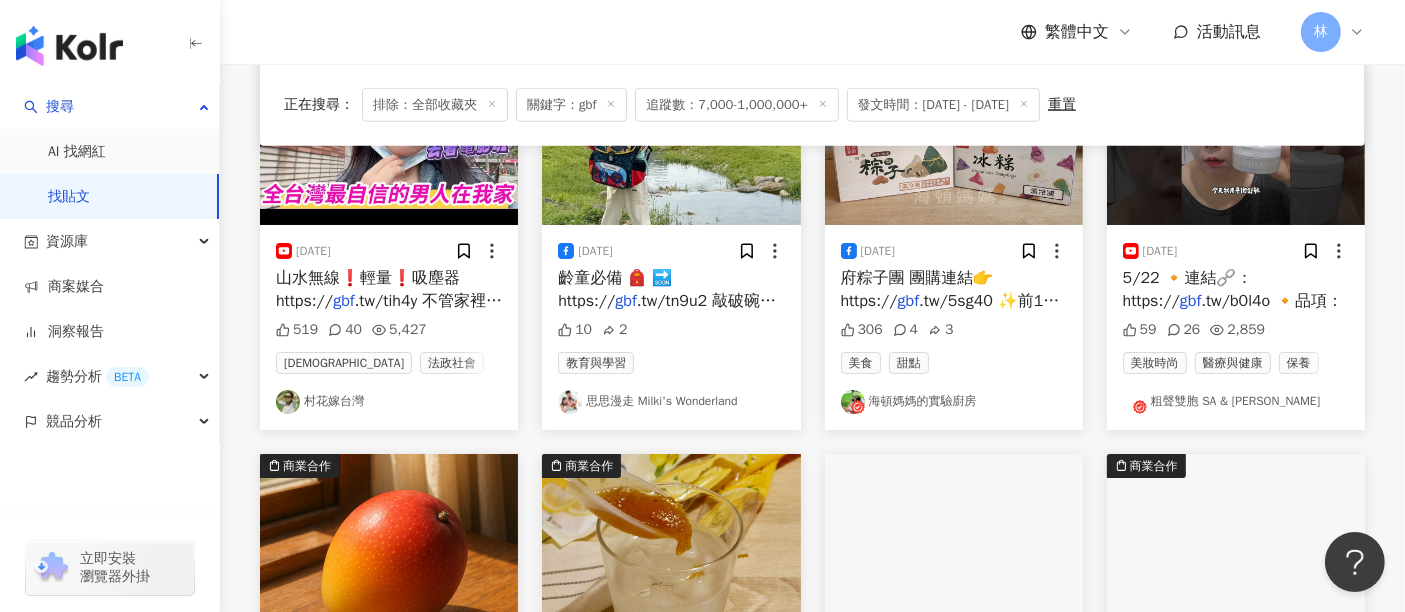 scroll, scrollTop: 32209, scrollLeft: 0, axis: vertical 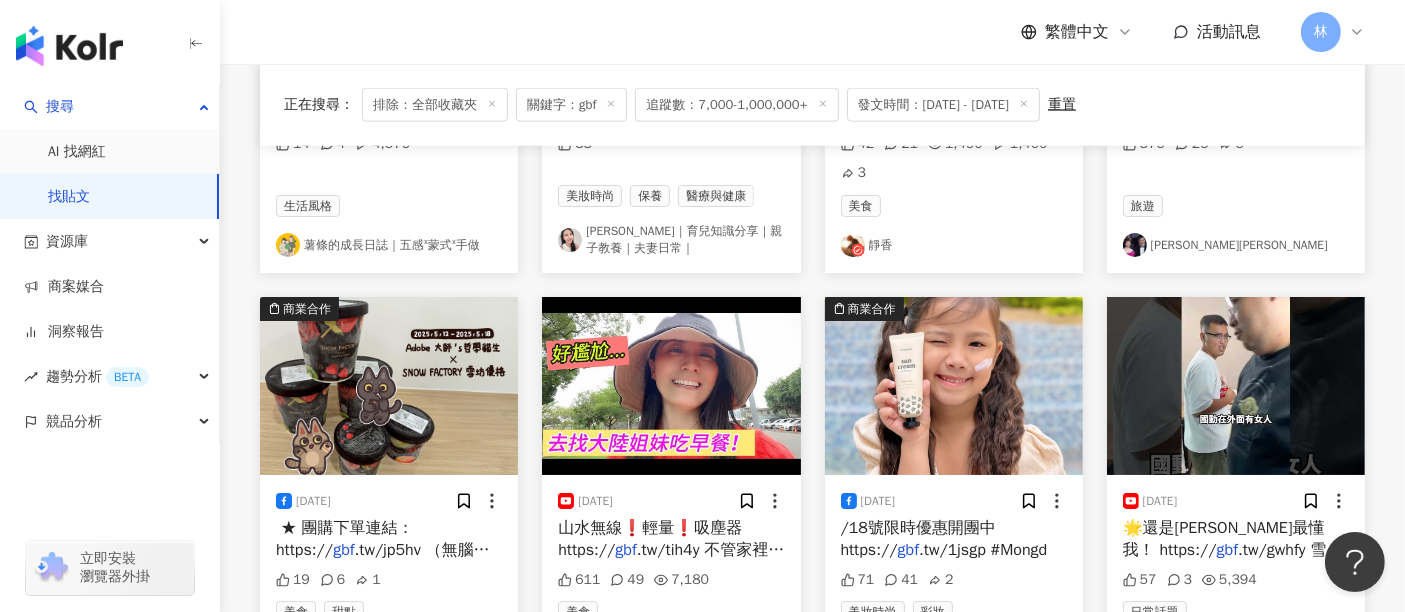 click on "看更多" at bounding box center [813, 739] 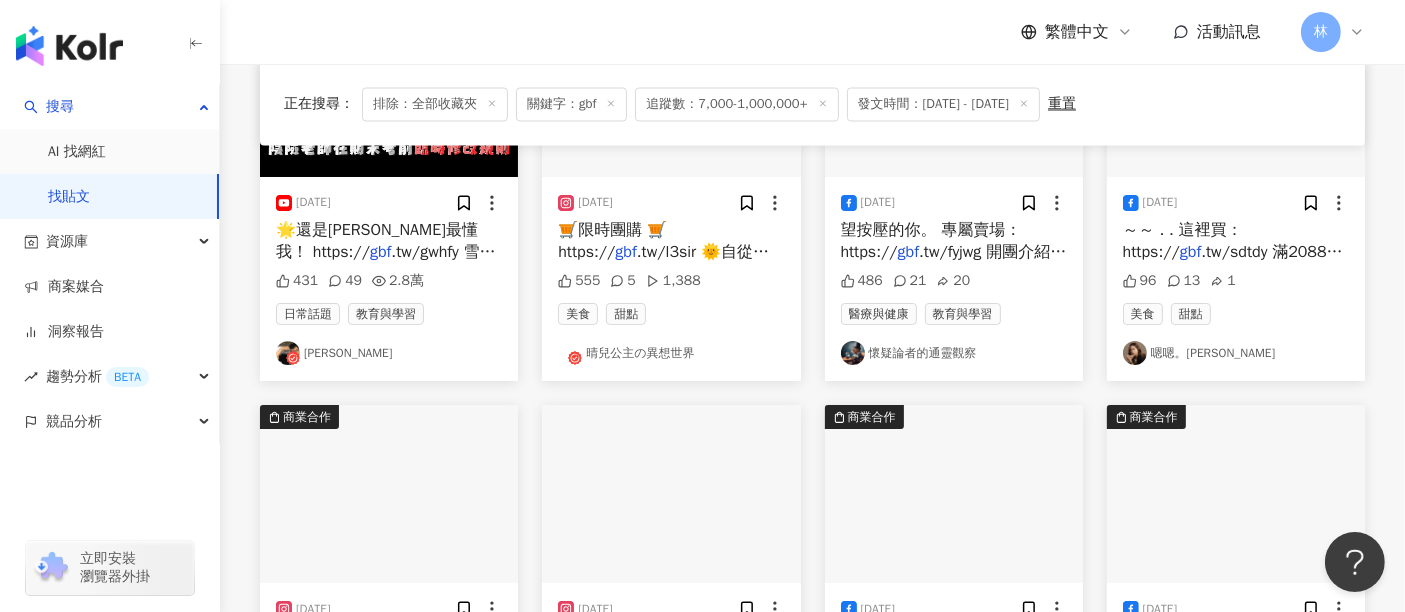 scroll, scrollTop: 34209, scrollLeft: 0, axis: vertical 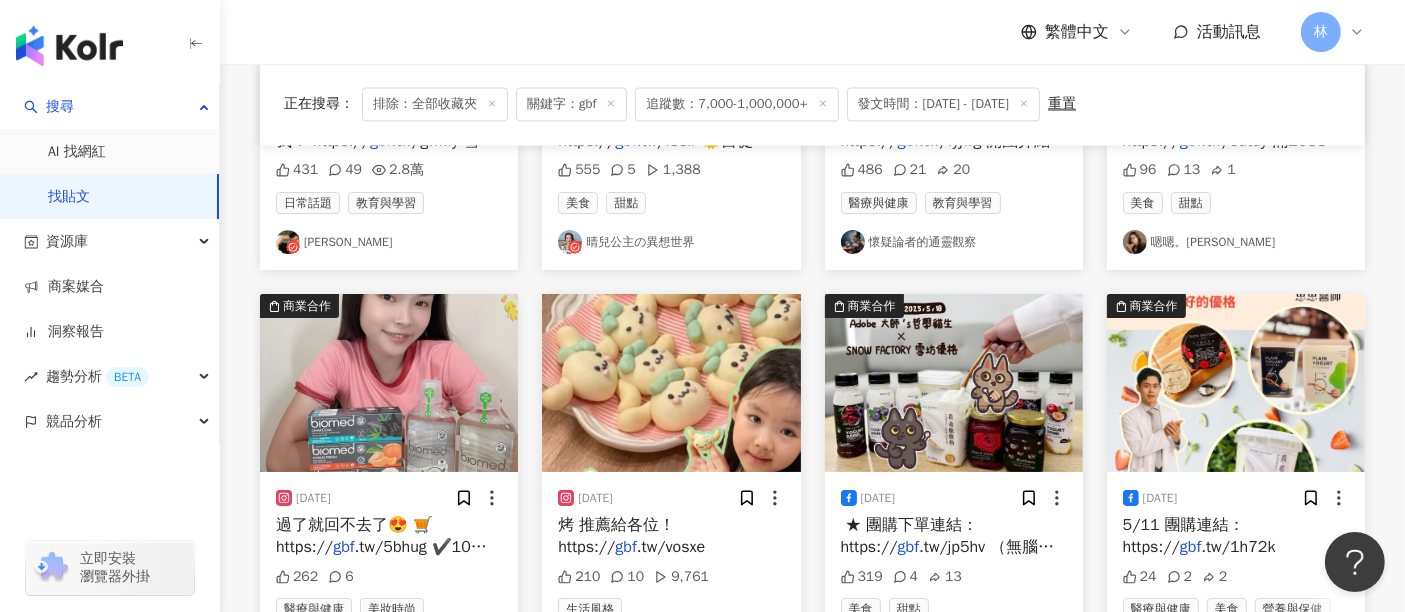 click on "看更多" at bounding box center (813, 736) 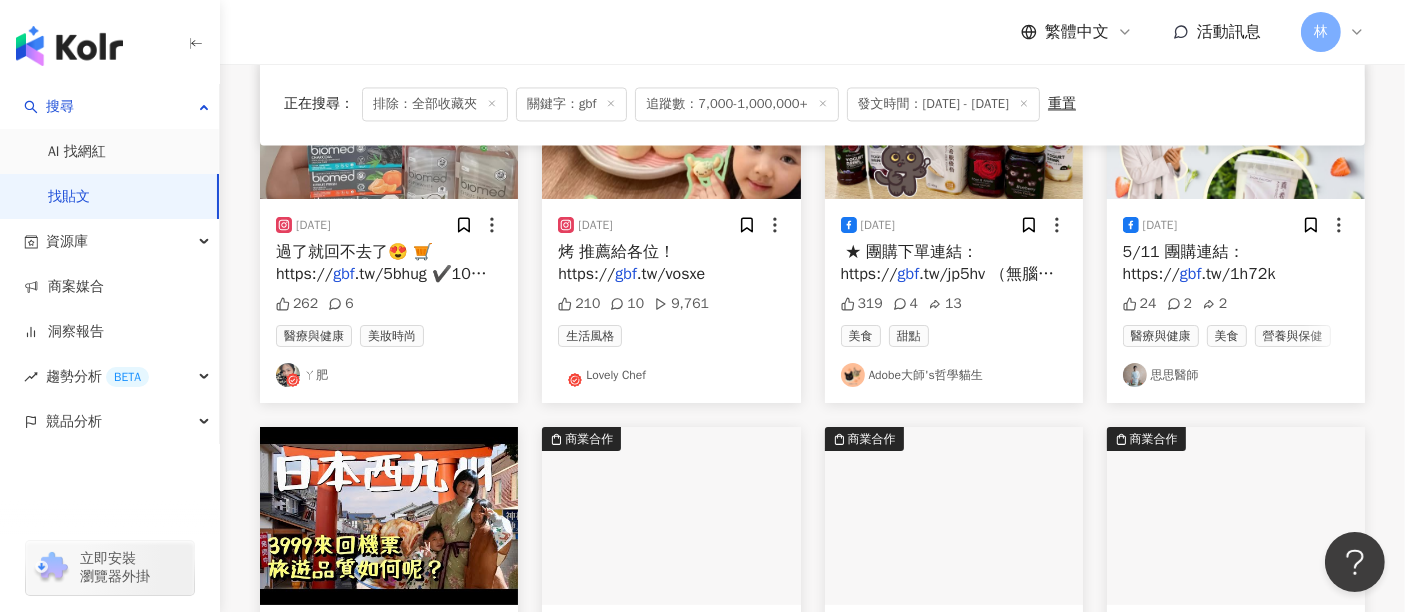 scroll, scrollTop: 34431, scrollLeft: 0, axis: vertical 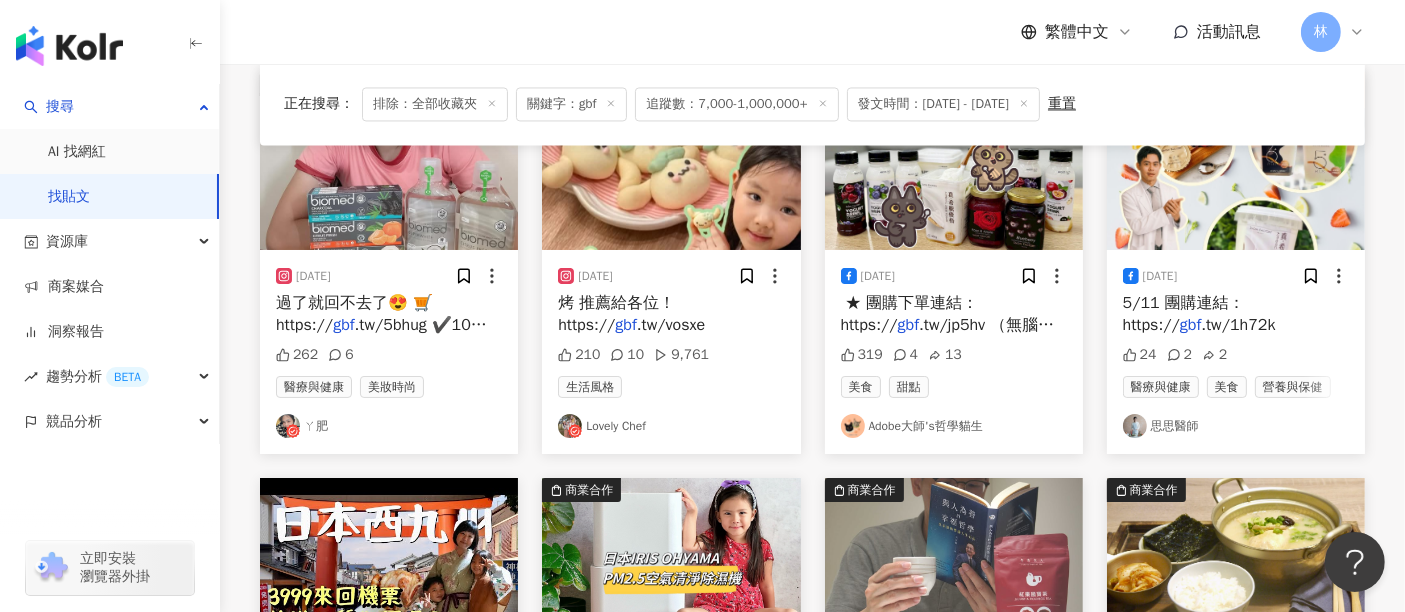 click at bounding box center (389, 567) 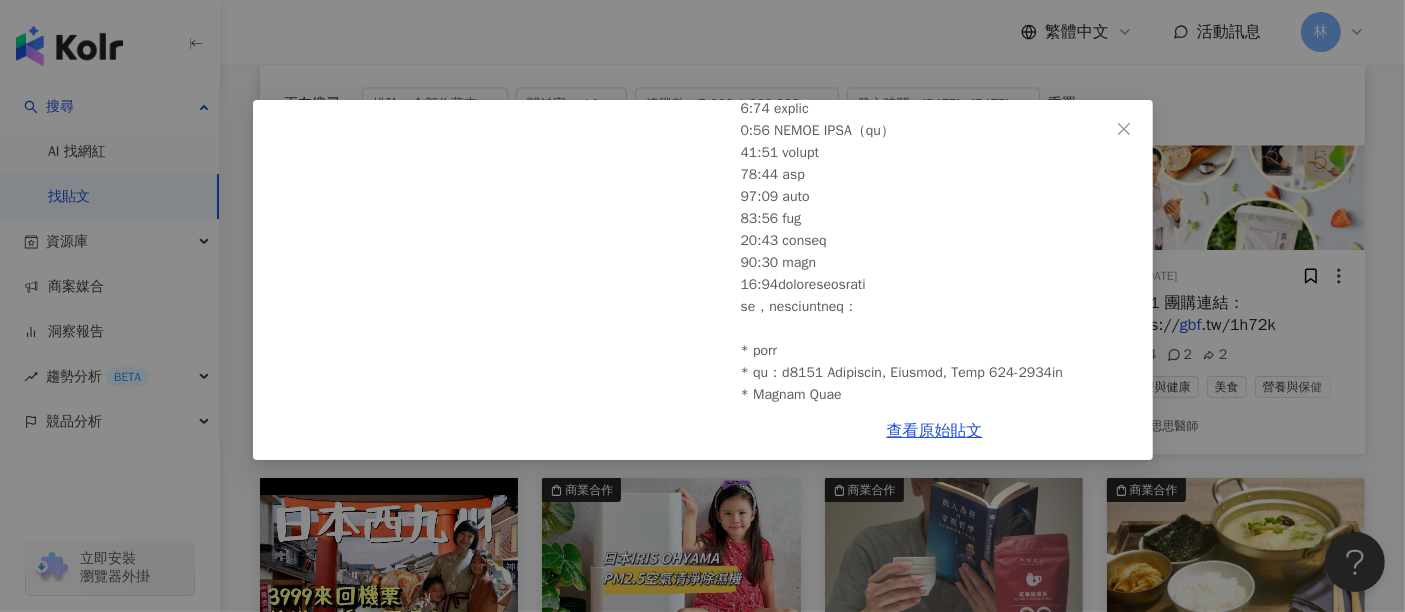 scroll, scrollTop: 0, scrollLeft: 0, axis: both 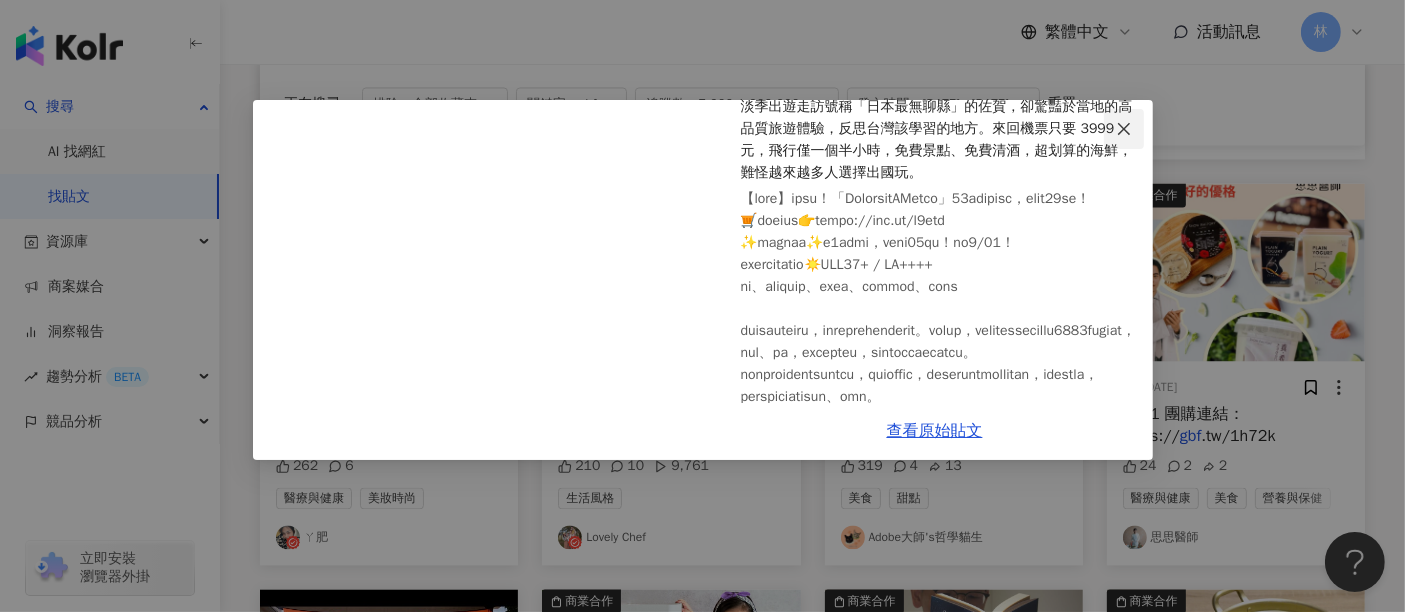 click 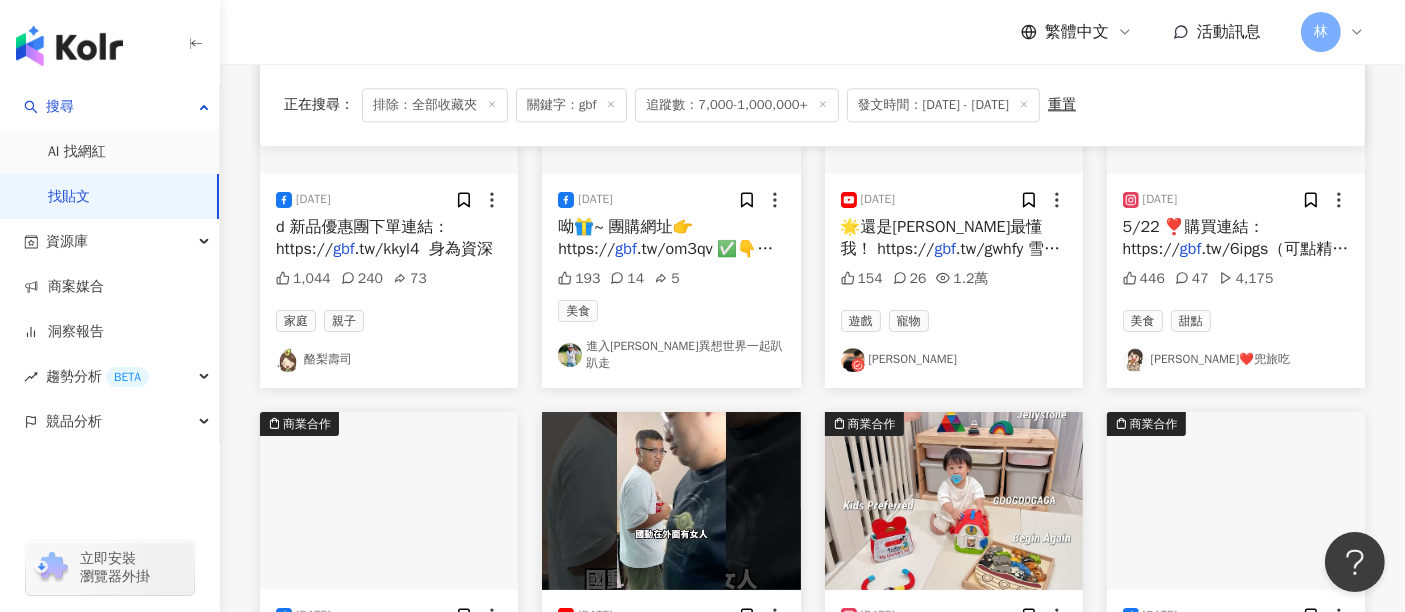 scroll, scrollTop: 35431, scrollLeft: 0, axis: vertical 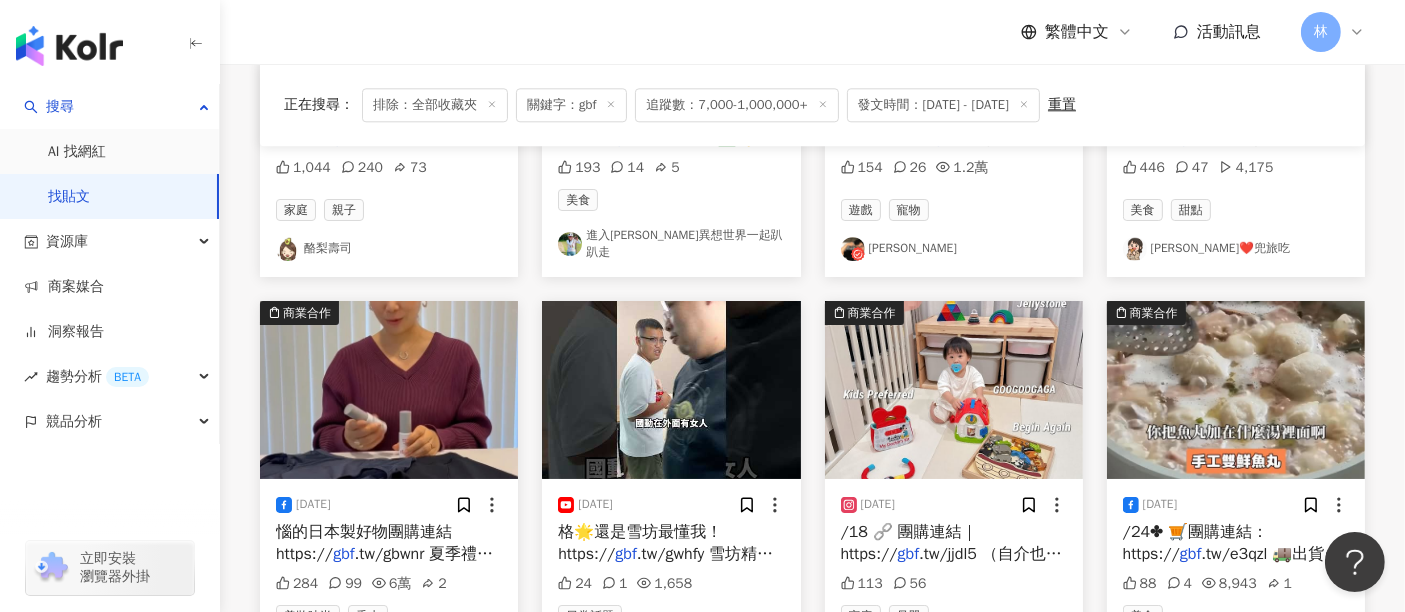 click on "看更多" at bounding box center [813, 743] 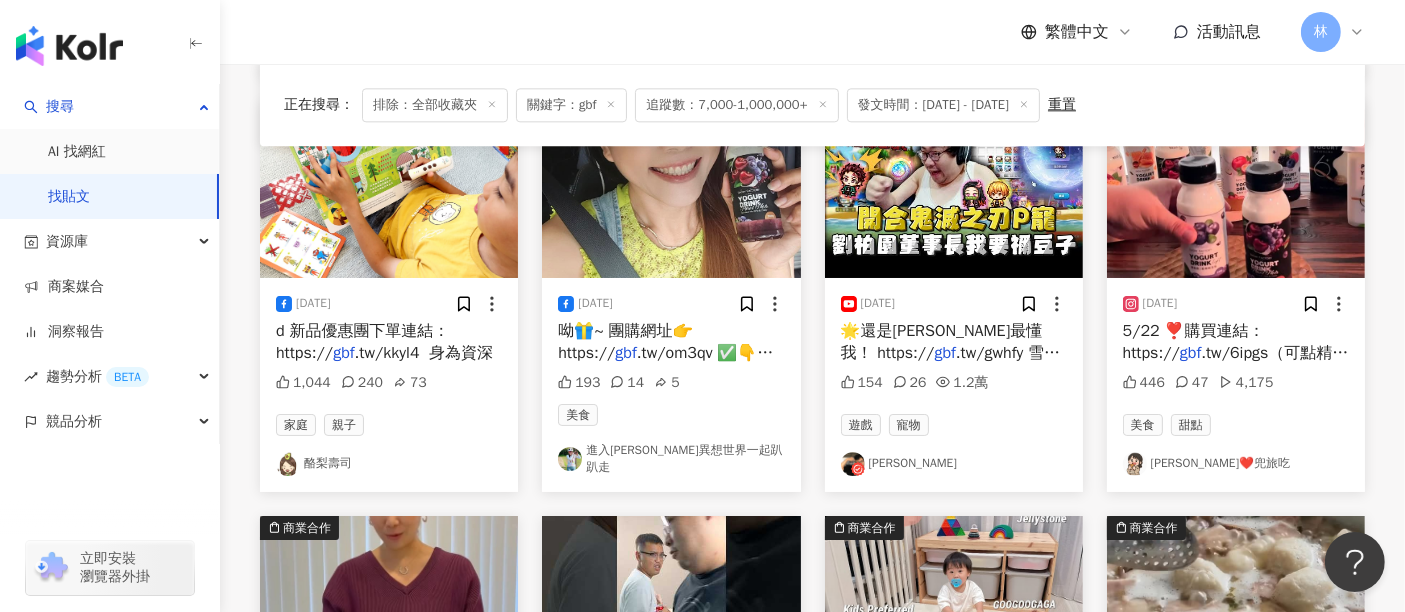 scroll, scrollTop: 35542, scrollLeft: 0, axis: vertical 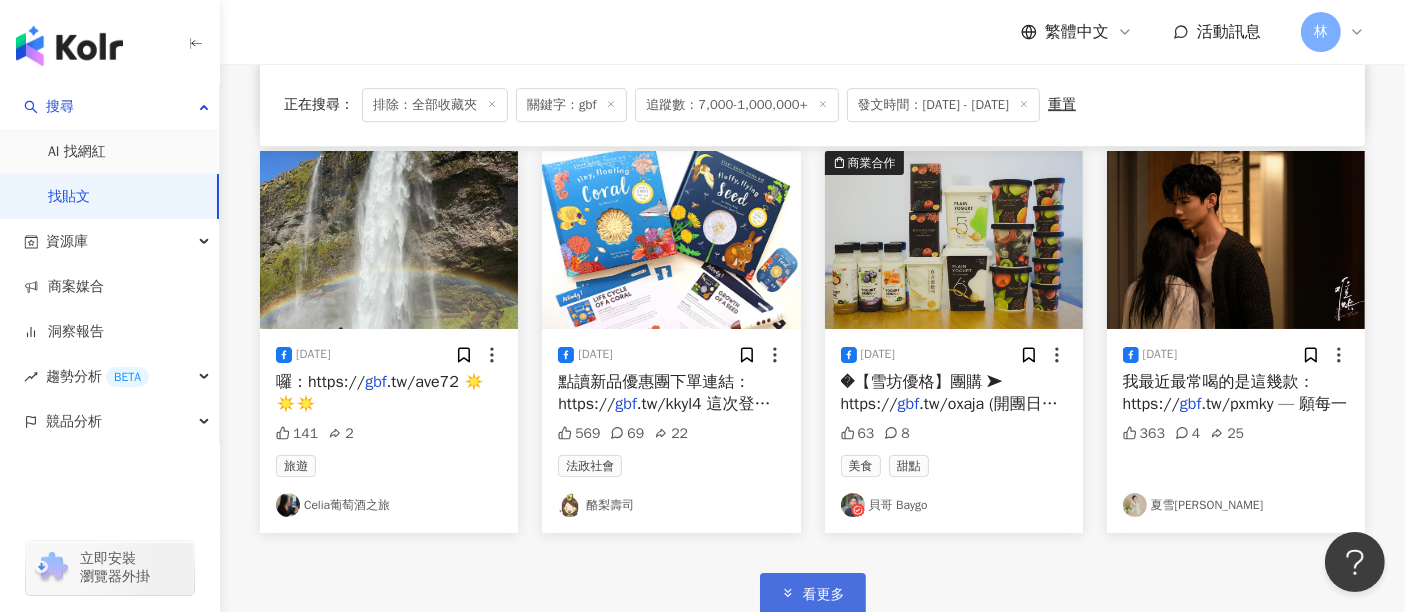 click on "看更多" at bounding box center (813, 593) 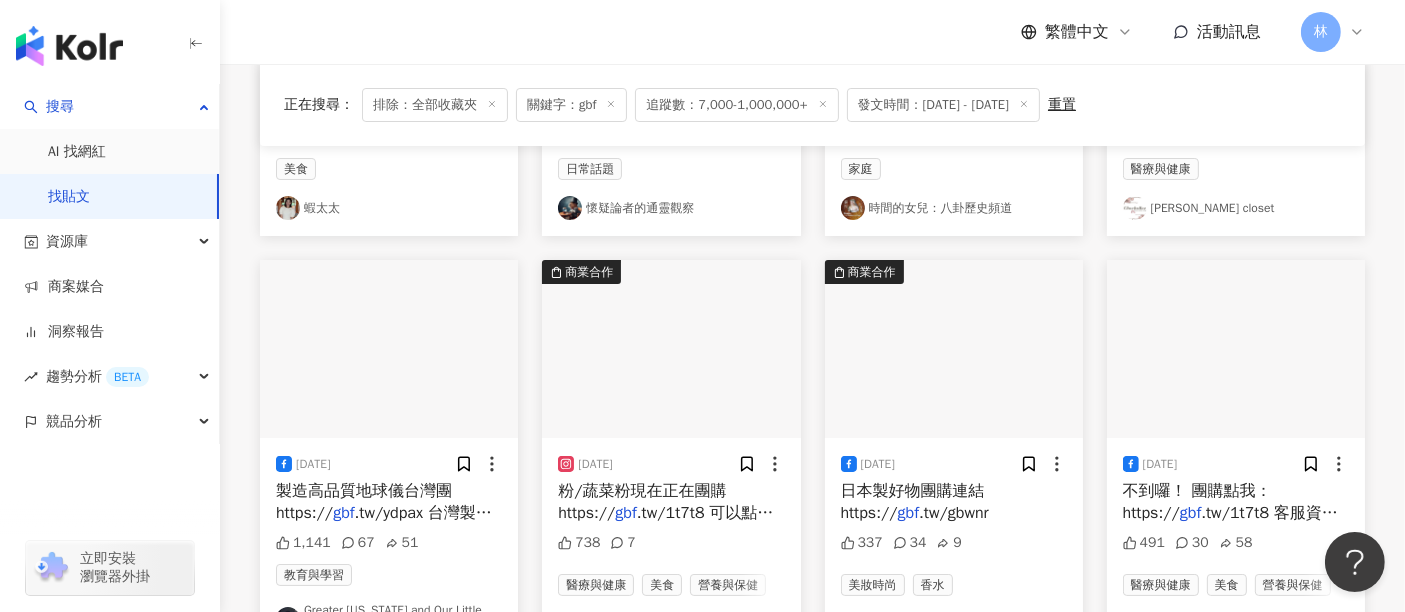 scroll, scrollTop: 37911, scrollLeft: 0, axis: vertical 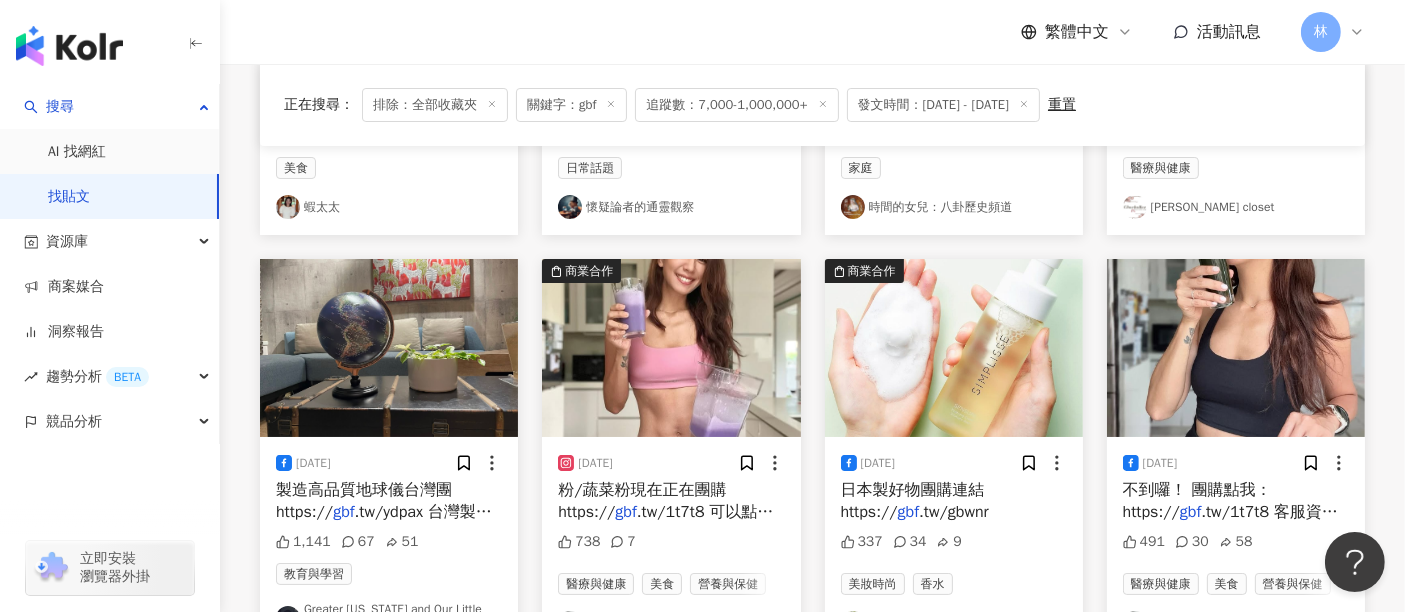 click on "看更多" at bounding box center (813, 711) 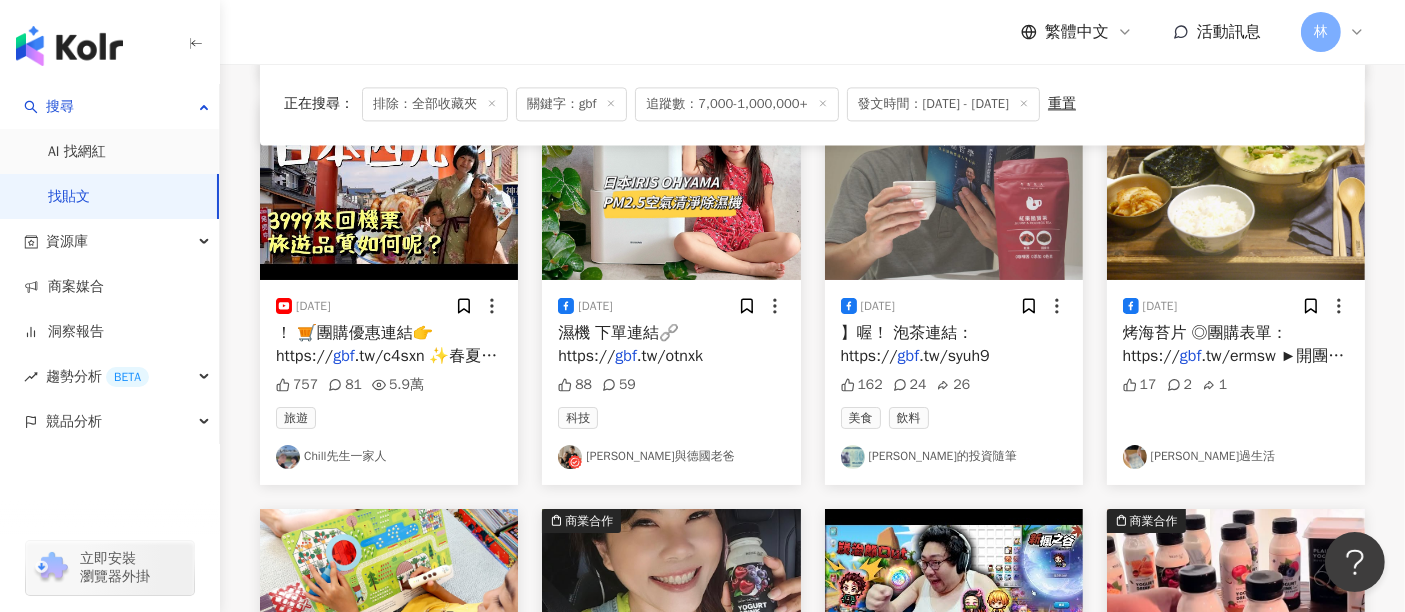 scroll, scrollTop: 34918, scrollLeft: 0, axis: vertical 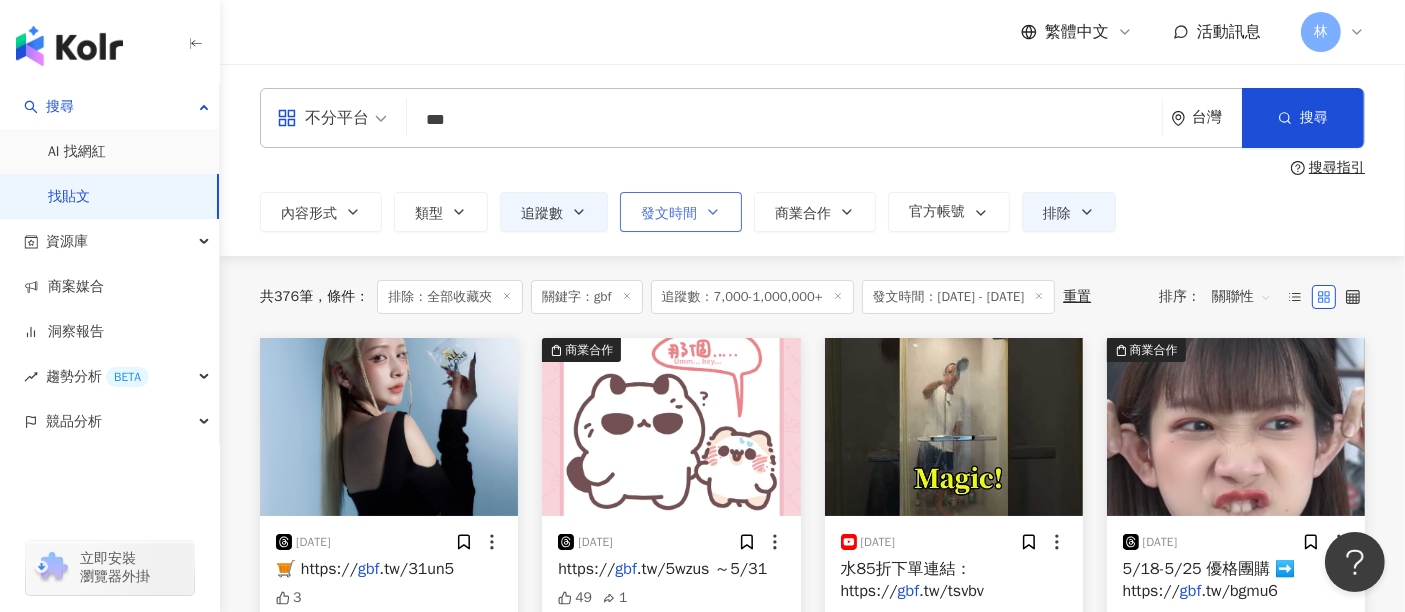 click on "發文時間" at bounding box center (669, 214) 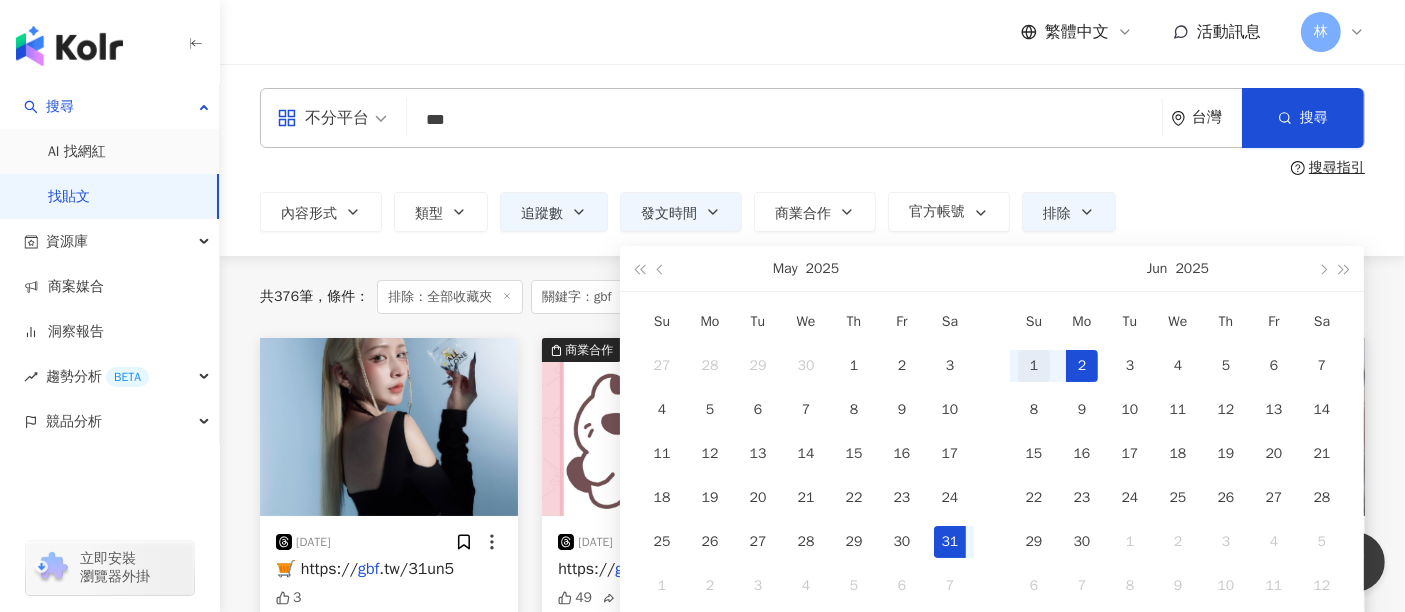 type on "**********" 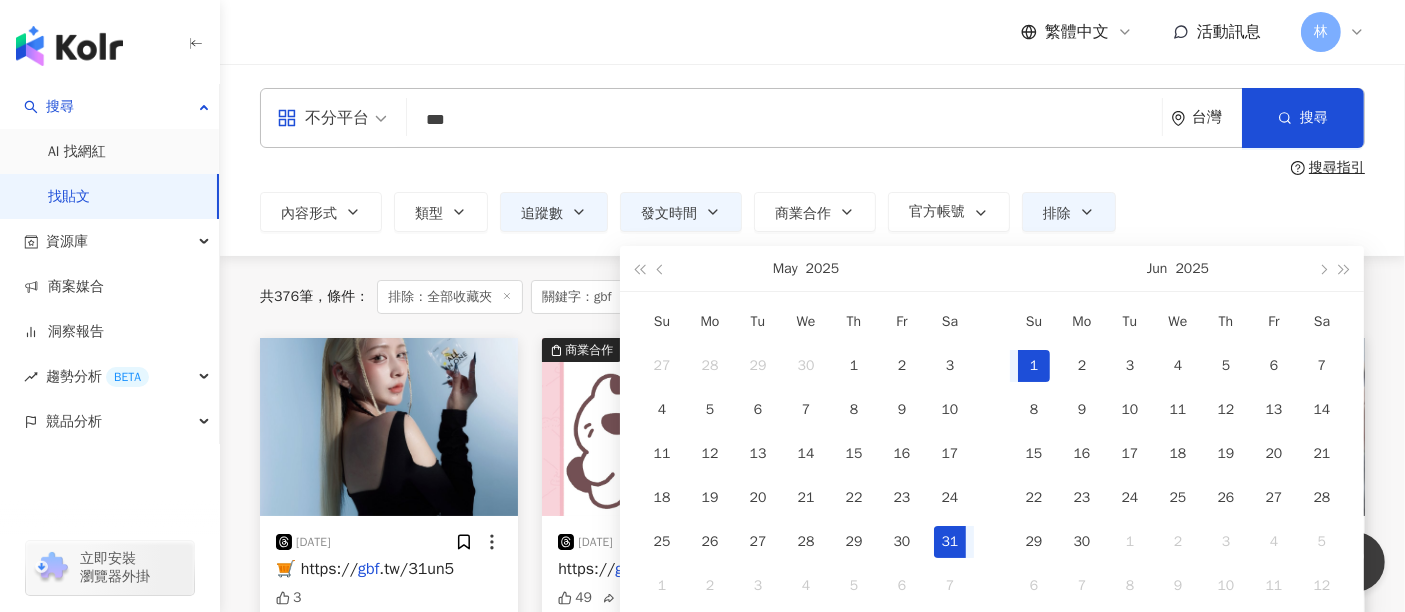click on "1" at bounding box center [1034, 366] 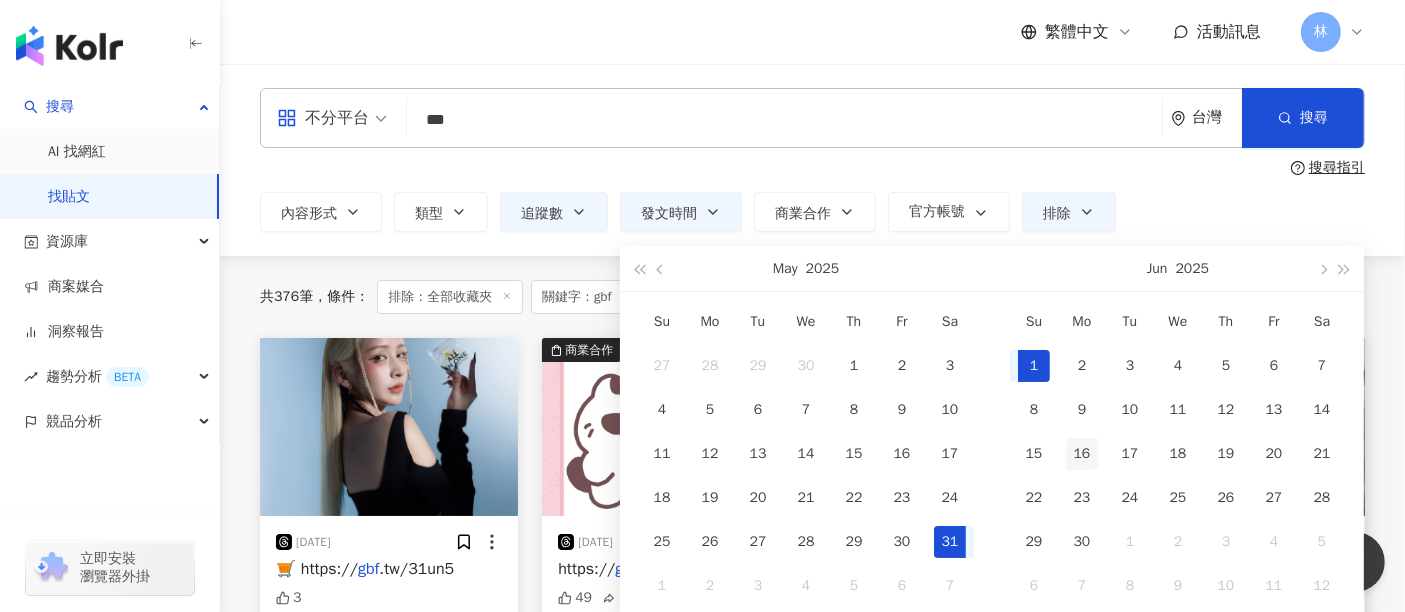 scroll, scrollTop: 0, scrollLeft: 49, axis: horizontal 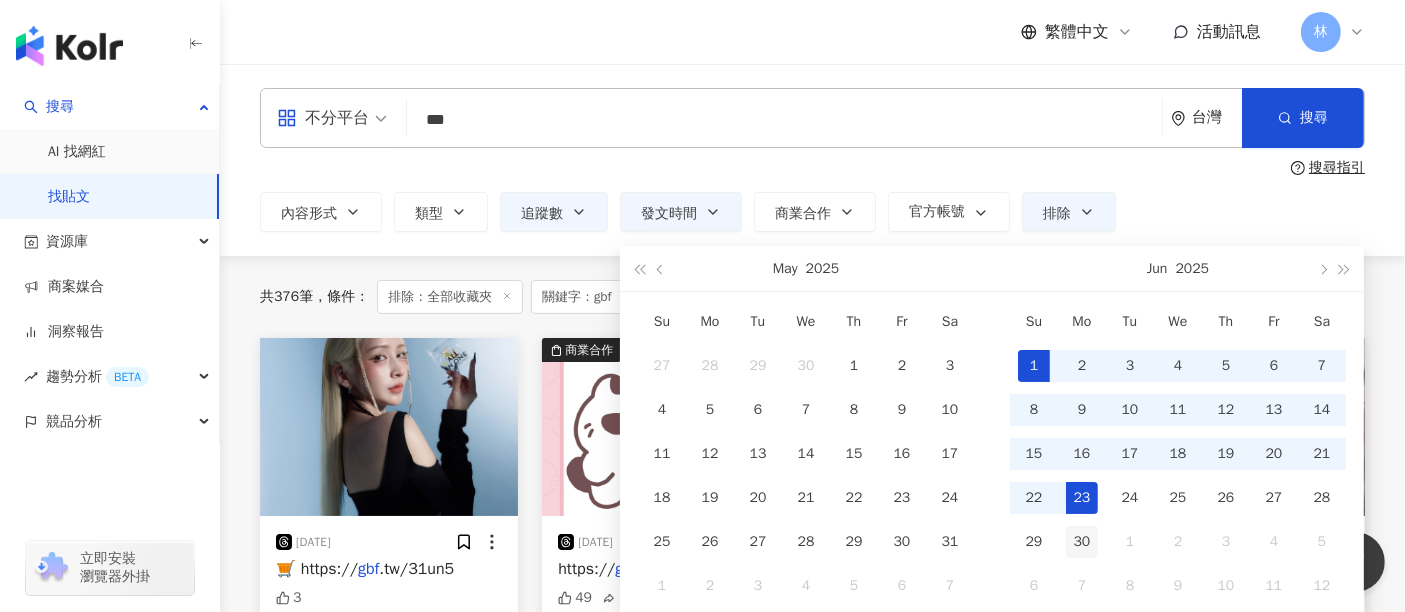 type on "**********" 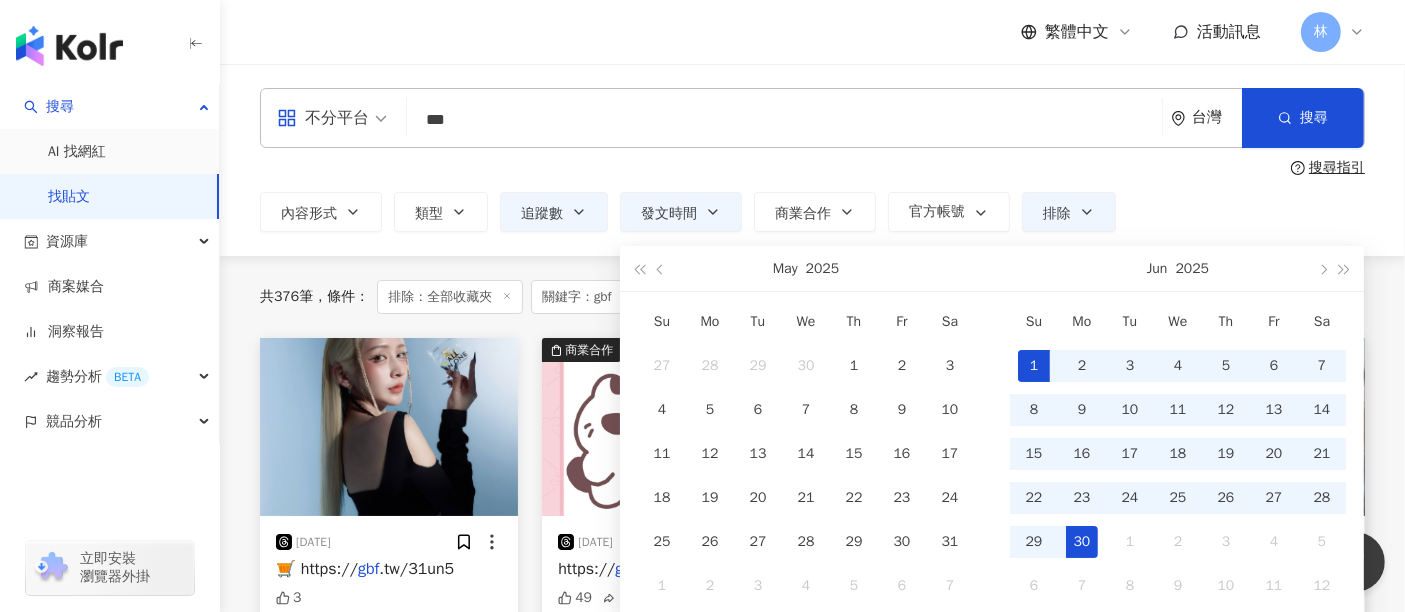 click on "30" at bounding box center [1082, 542] 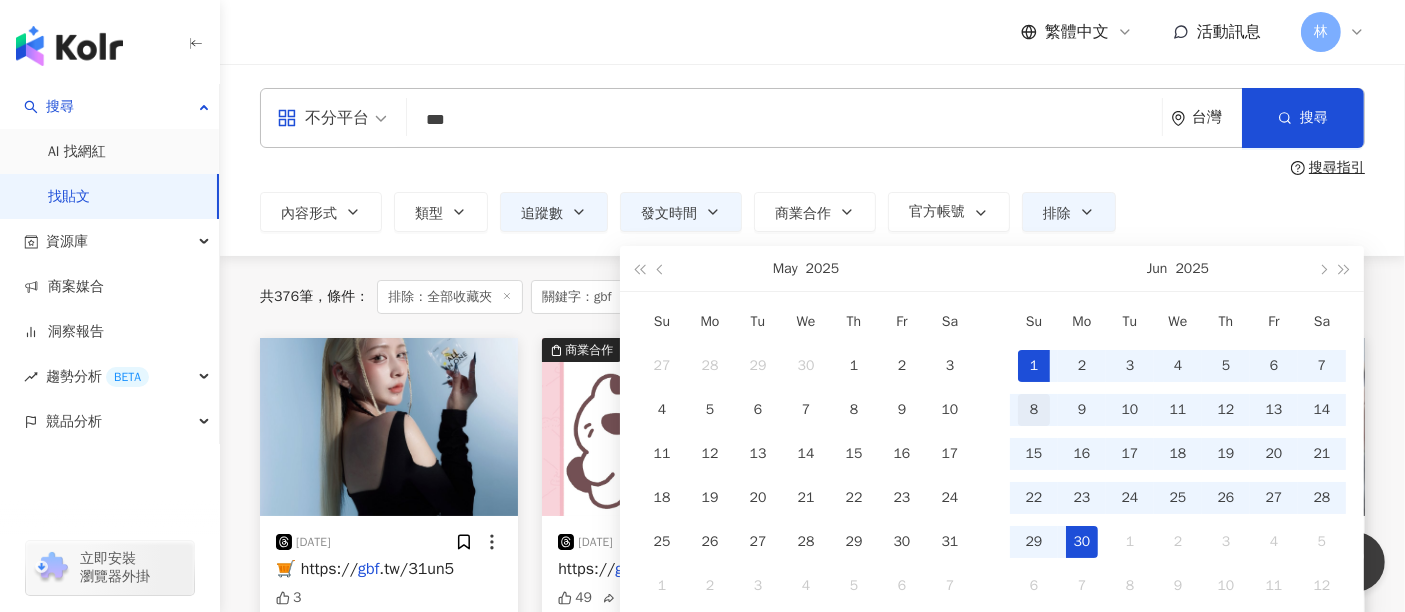 type on "**********" 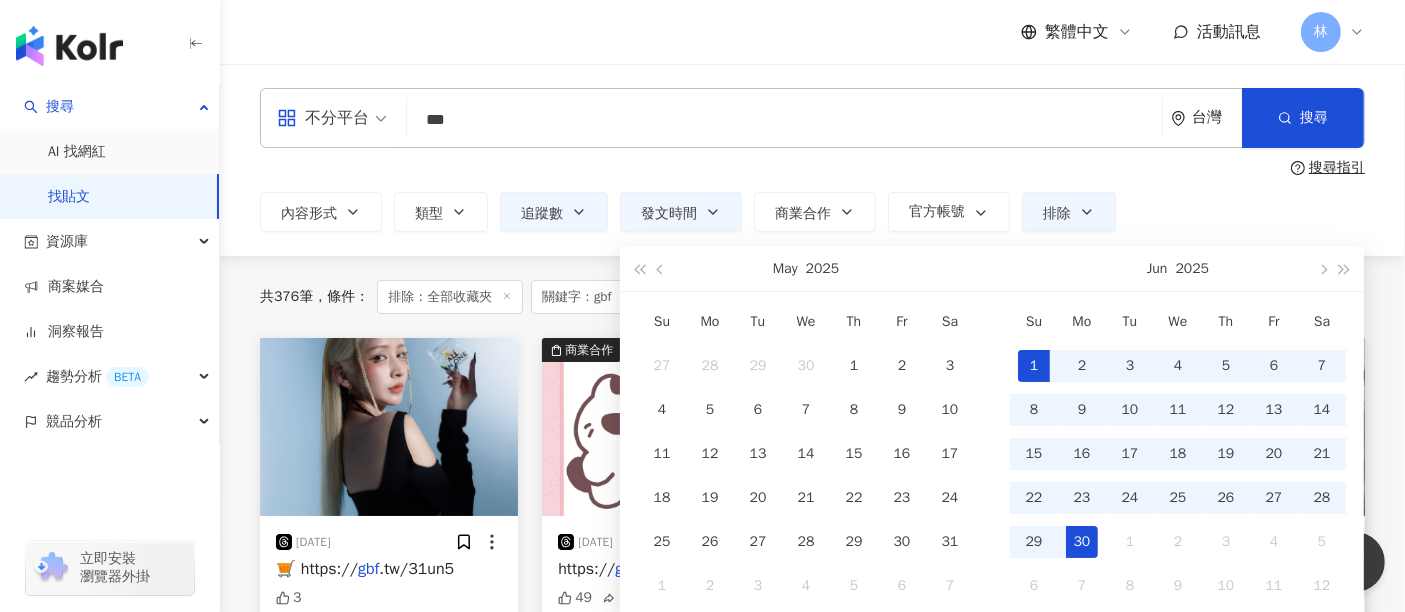 type on "**********" 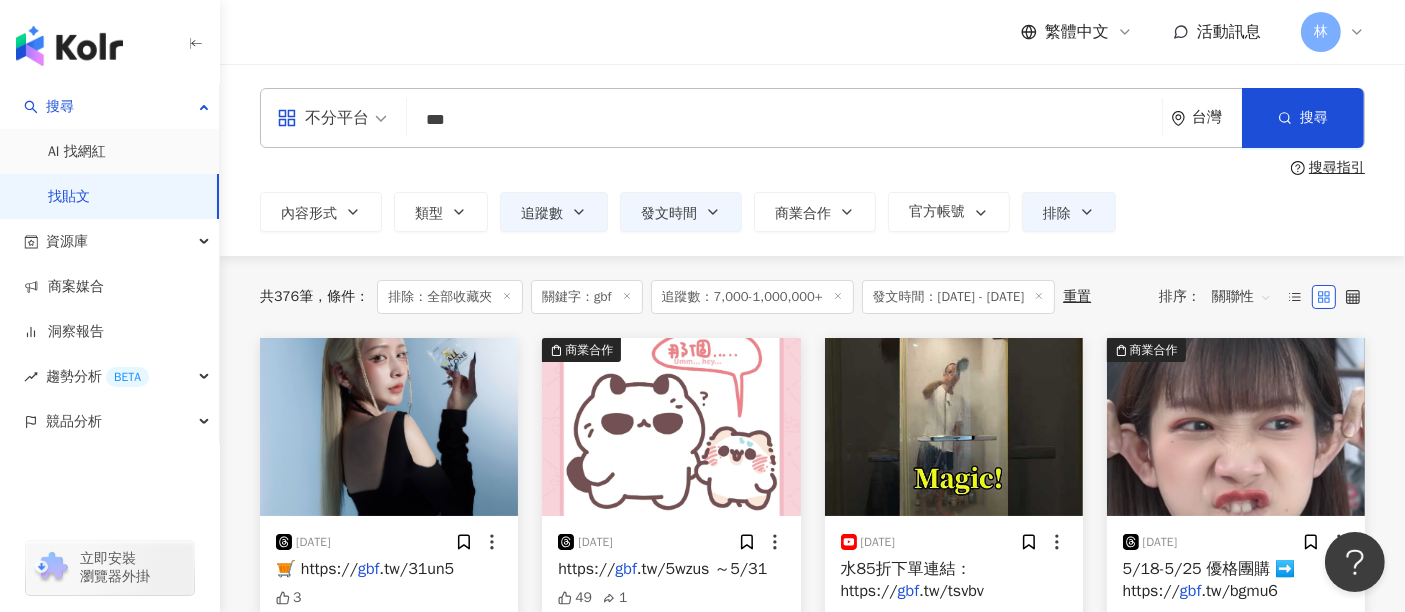 type on "**********" 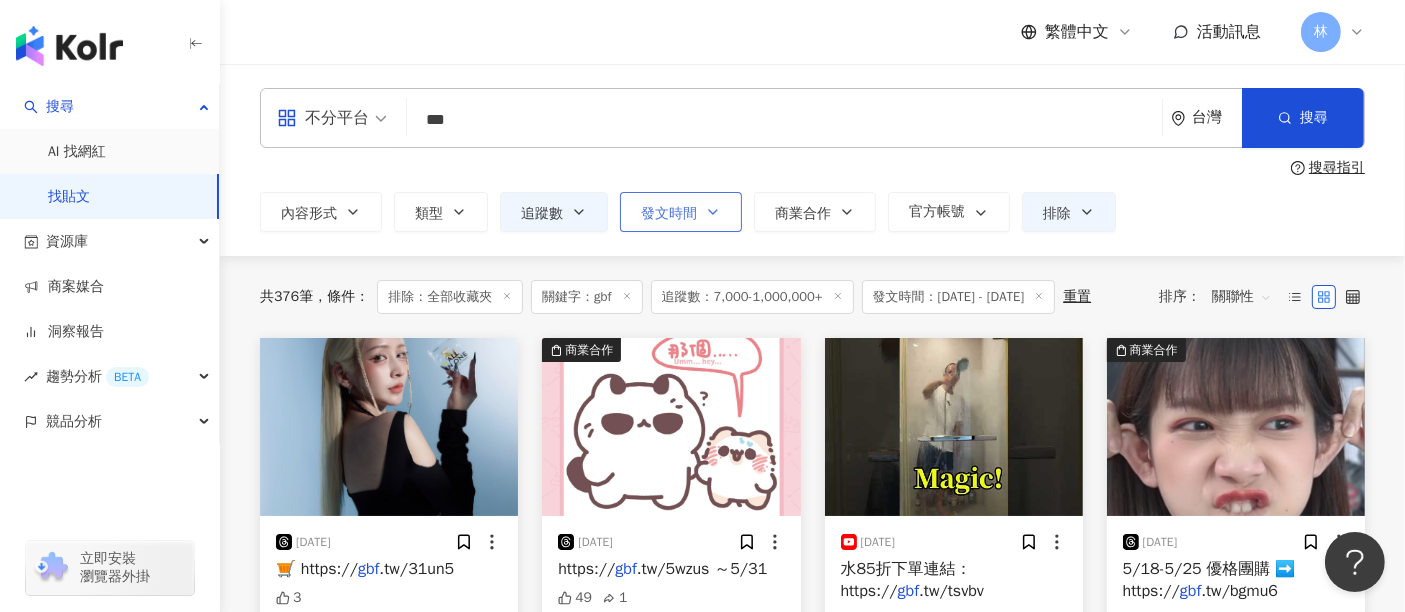 click on "發文時間" at bounding box center [669, 214] 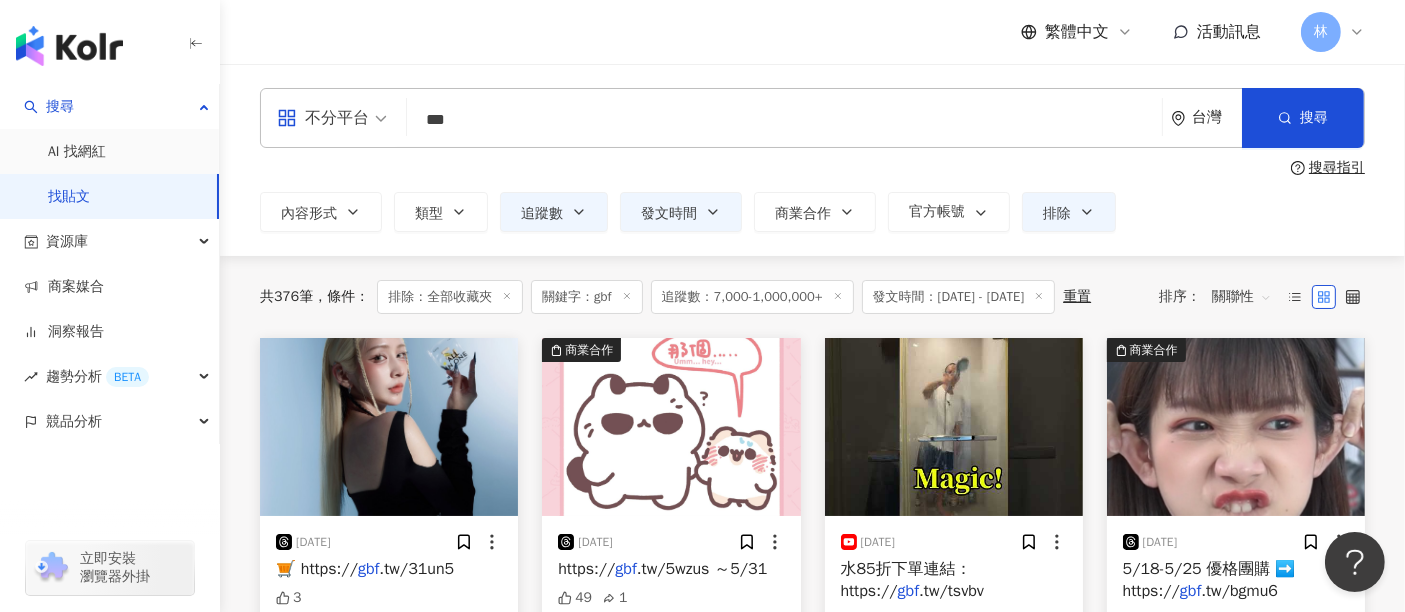 click on "發文時間" at bounding box center [681, 212] 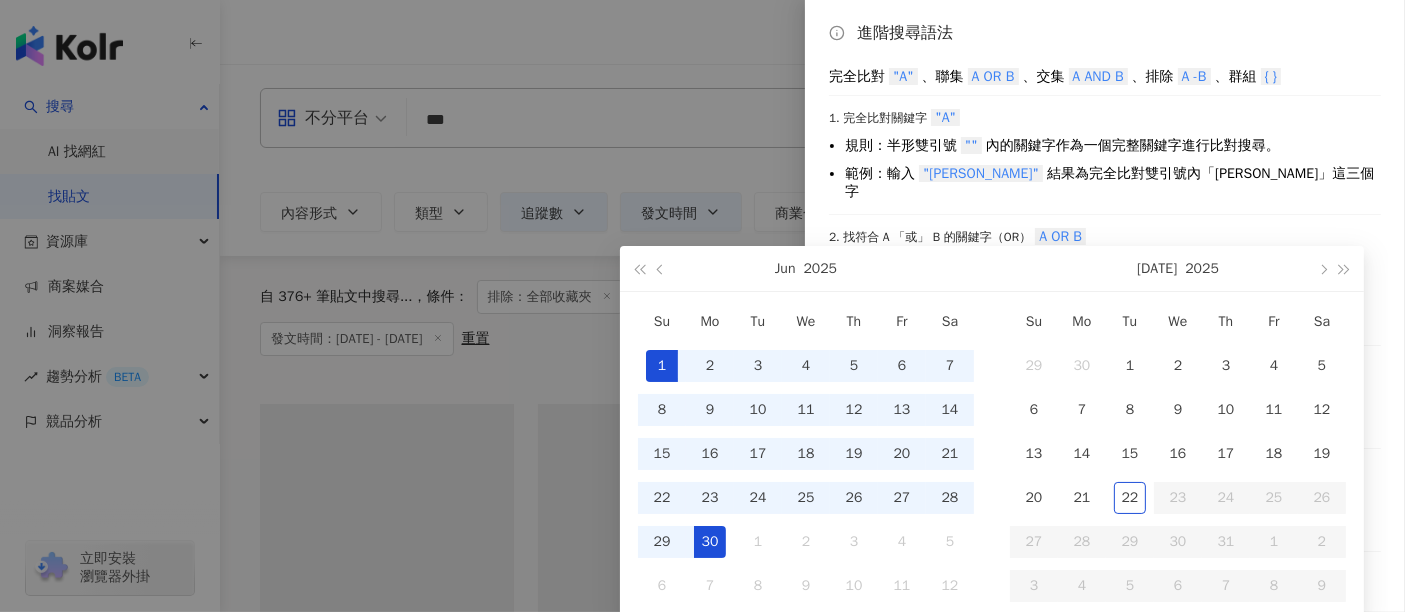 type on "**********" 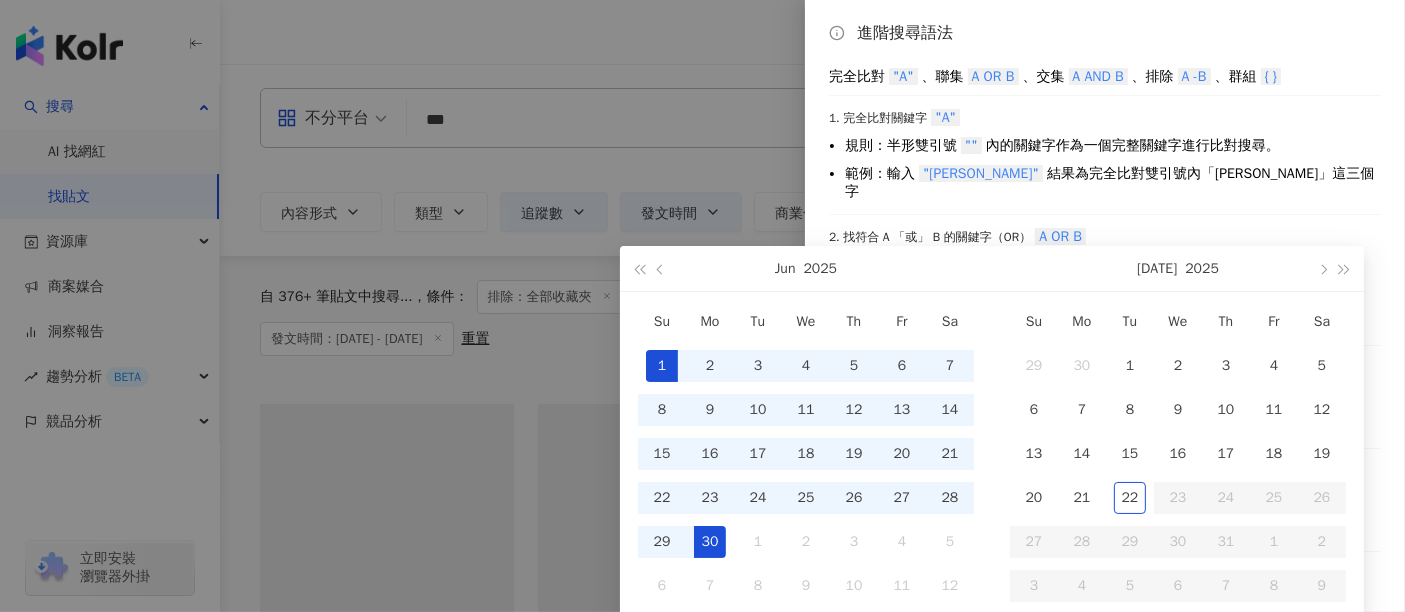 type on "**********" 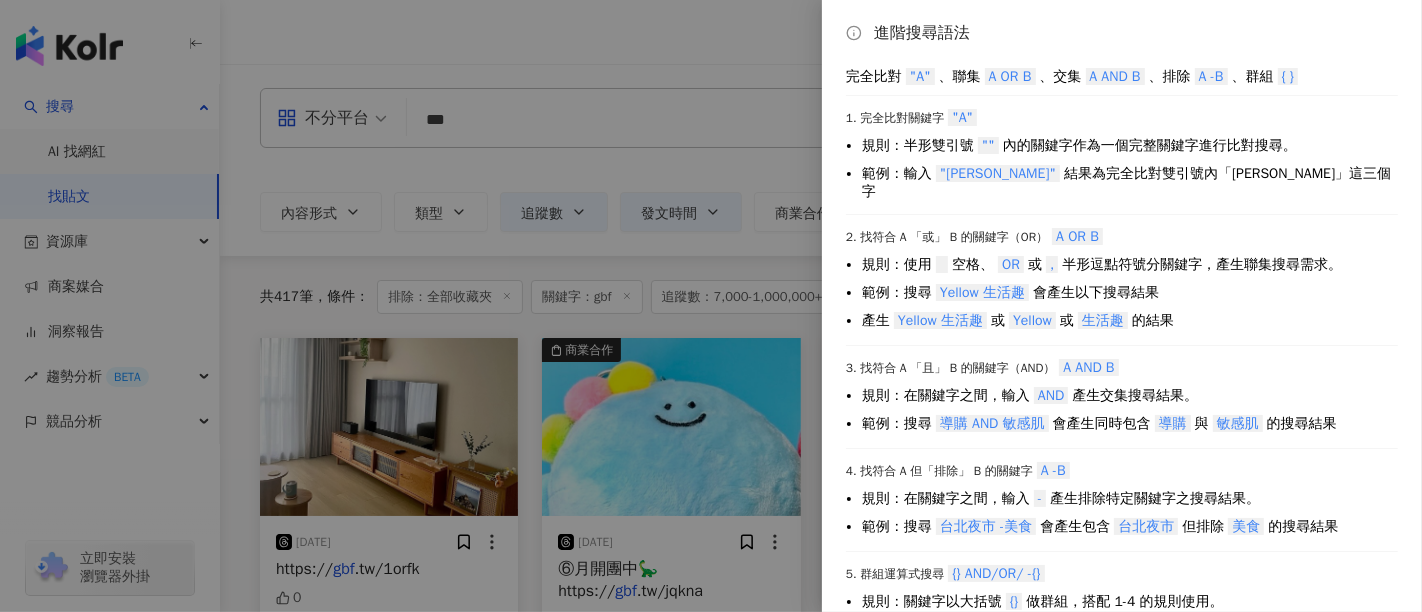 click at bounding box center (711, 306) 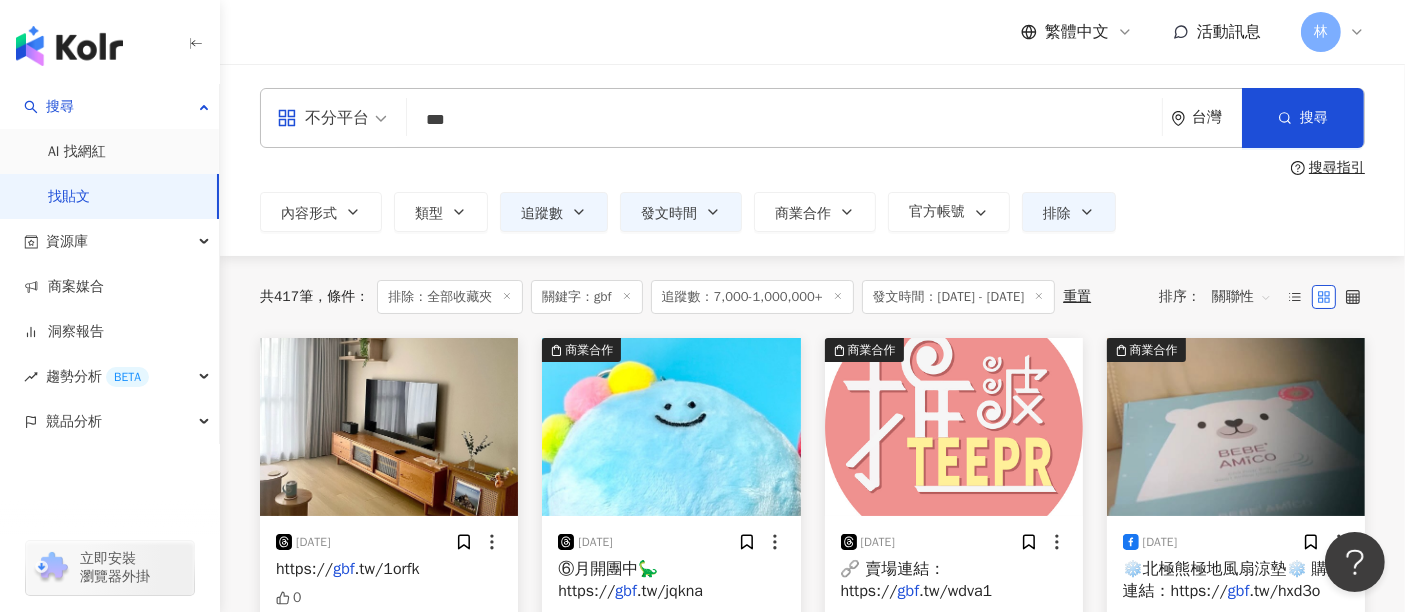 drag, startPoint x: 594, startPoint y: 116, endPoint x: 191, endPoint y: 82, distance: 404.4317 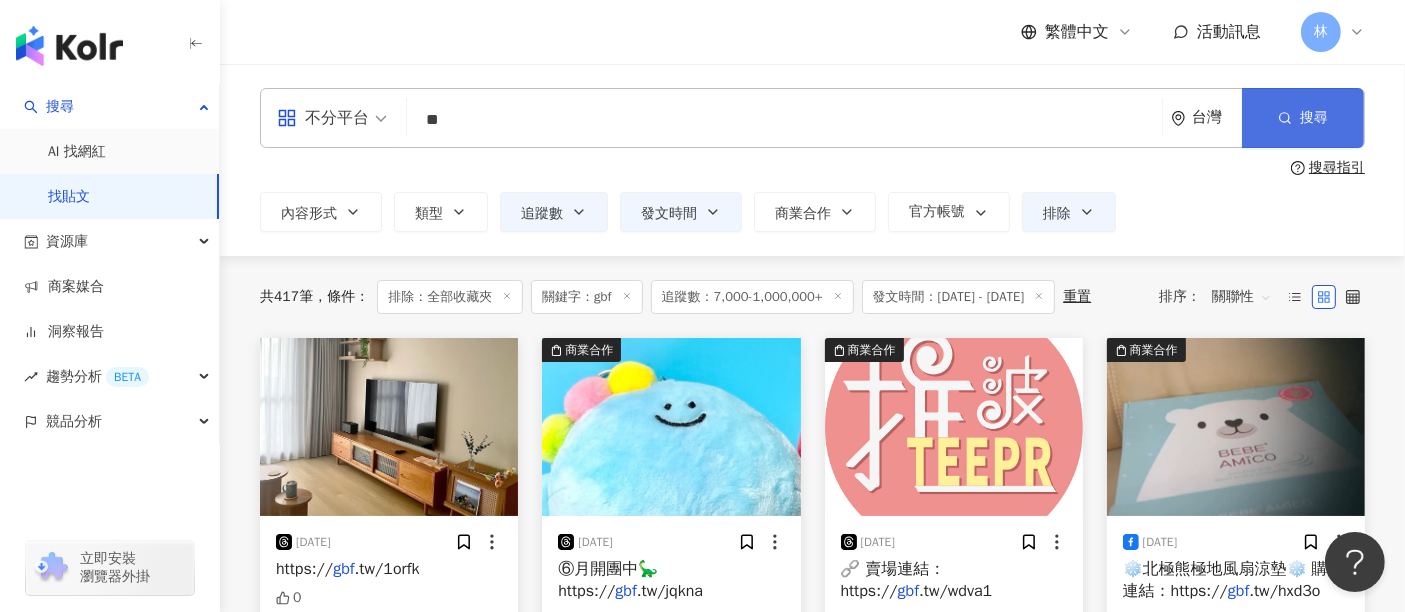 type on "**" 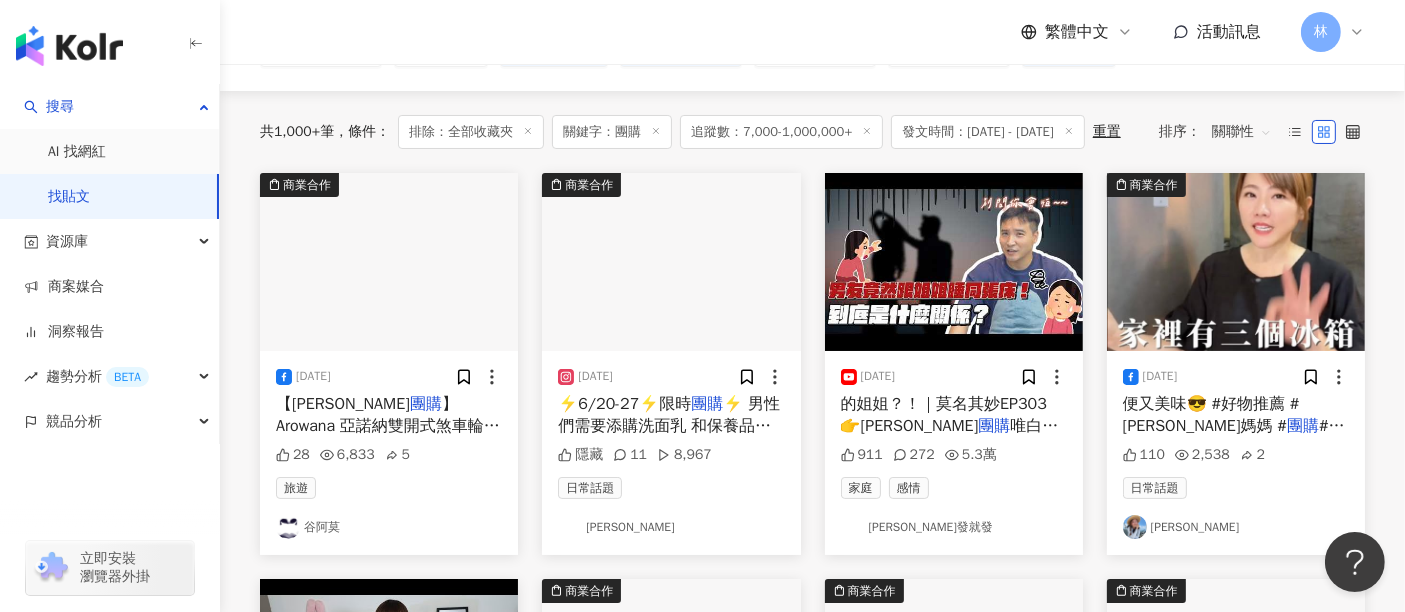 scroll, scrollTop: 222, scrollLeft: 0, axis: vertical 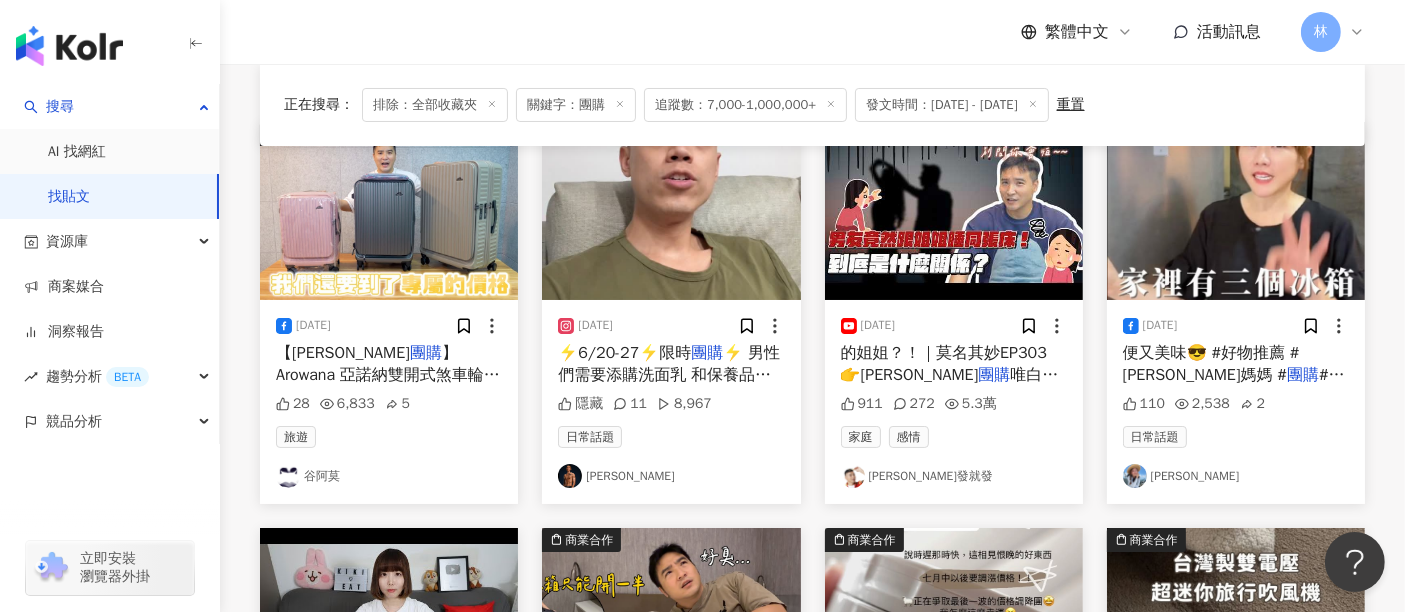 click at bounding box center [671, 211] 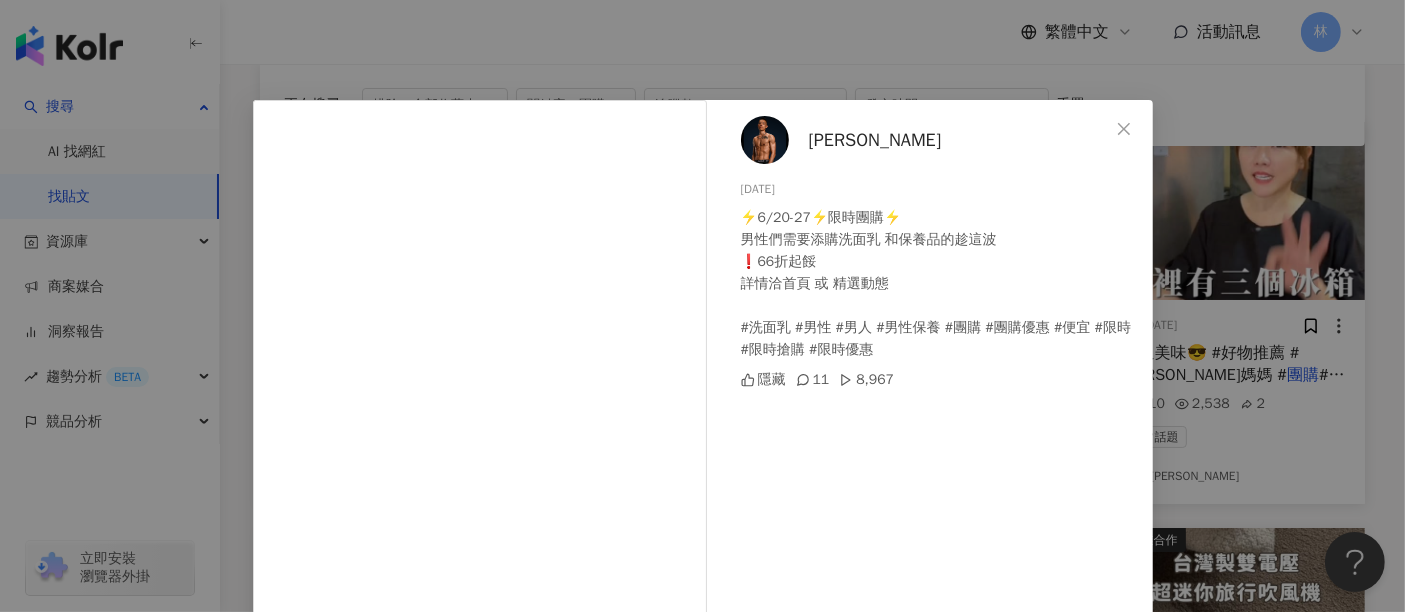 click on "Neil Lu 2025/6/23 ⚡️6/20-27⚡️限時團購⚡️
男性們需要添購洗面乳 和保養品的趁這波
❗️66折起餒
詳情洽首頁 或 精選動態
#洗面乳 #男性 #男人 #男性保養 #團購 #團購優惠 #便宜 #限時 #限時搶購 #限時優惠 隱藏 11 8,967 查看原始貼文" at bounding box center [702, 306] 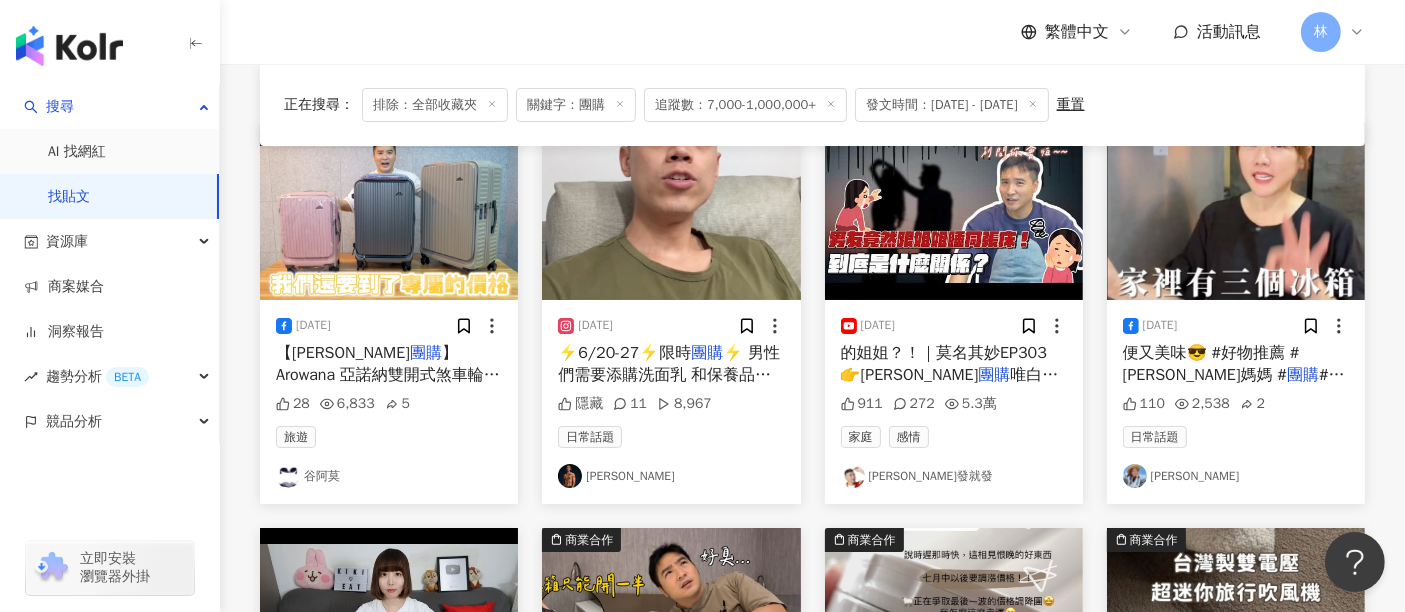 click at bounding box center [1236, 211] 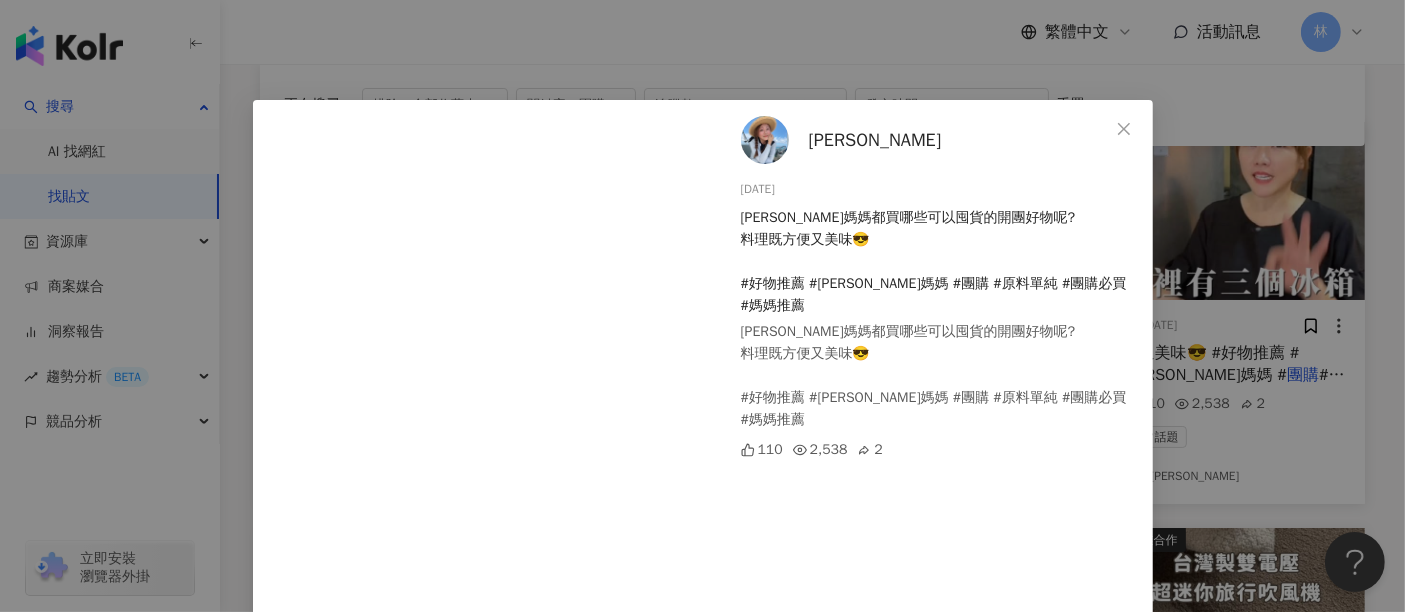 scroll, scrollTop: 457, scrollLeft: 0, axis: vertical 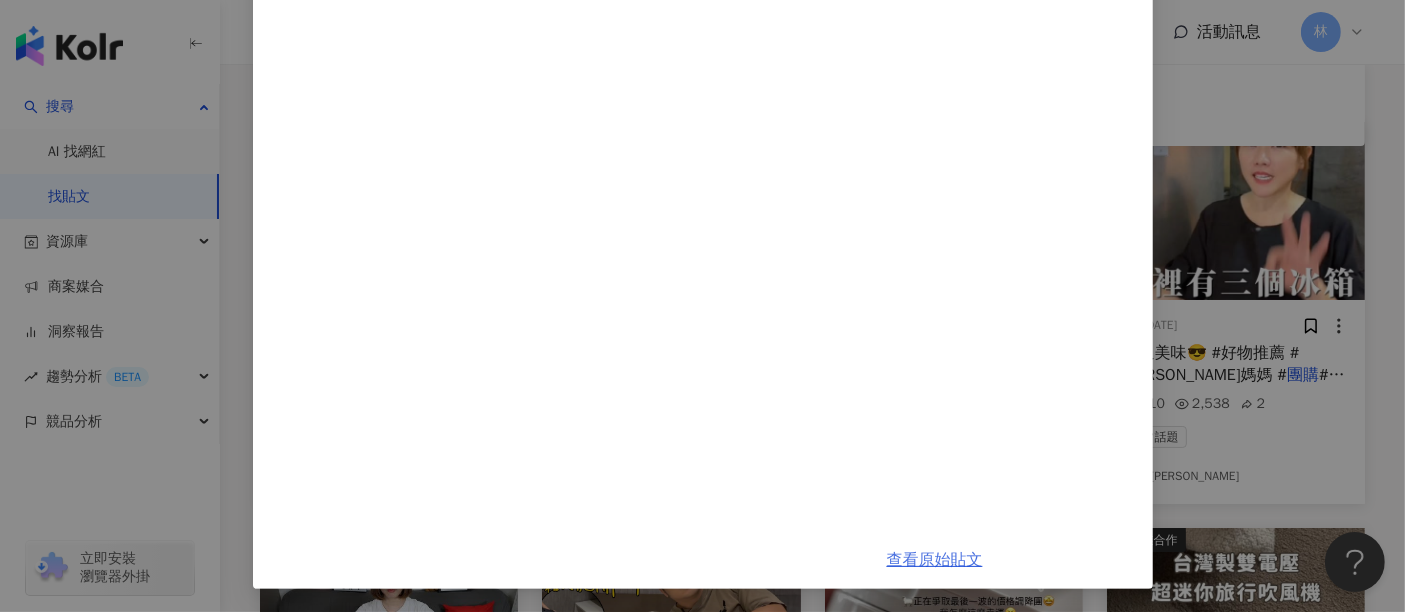 click on "查看原始貼文" at bounding box center [935, 560] 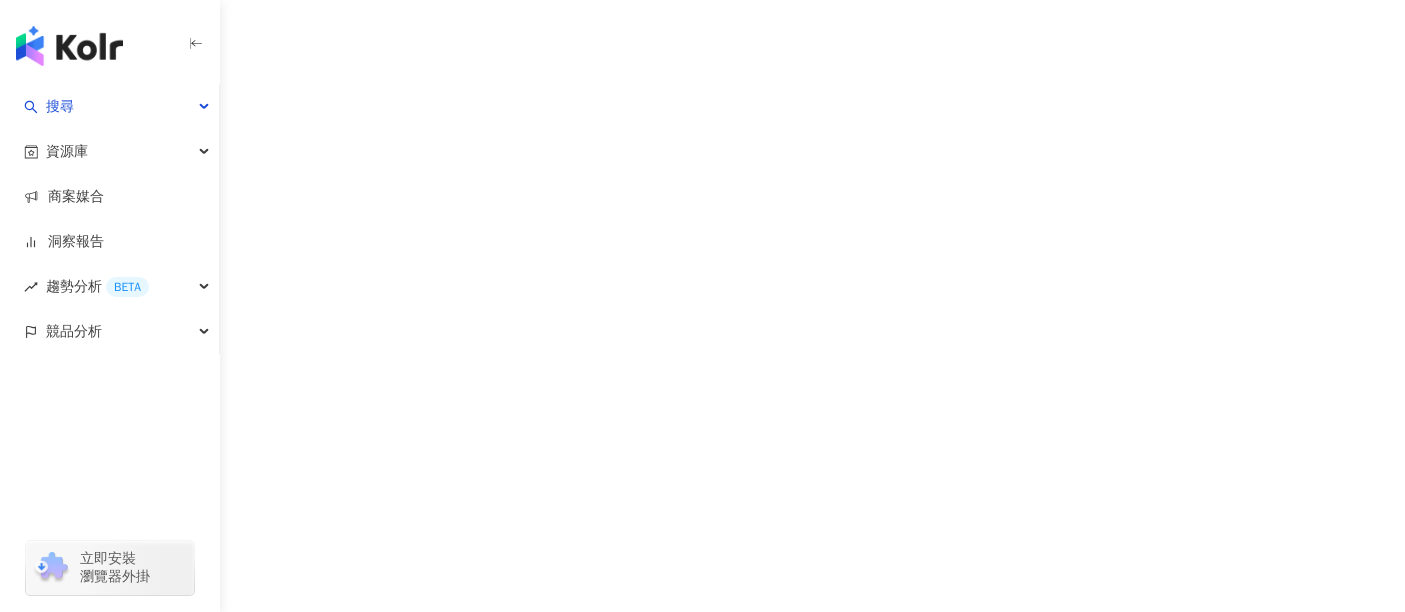 scroll, scrollTop: 0, scrollLeft: 0, axis: both 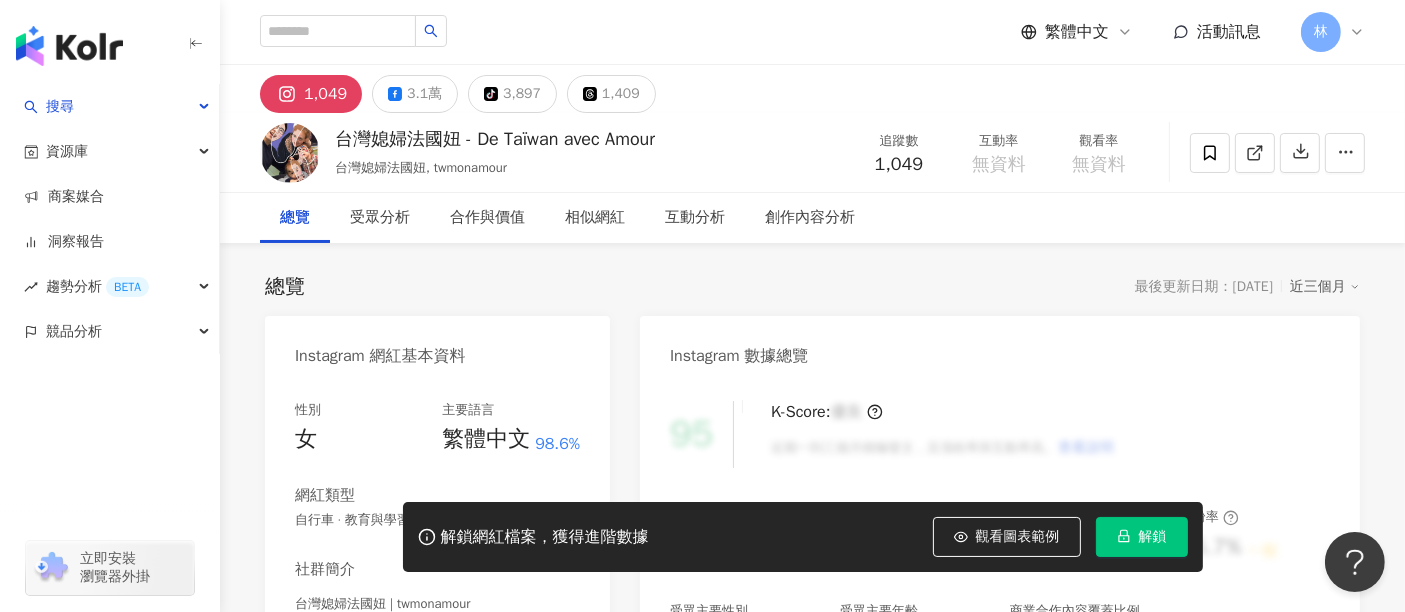 click on "3.1萬" at bounding box center [424, 94] 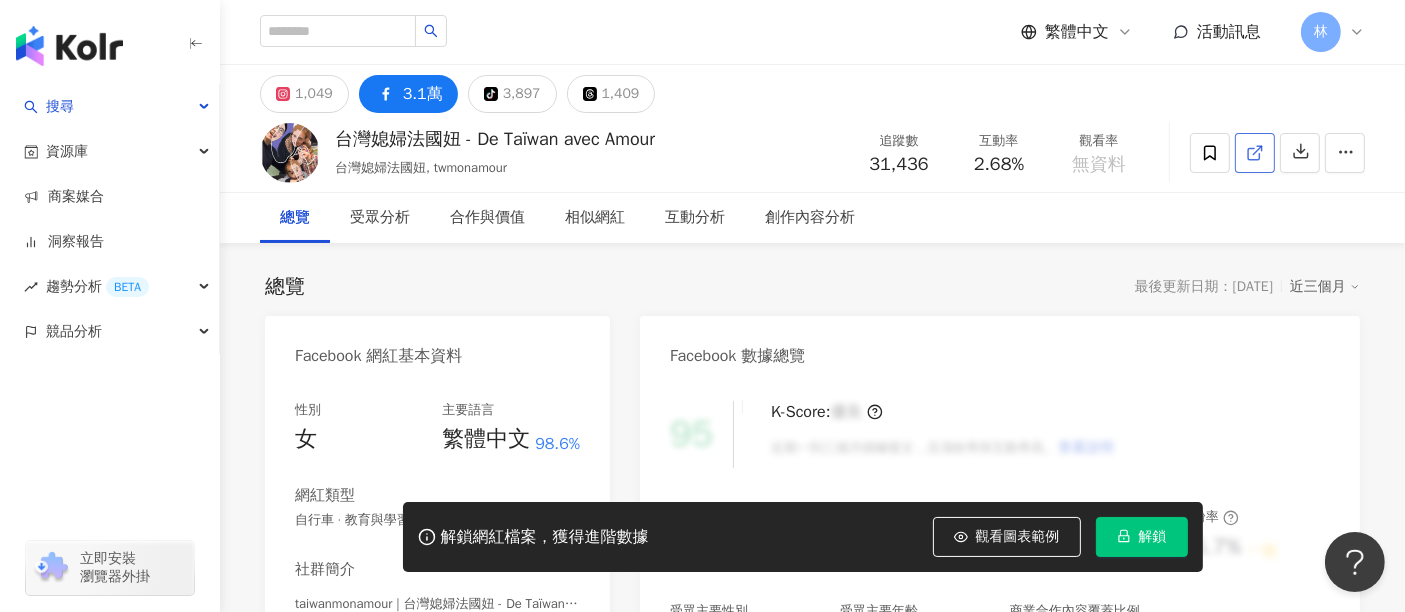 click 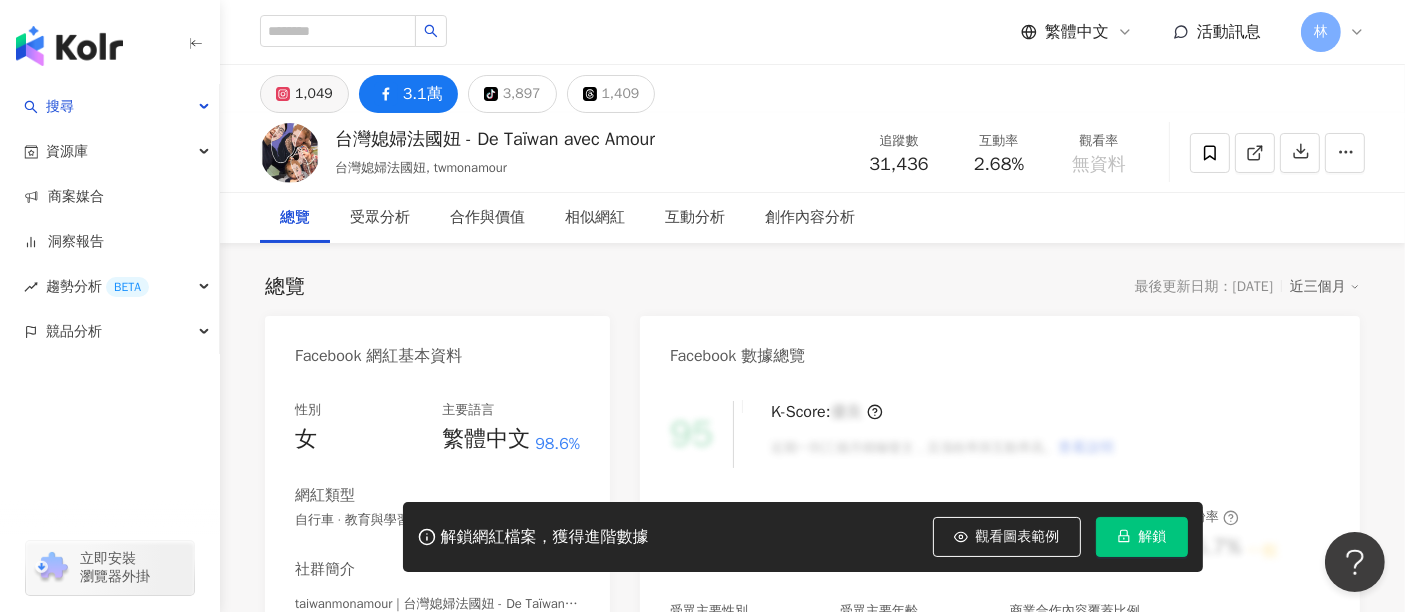 click on "1,049" at bounding box center [314, 94] 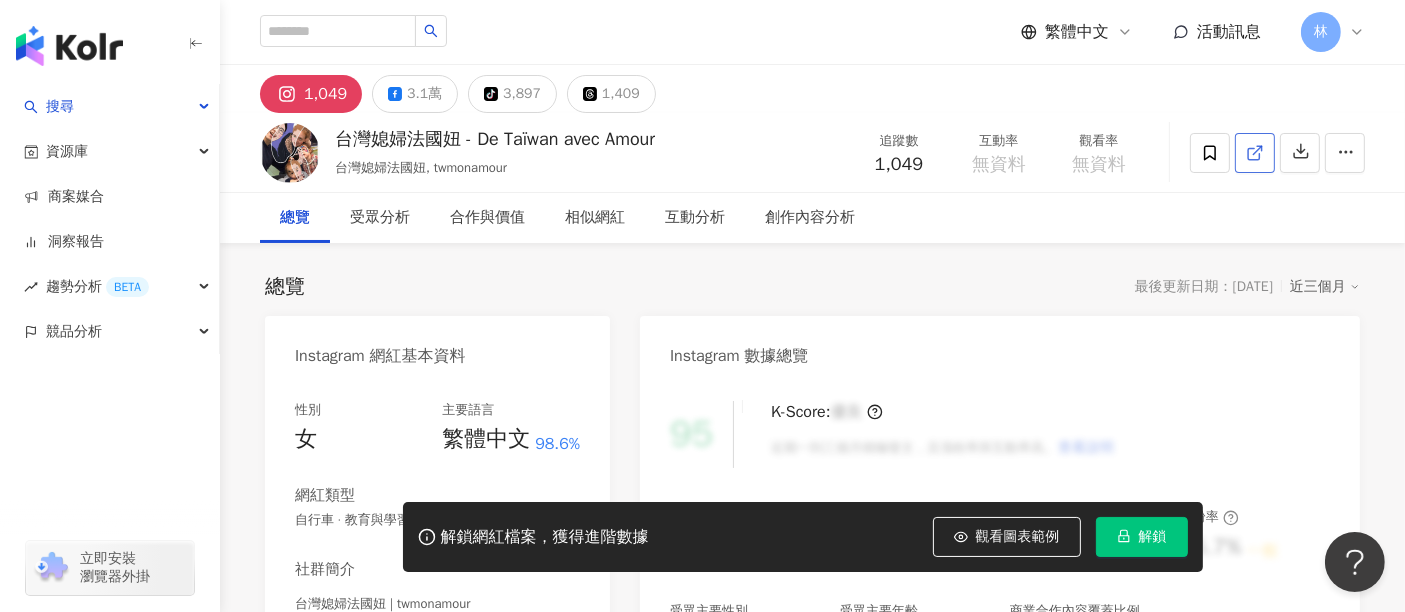 click 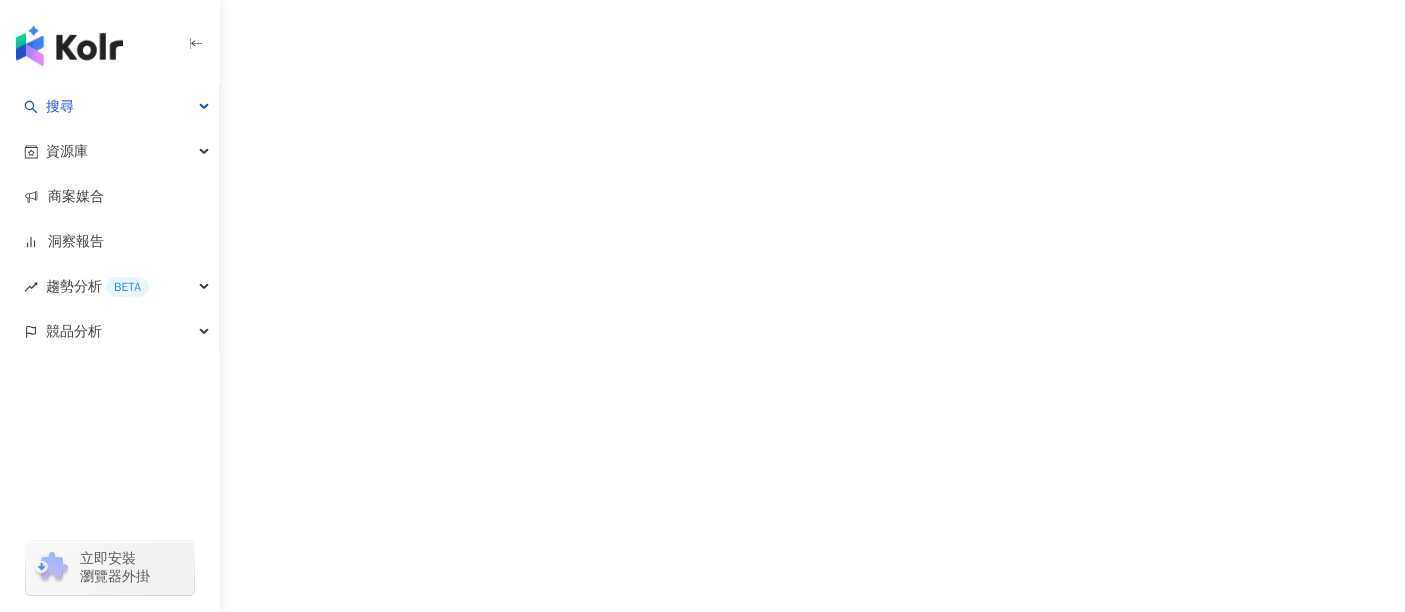 scroll, scrollTop: 0, scrollLeft: 0, axis: both 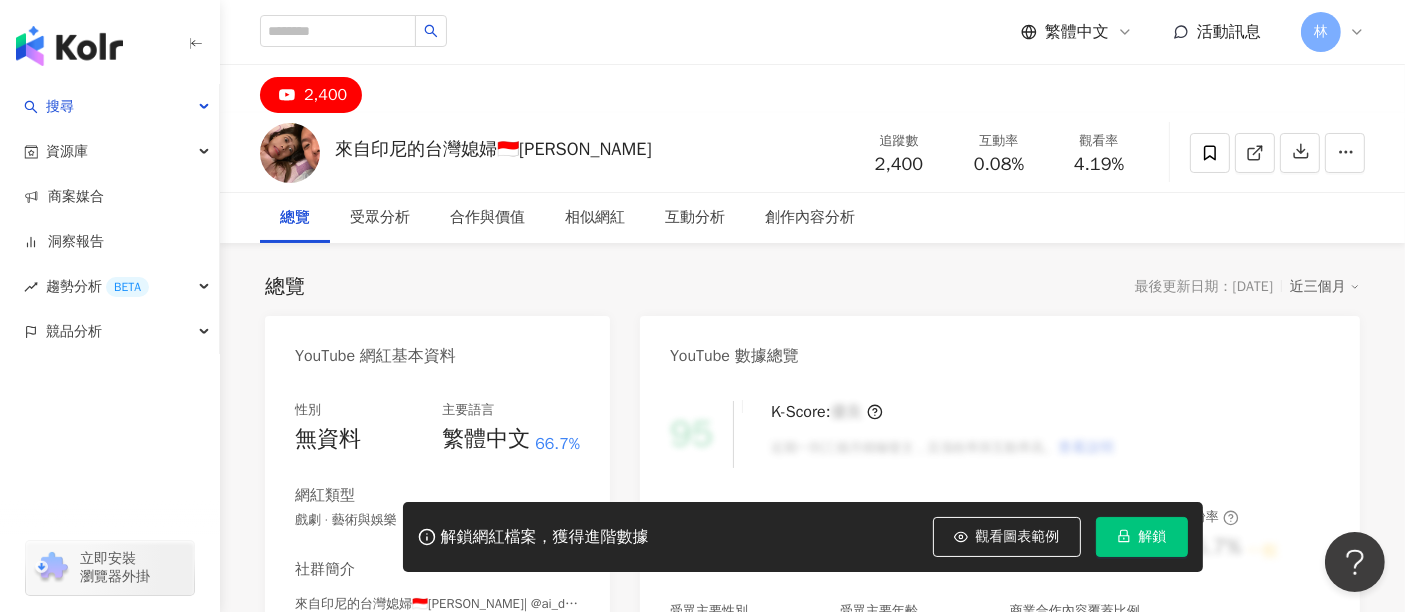 click at bounding box center (1255, 153) 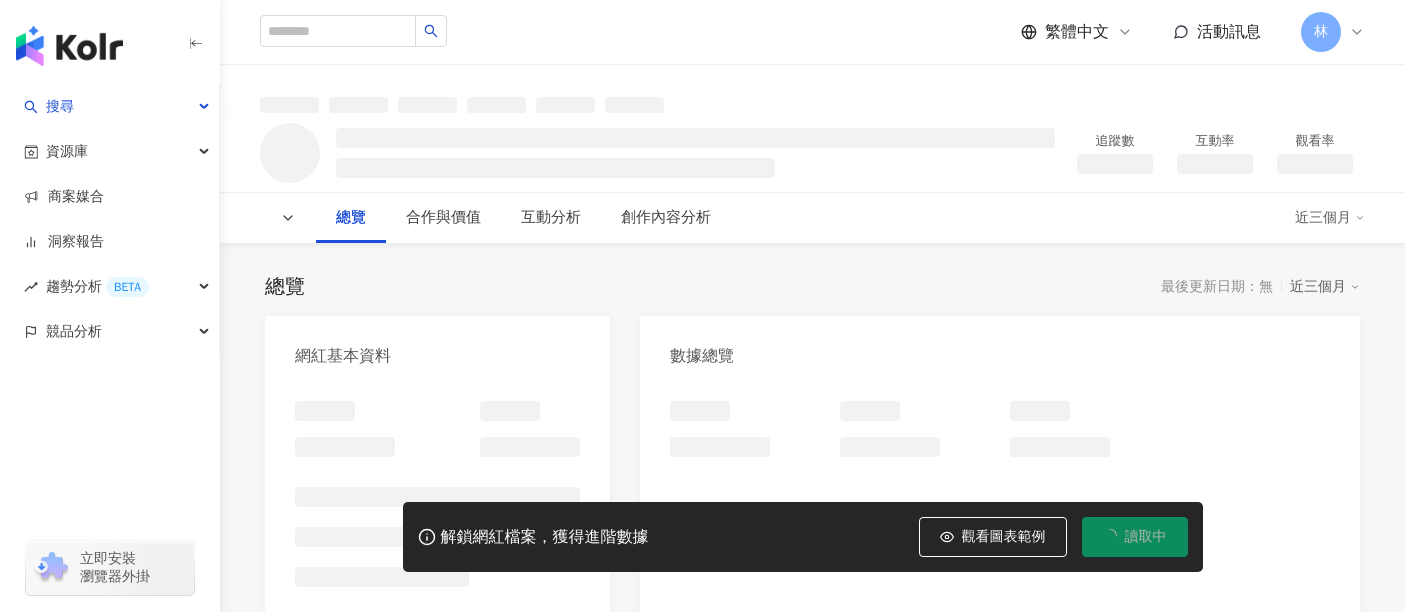scroll, scrollTop: 0, scrollLeft: 0, axis: both 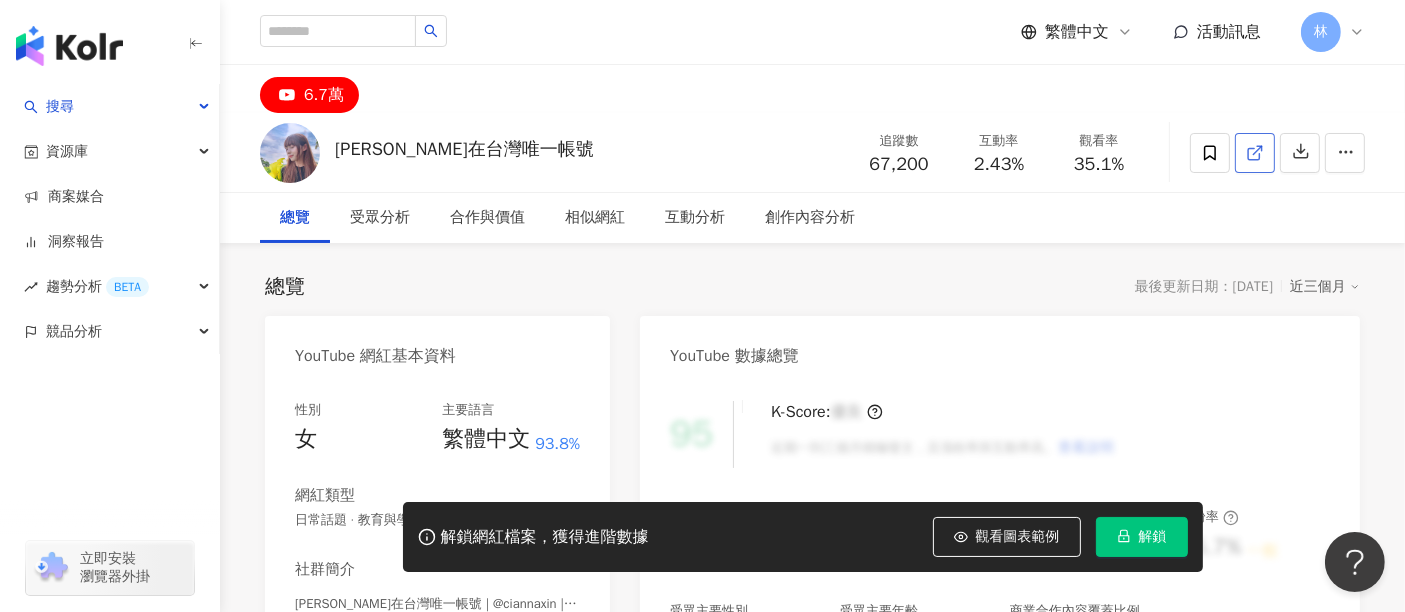 click 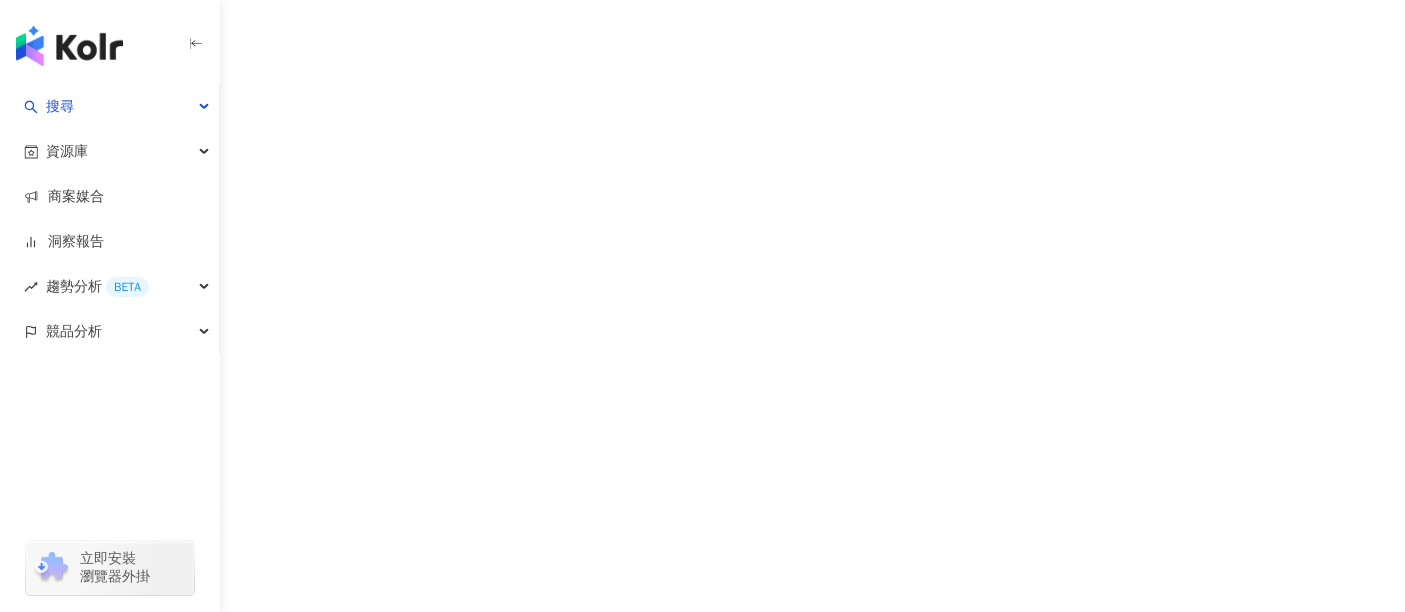 scroll, scrollTop: 0, scrollLeft: 0, axis: both 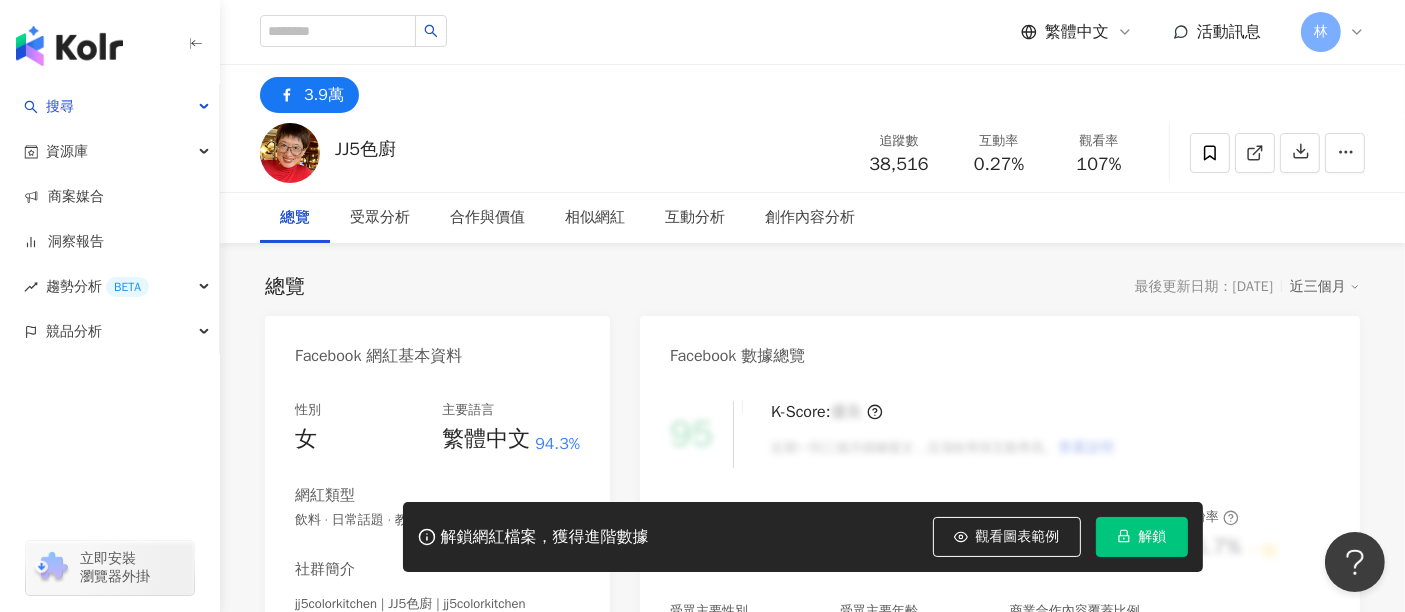 click on "總覽 最後更新日期：2025/7/15 近三個月" at bounding box center (812, 287) 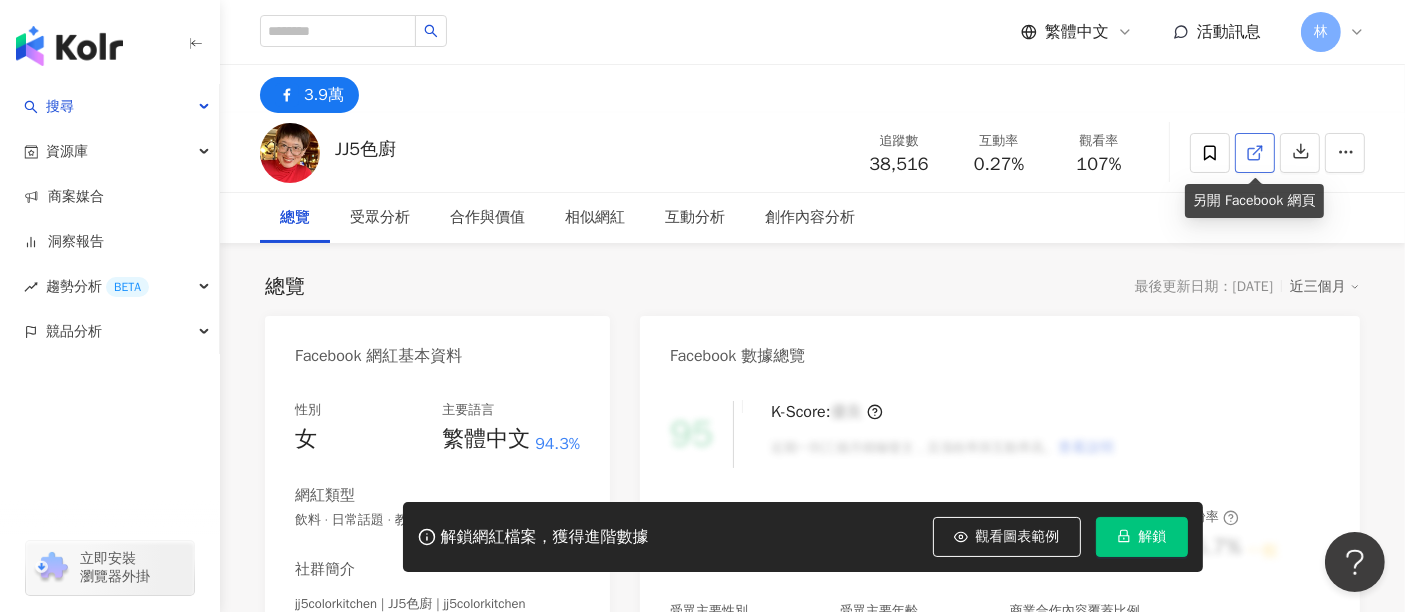 click at bounding box center [1255, 153] 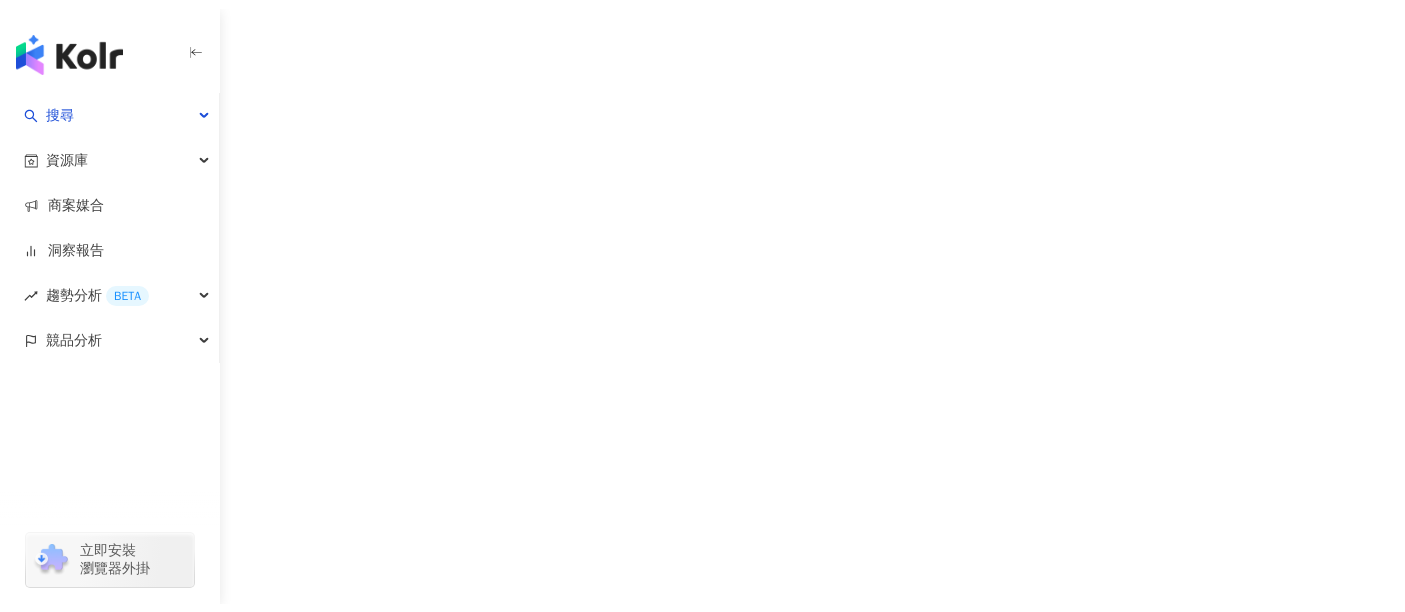 scroll, scrollTop: 0, scrollLeft: 0, axis: both 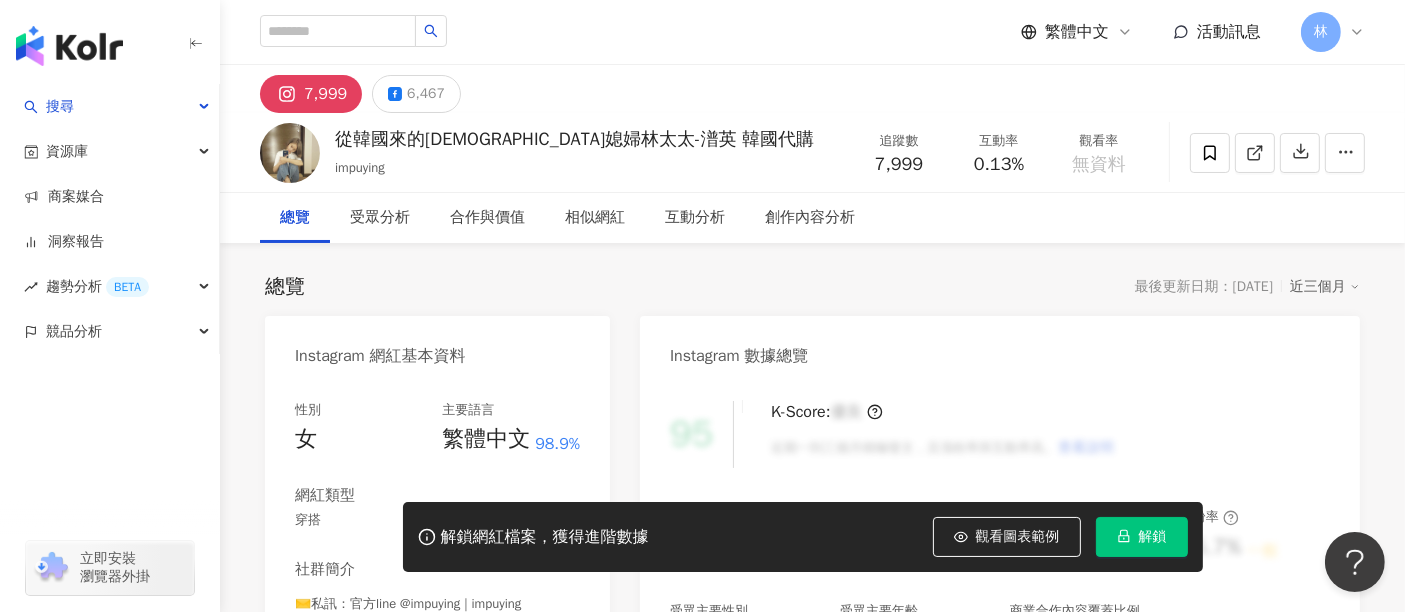 click on "總覽 最後更新日期：2025/7/16 近三個月" at bounding box center [812, 287] 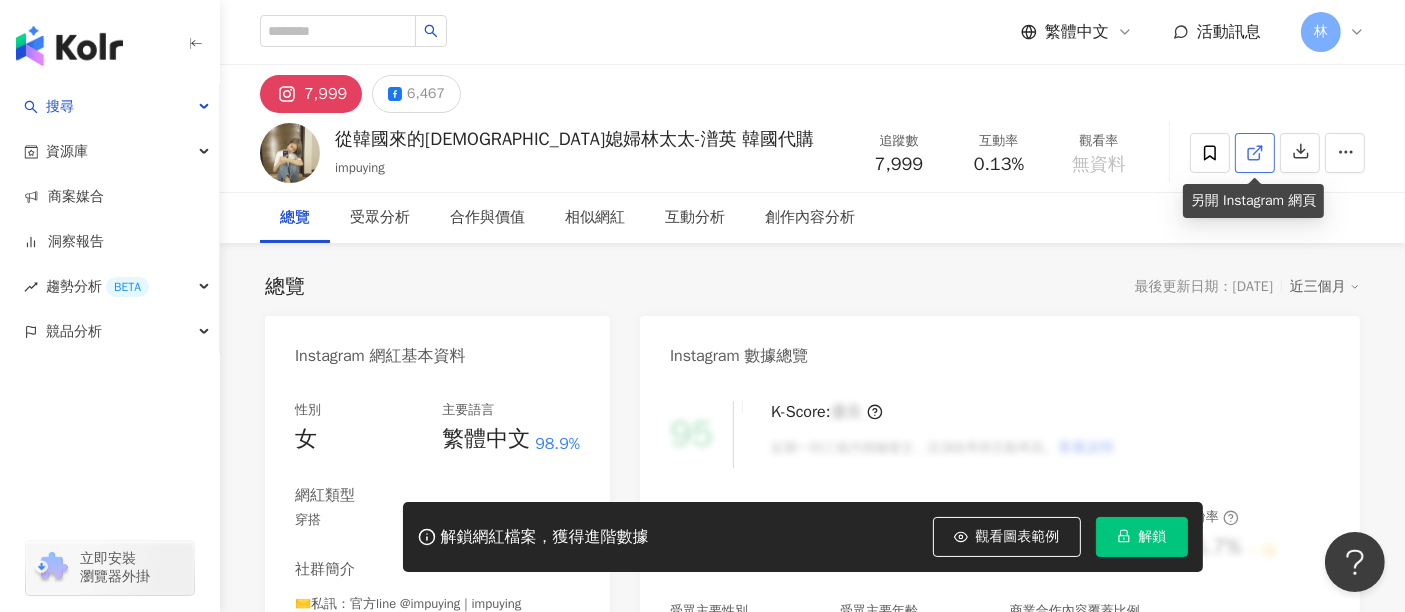 click 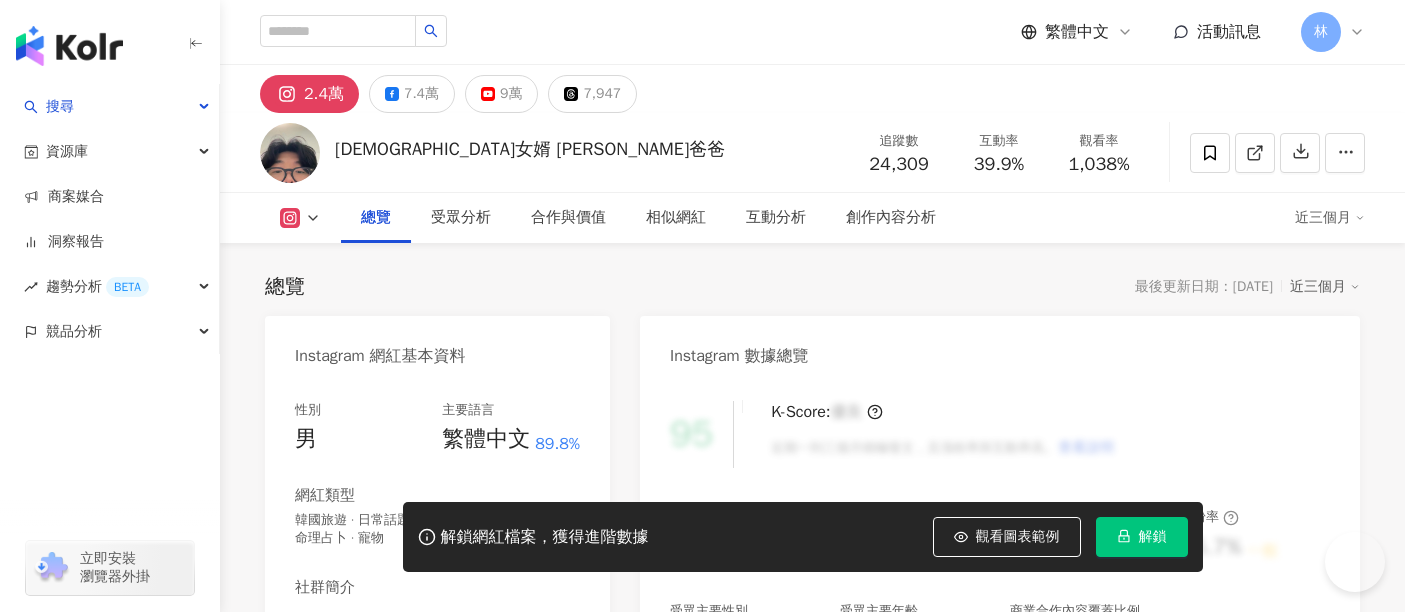 scroll, scrollTop: 0, scrollLeft: 0, axis: both 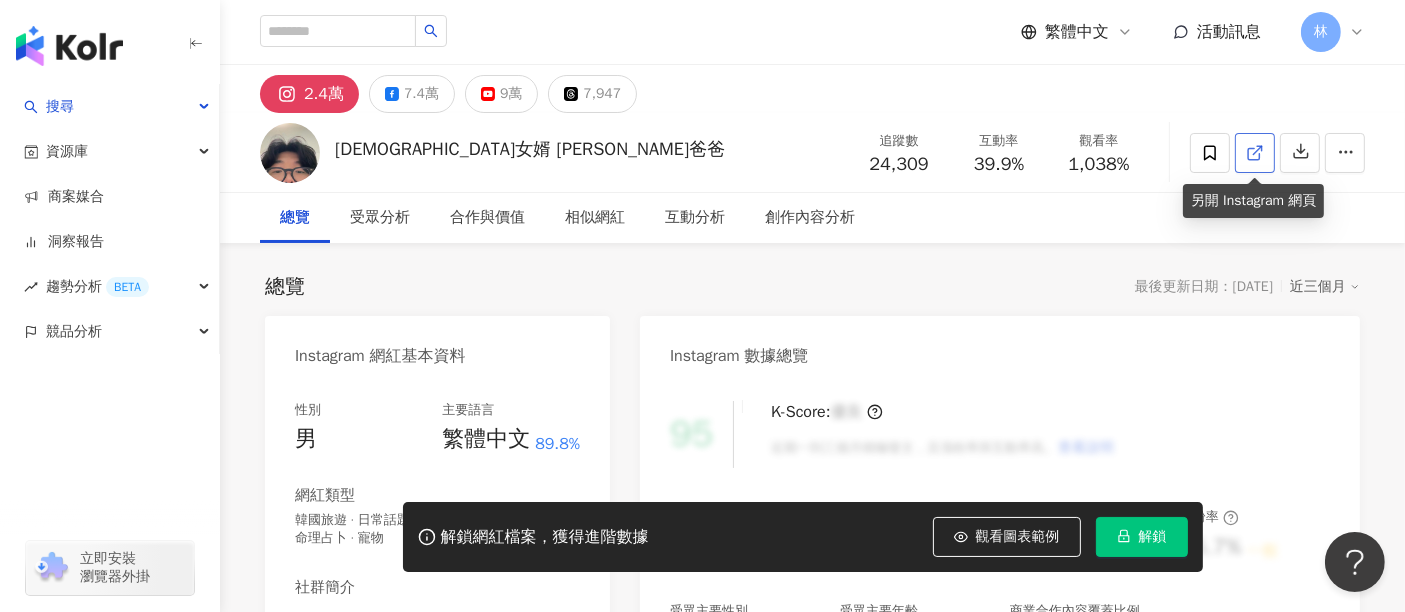 click at bounding box center [1255, 153] 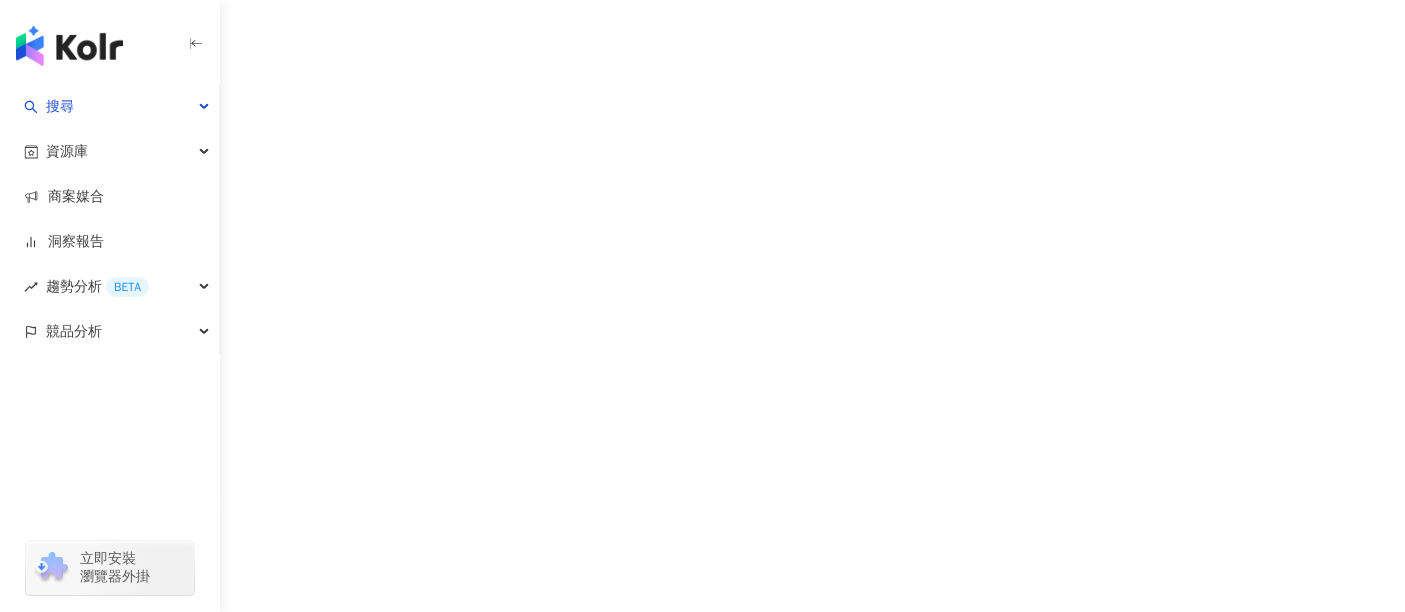 scroll, scrollTop: 0, scrollLeft: 0, axis: both 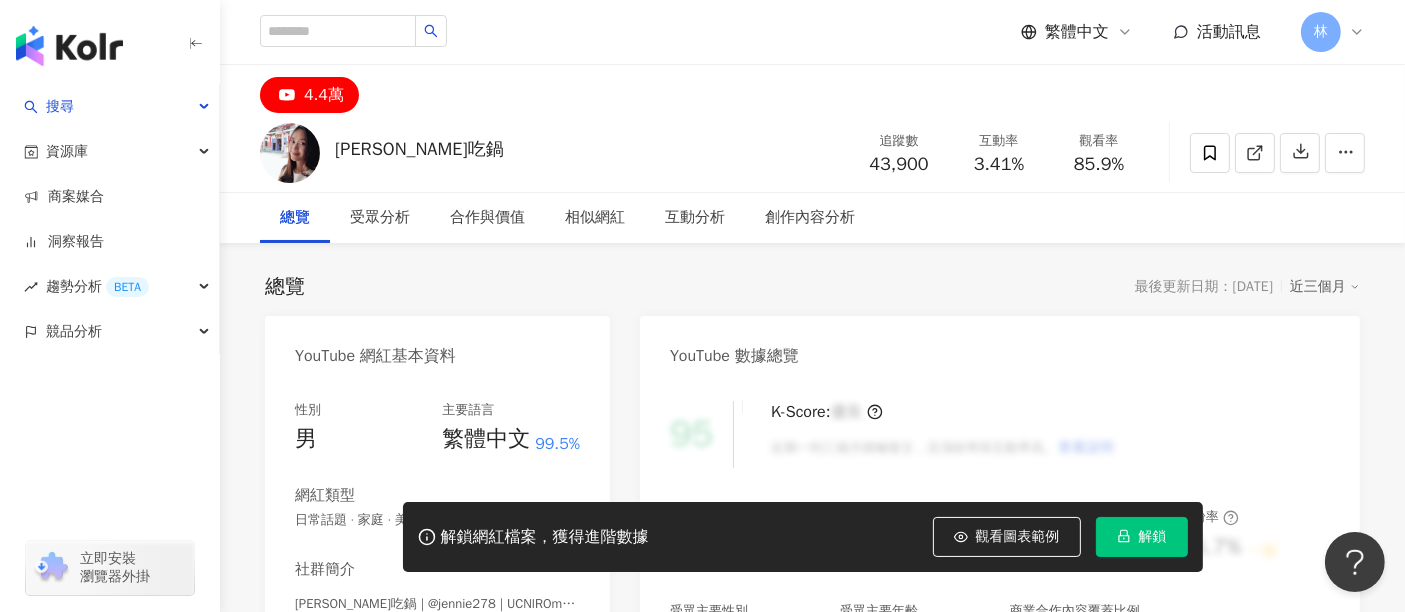click on "總覽 受眾分析 合作與價值 相似網紅 互動分析 創作內容分析" at bounding box center (812, 218) 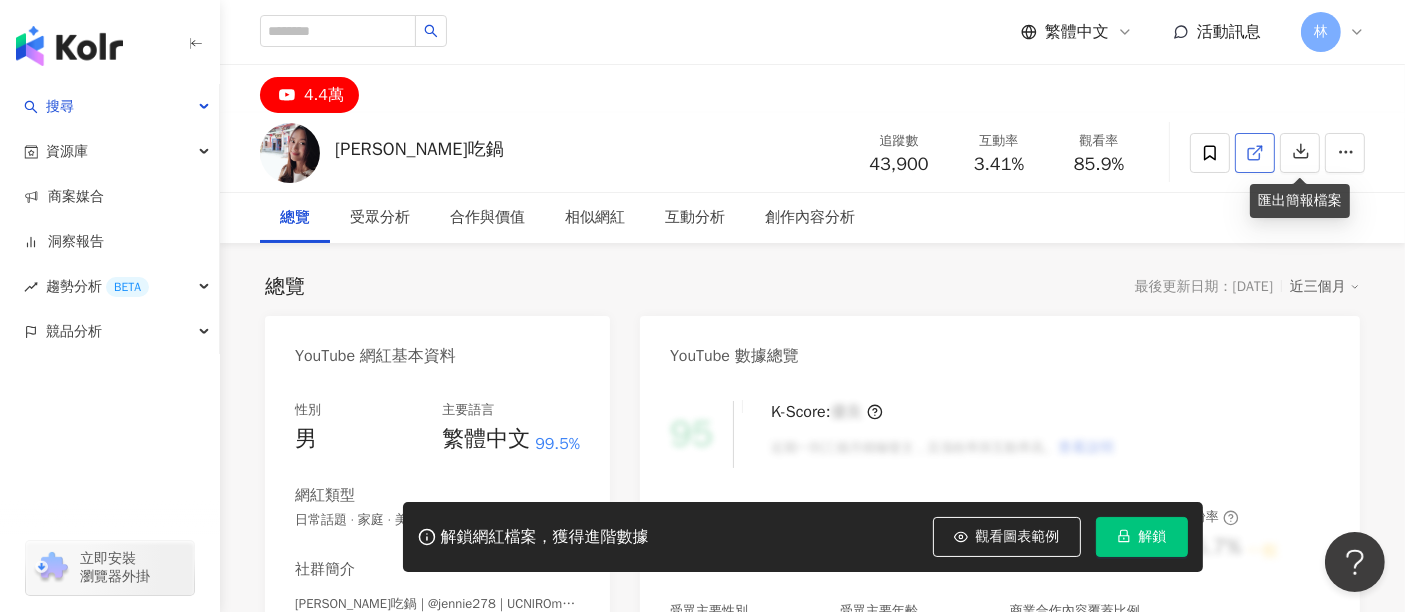 click 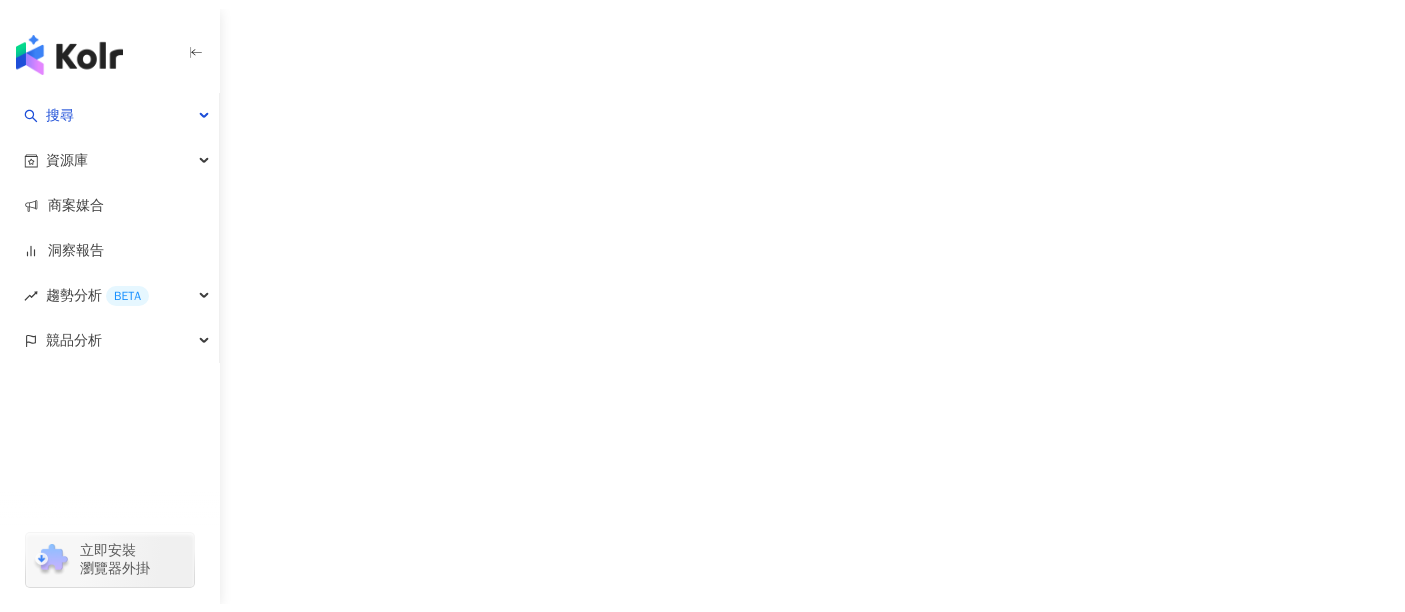 scroll, scrollTop: 0, scrollLeft: 0, axis: both 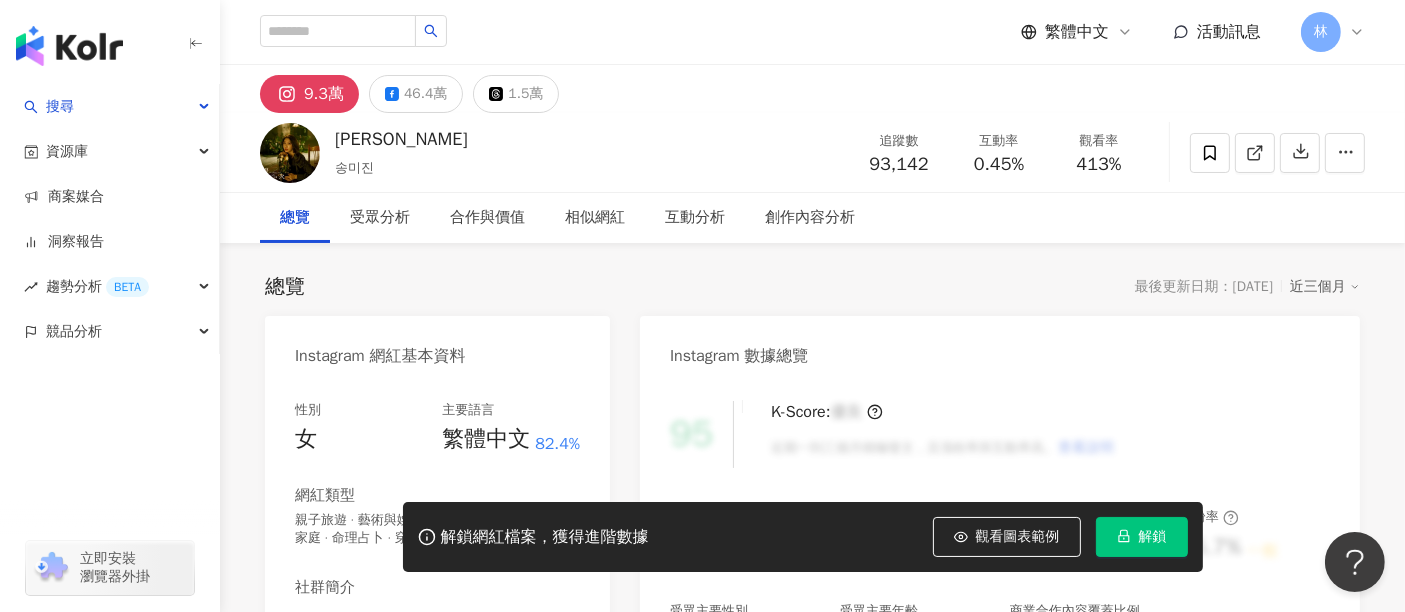 click 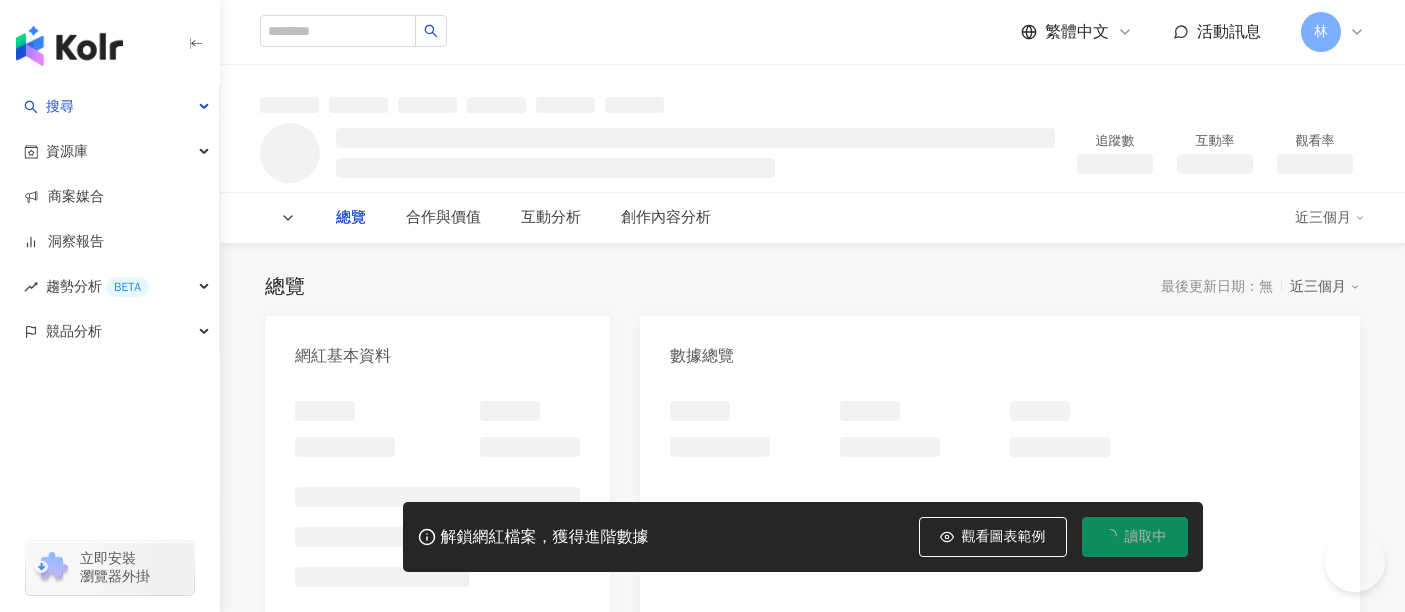 scroll, scrollTop: 0, scrollLeft: 0, axis: both 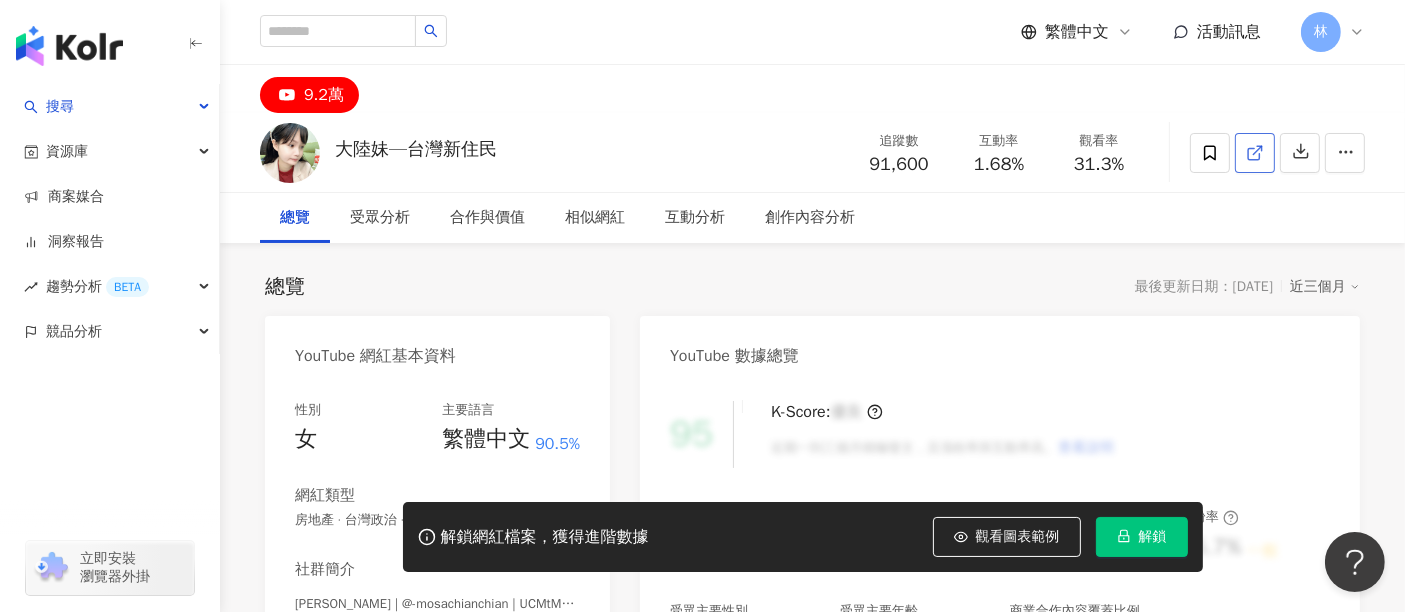 click 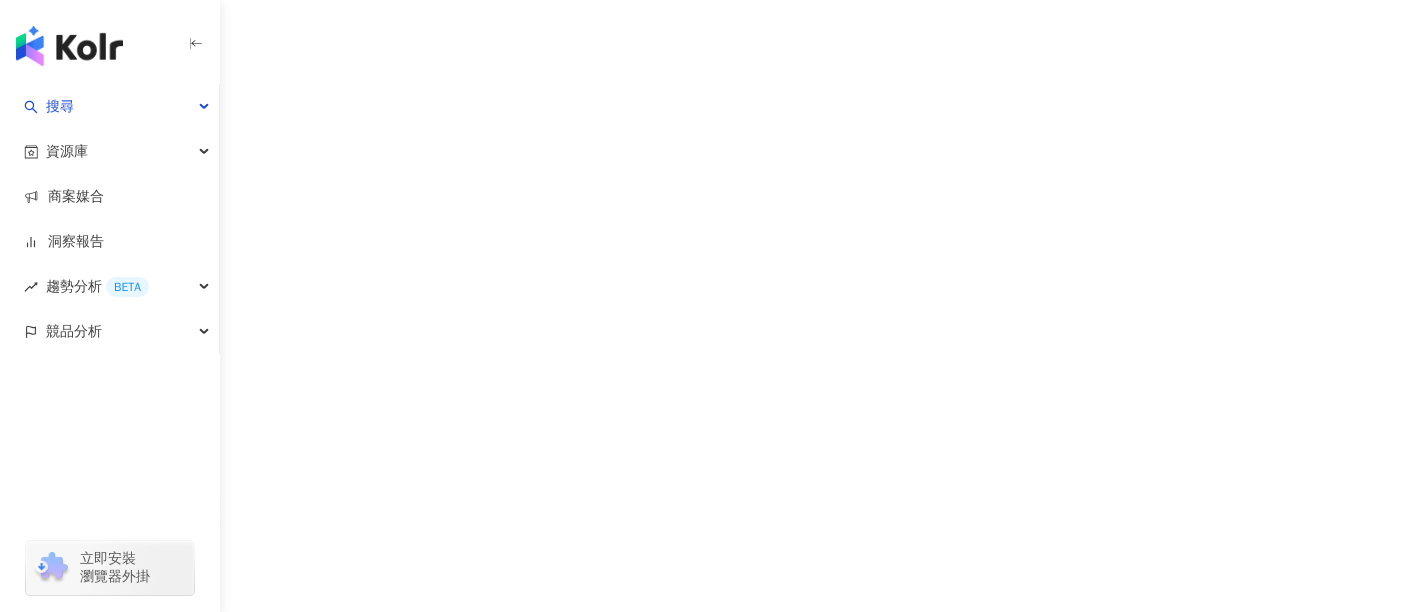 scroll, scrollTop: 0, scrollLeft: 0, axis: both 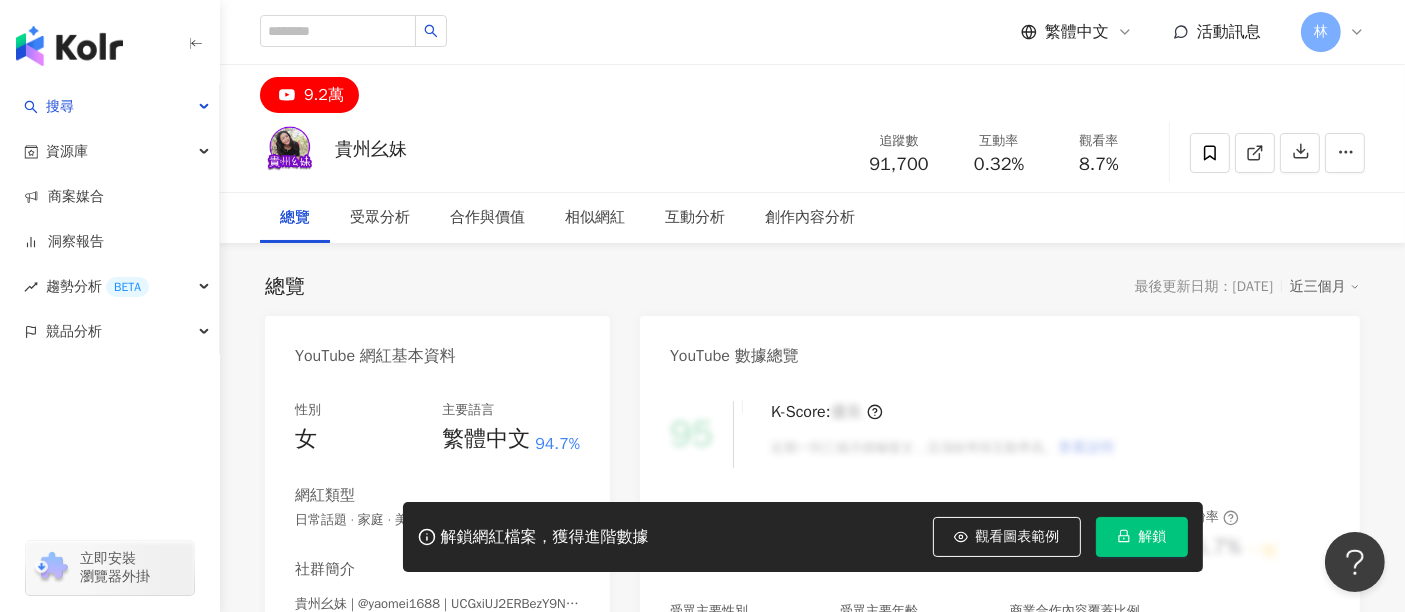click at bounding box center [1255, 153] 